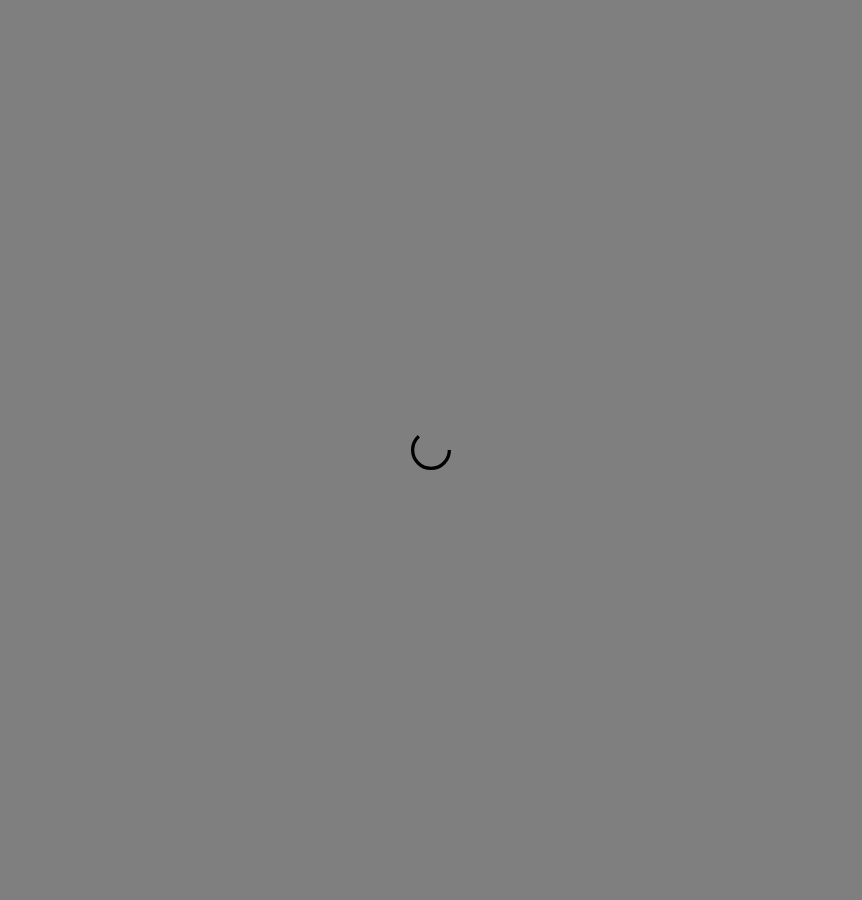 scroll, scrollTop: 0, scrollLeft: 0, axis: both 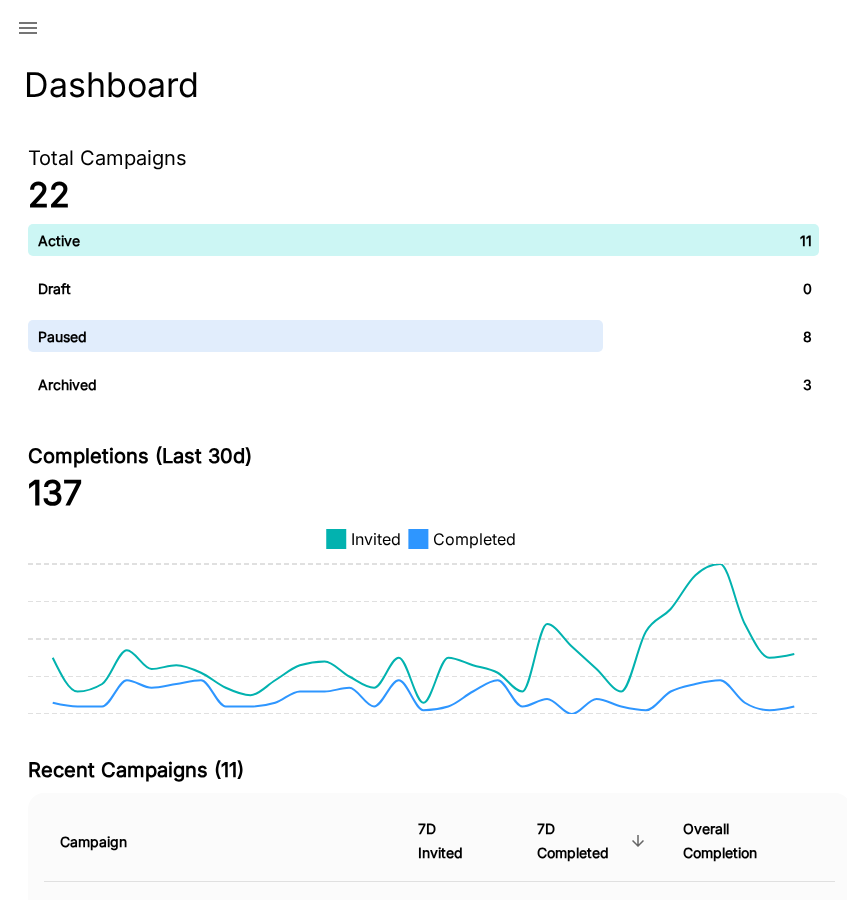 click 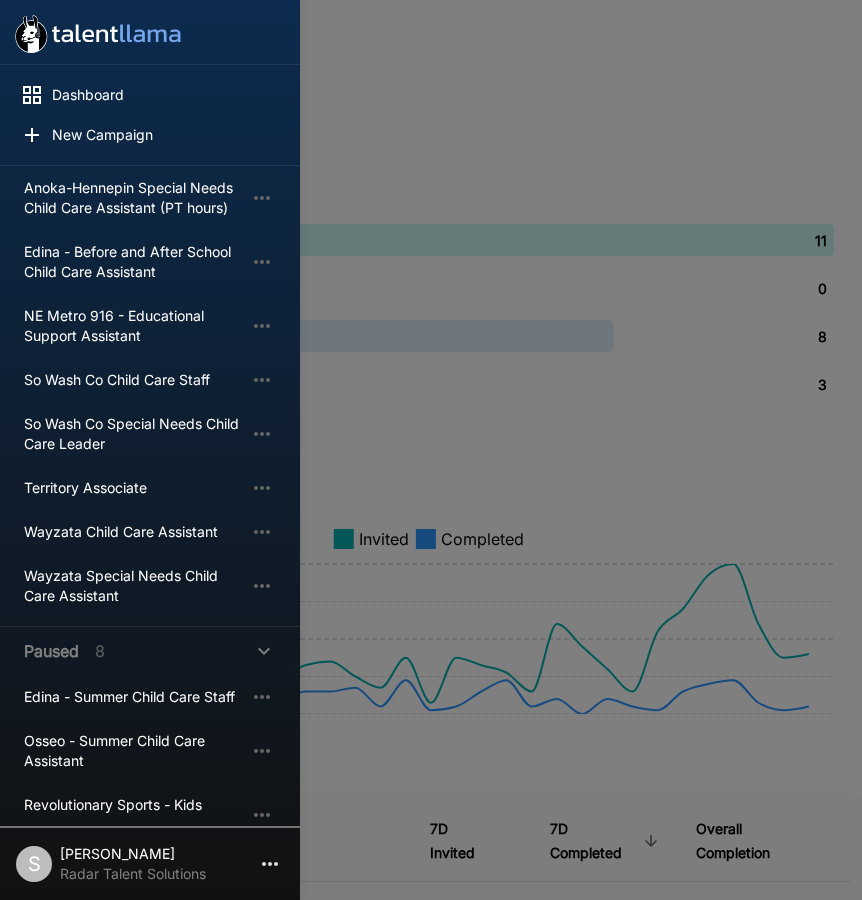 scroll, scrollTop: 400, scrollLeft: 0, axis: vertical 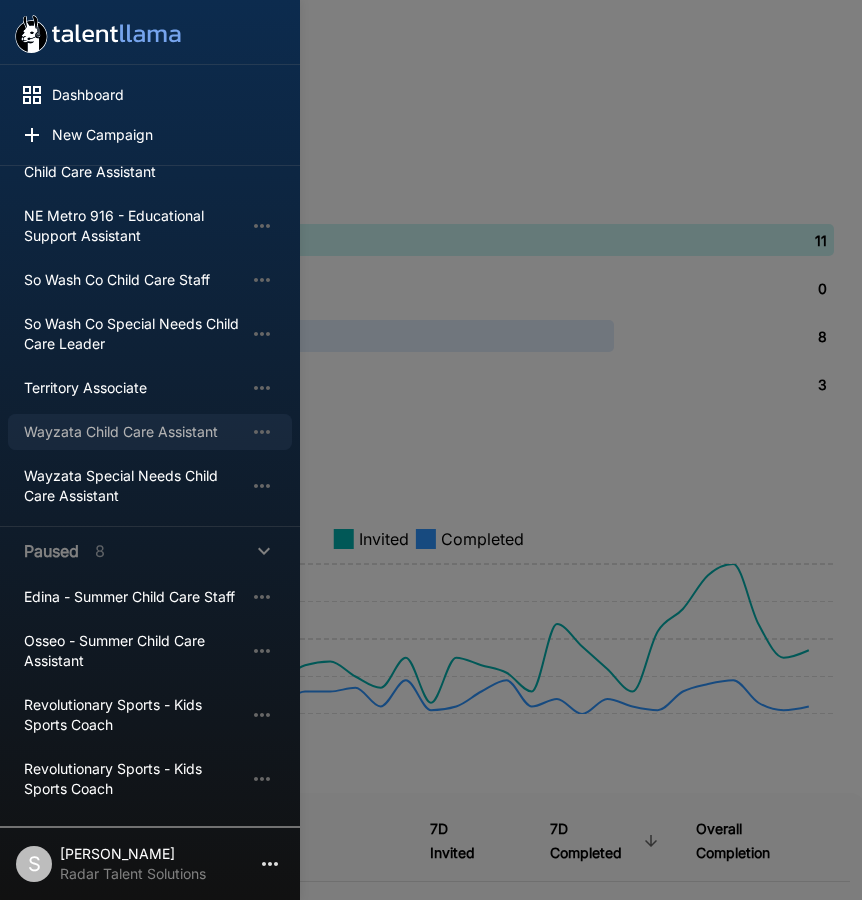 click on "Wayzata Child Care Assistant" at bounding box center [134, 432] 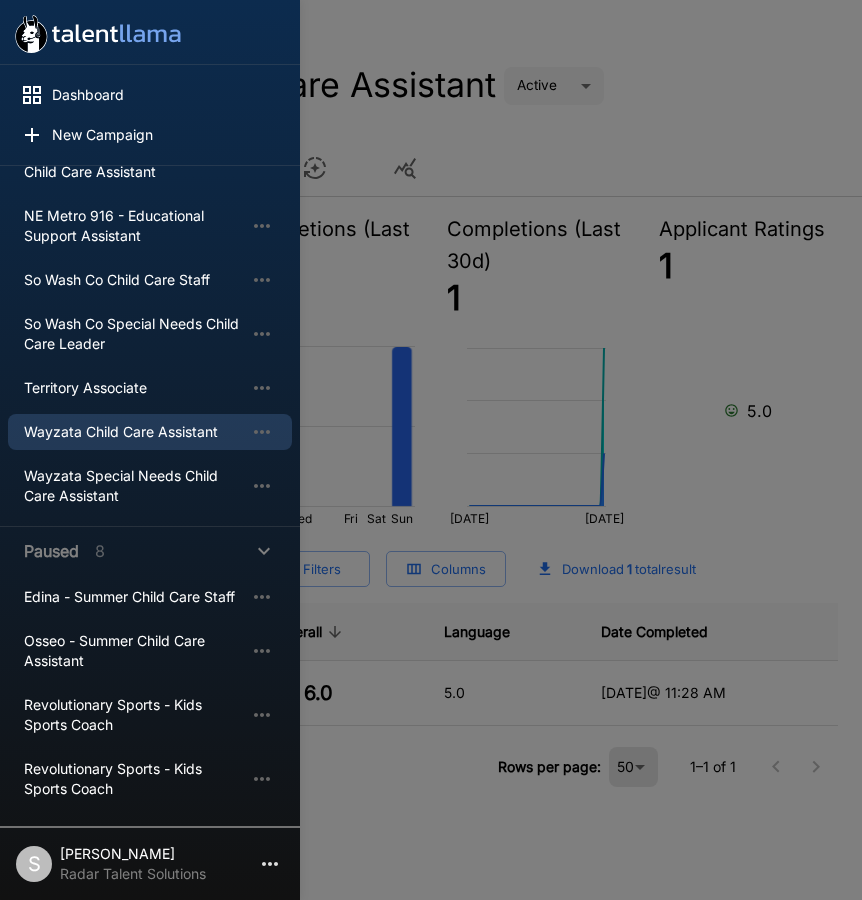 click at bounding box center (431, 450) 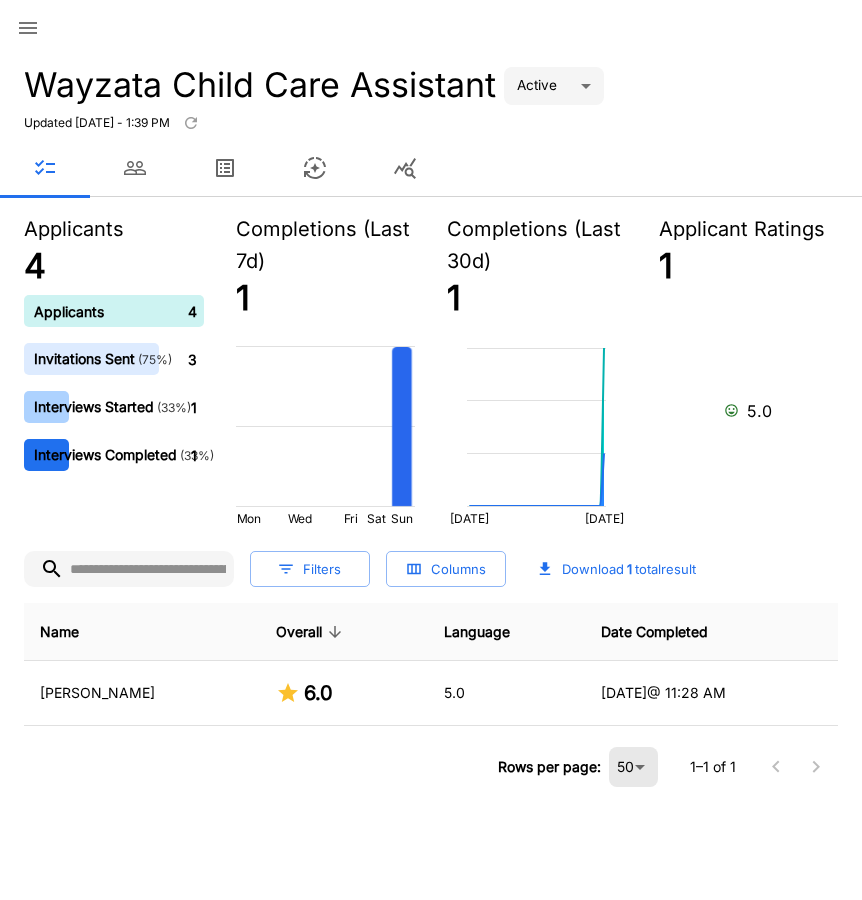 click at bounding box center [135, 168] 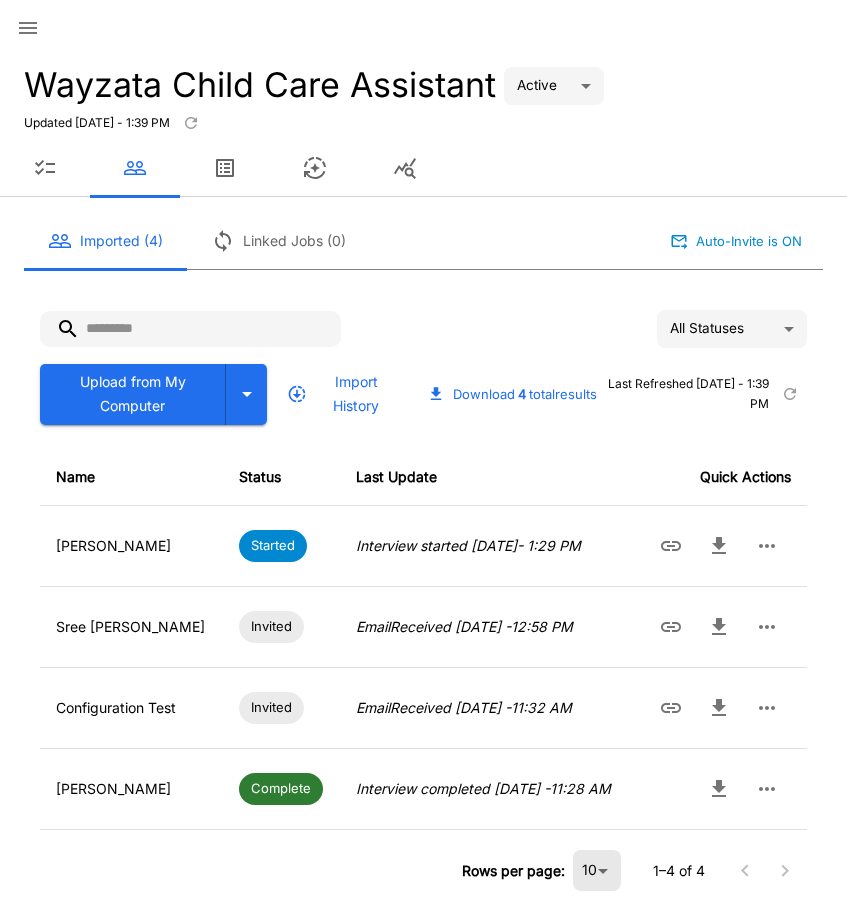click at bounding box center [190, 329] 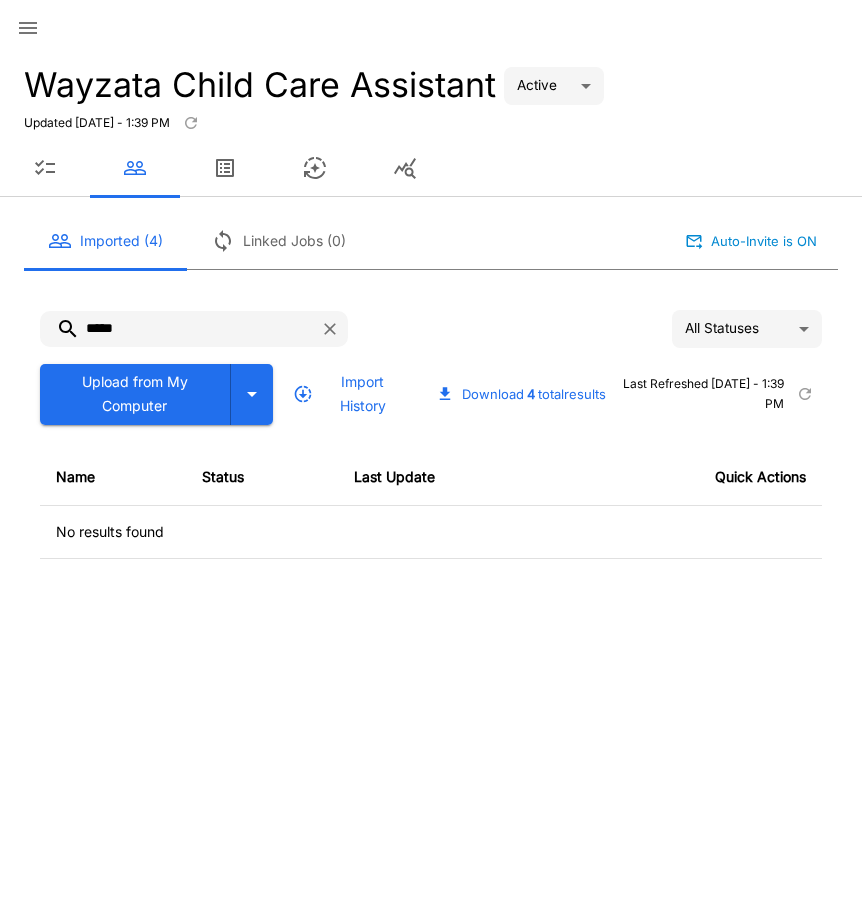 type on "*****" 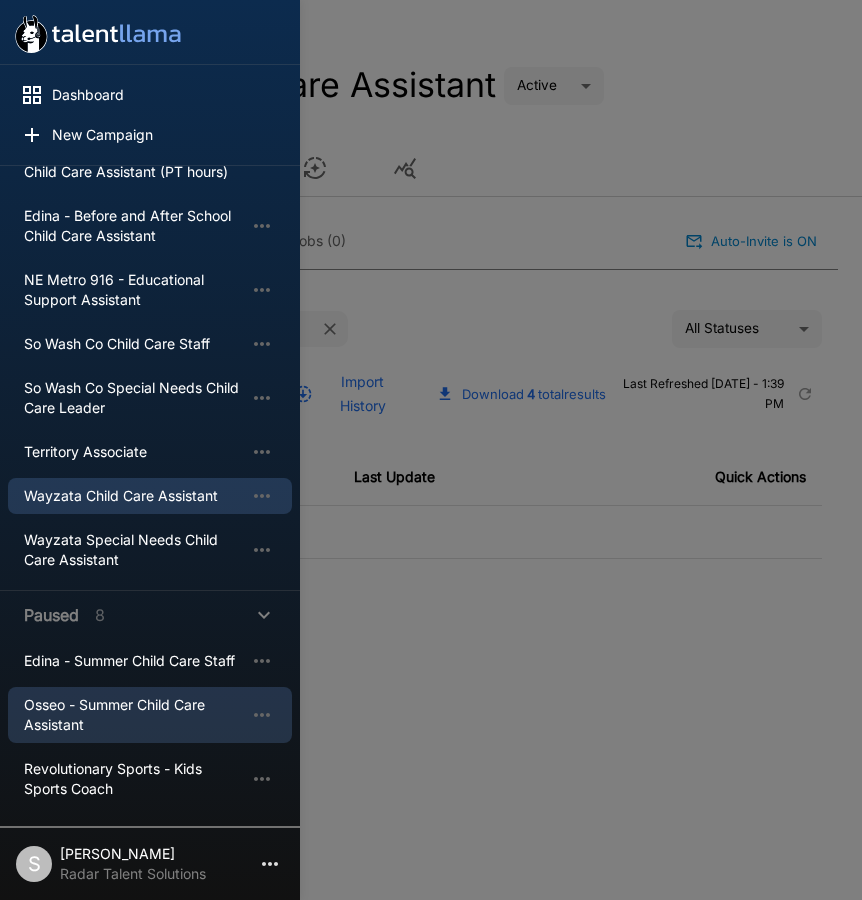 scroll, scrollTop: 400, scrollLeft: 0, axis: vertical 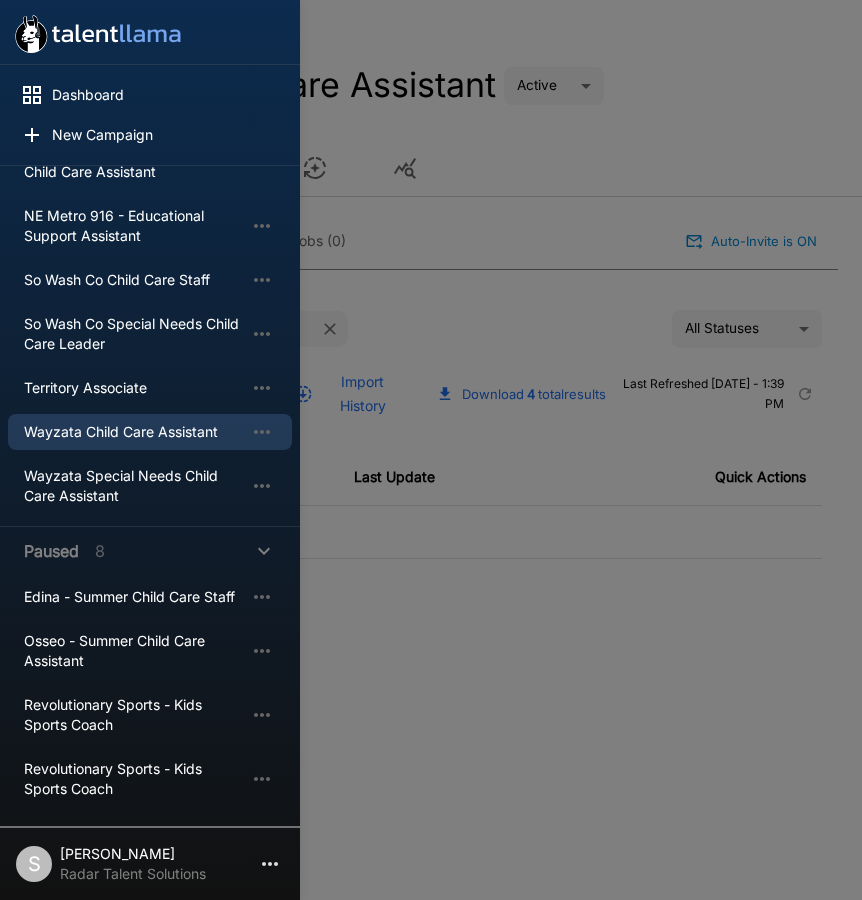click at bounding box center (431, 450) 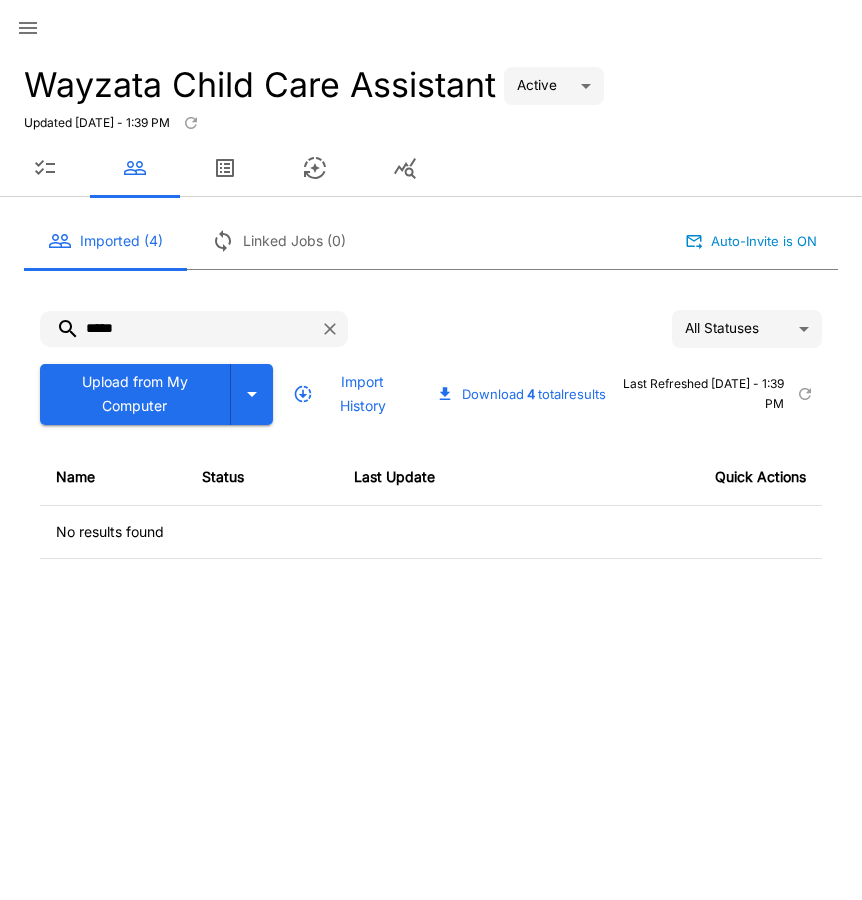 click 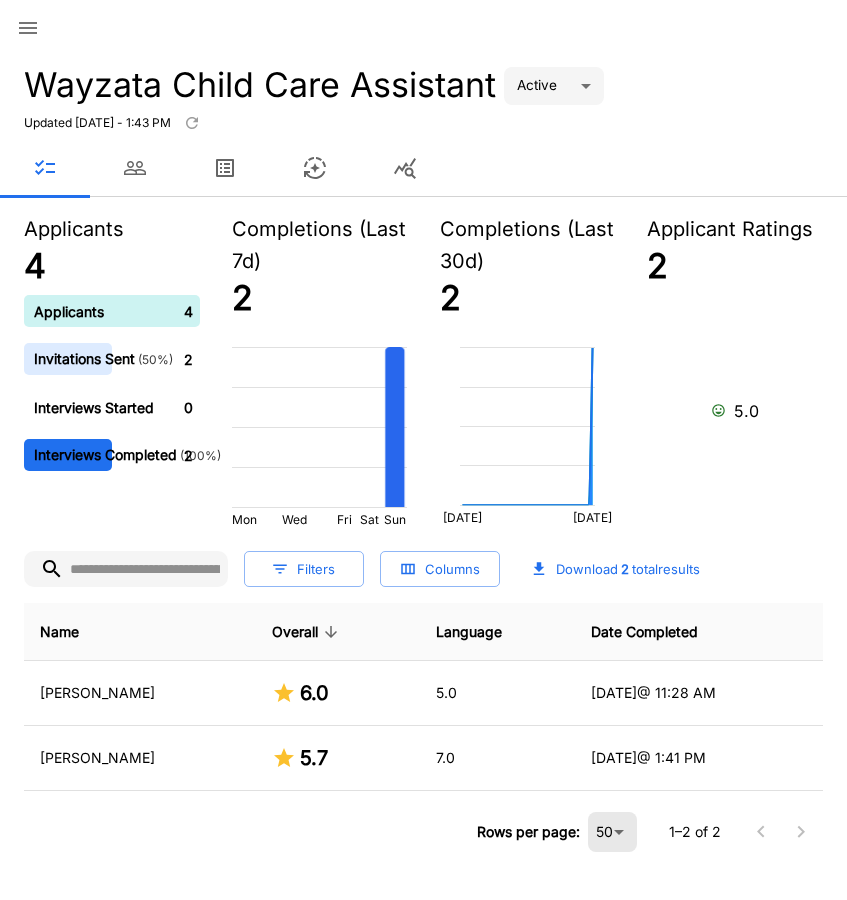 drag, startPoint x: 256, startPoint y: 187, endPoint x: 148, endPoint y: 1, distance: 215.08138 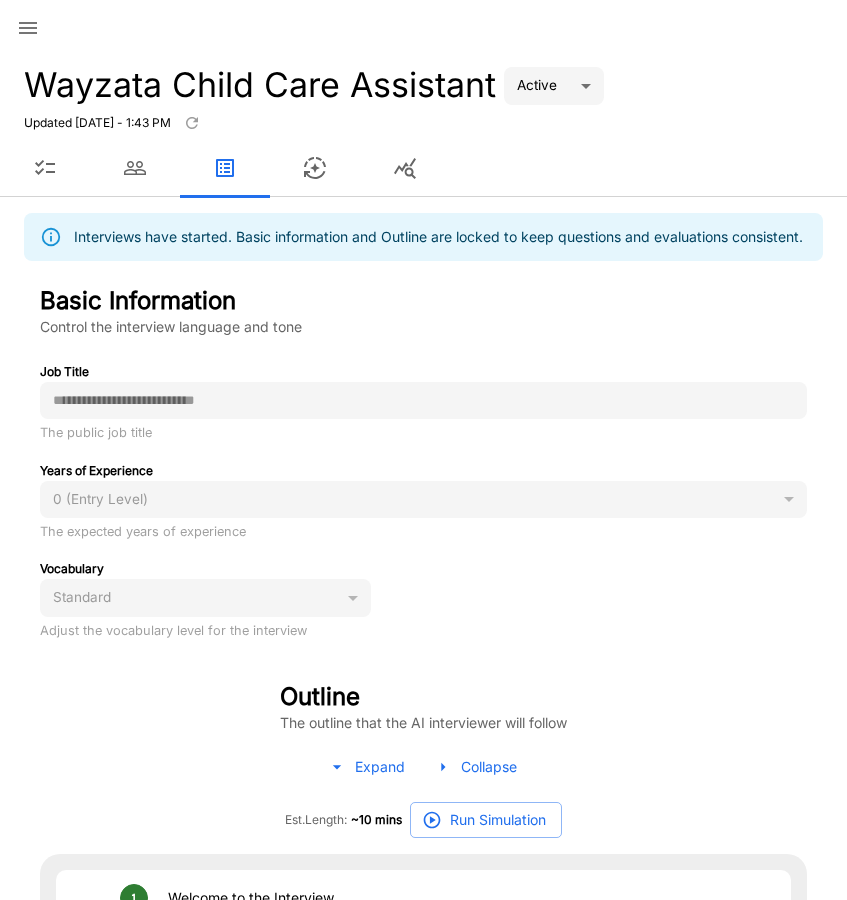 type on "*" 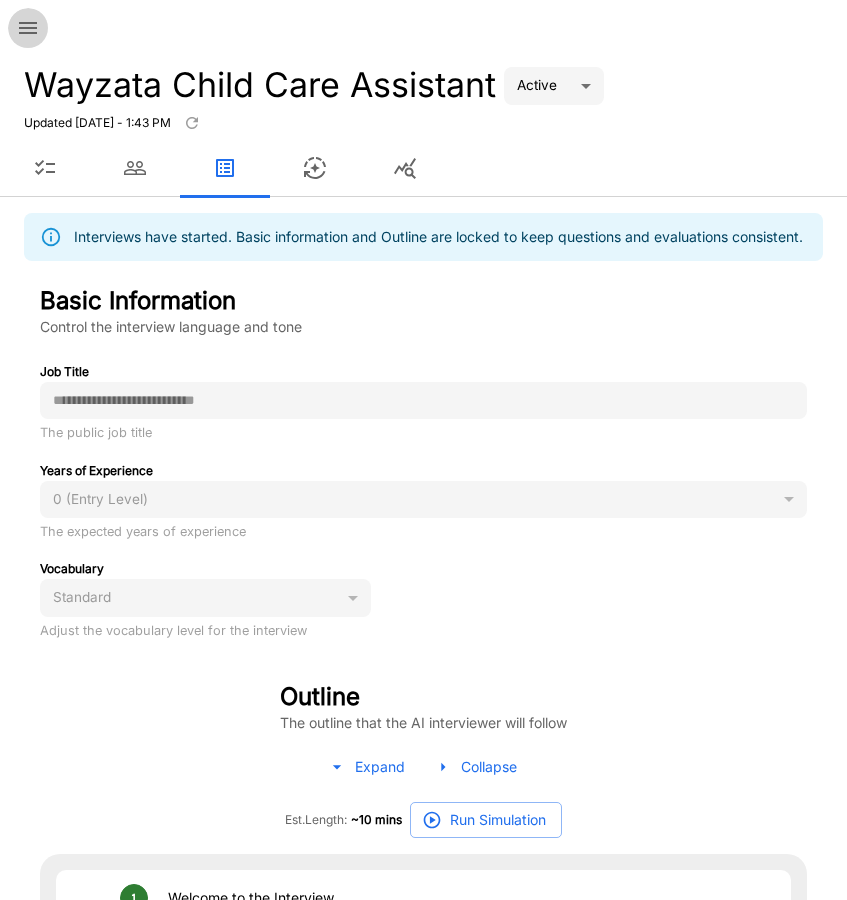 click 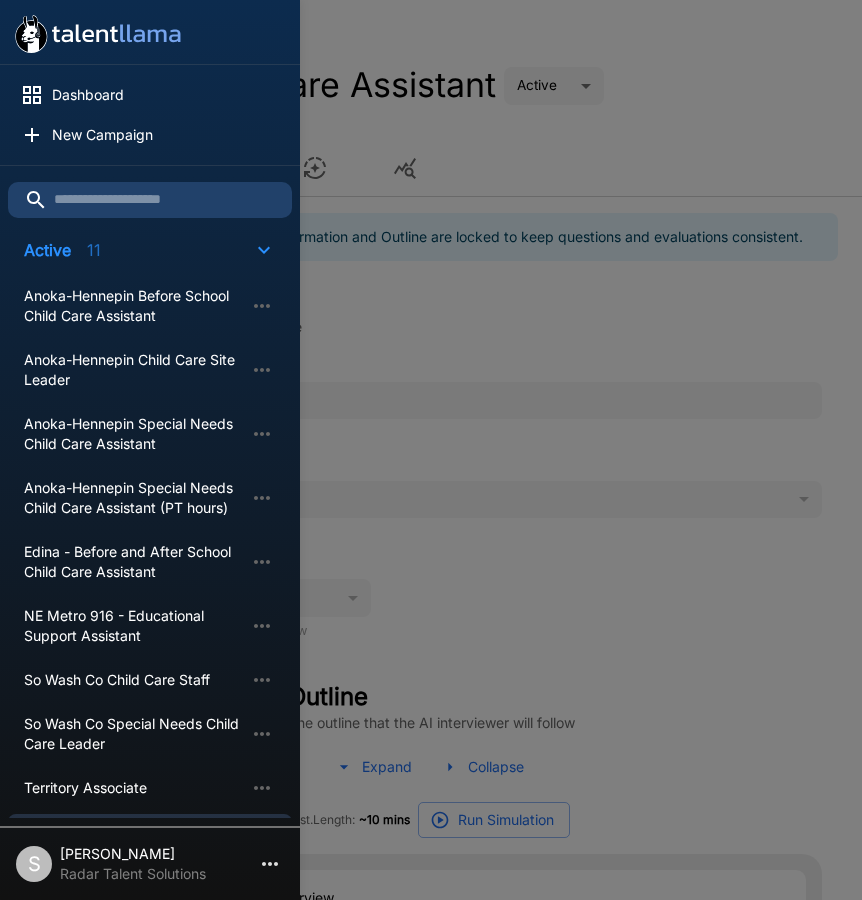 type on "*" 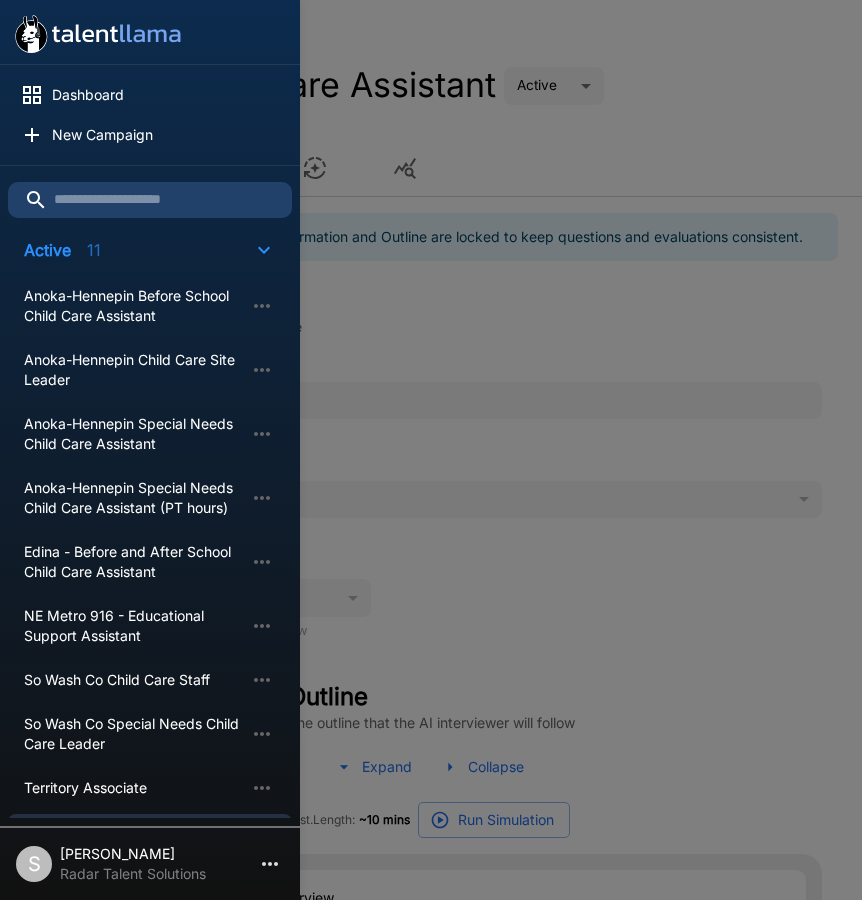 type on "*" 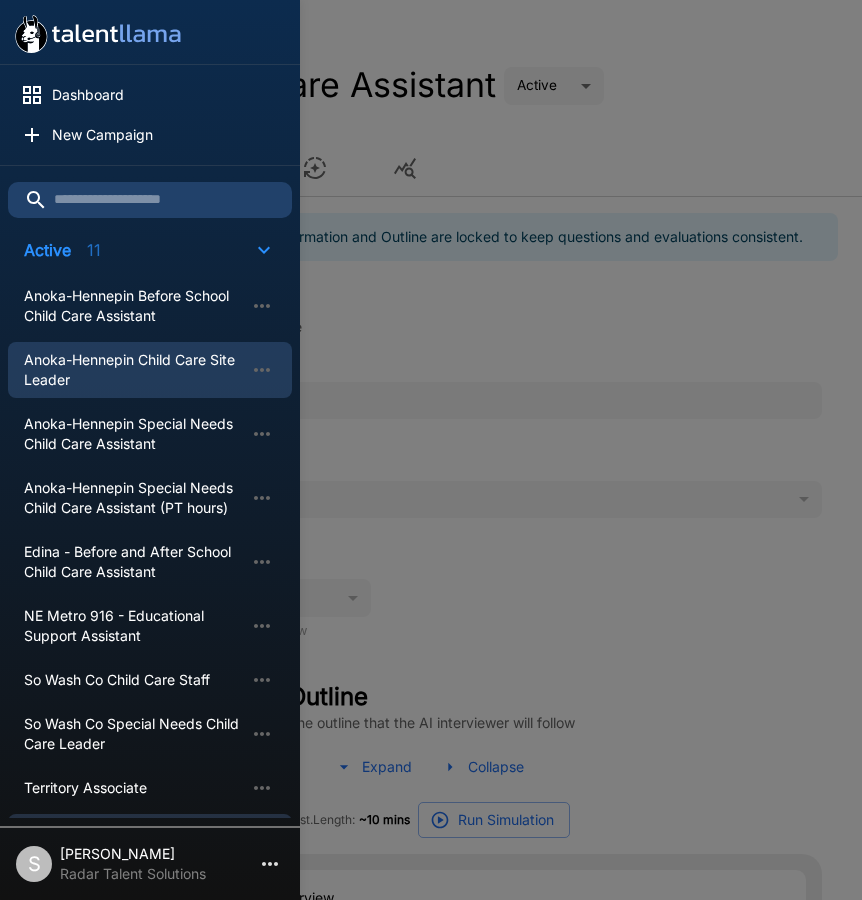 type on "*" 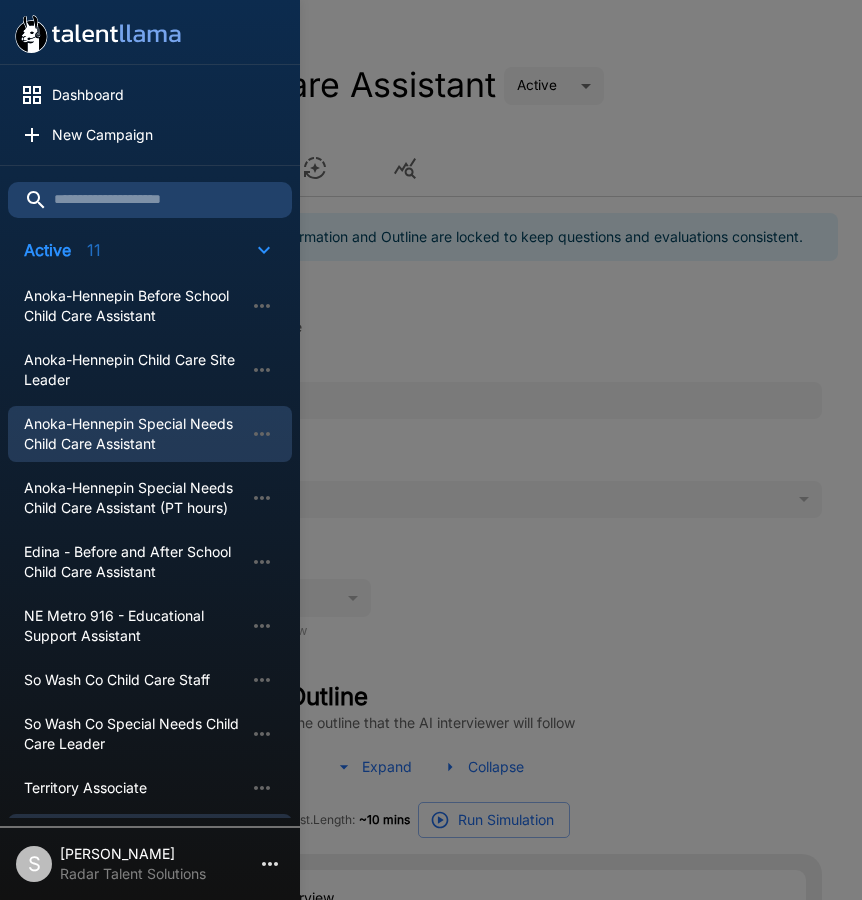 type on "*" 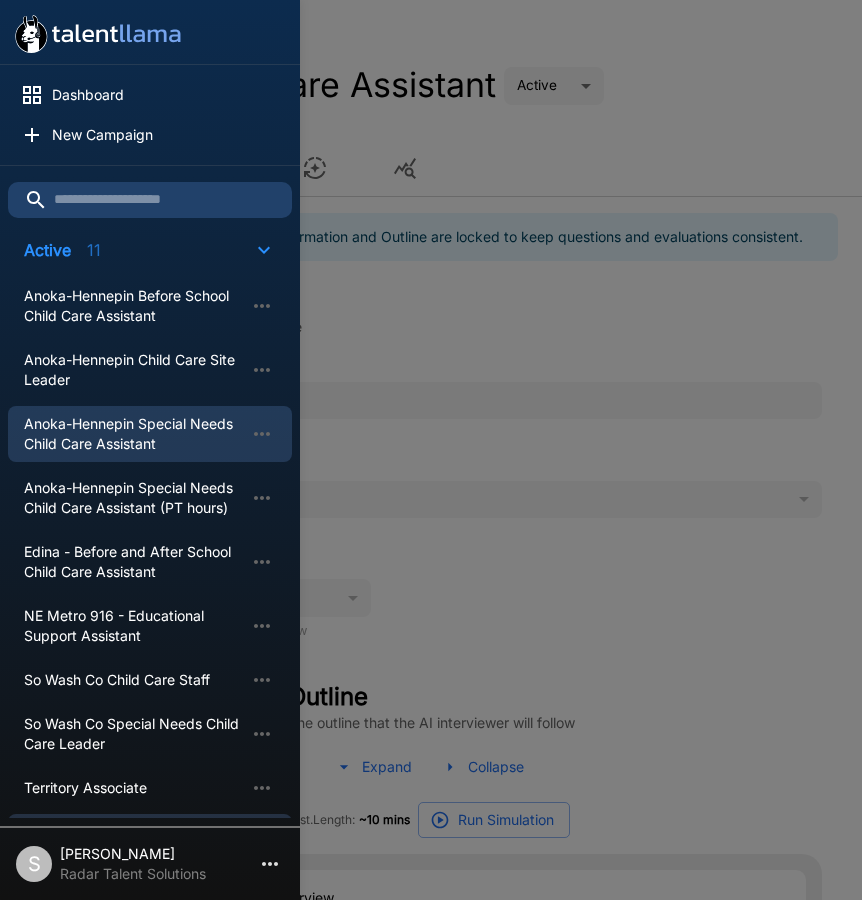 type on "*" 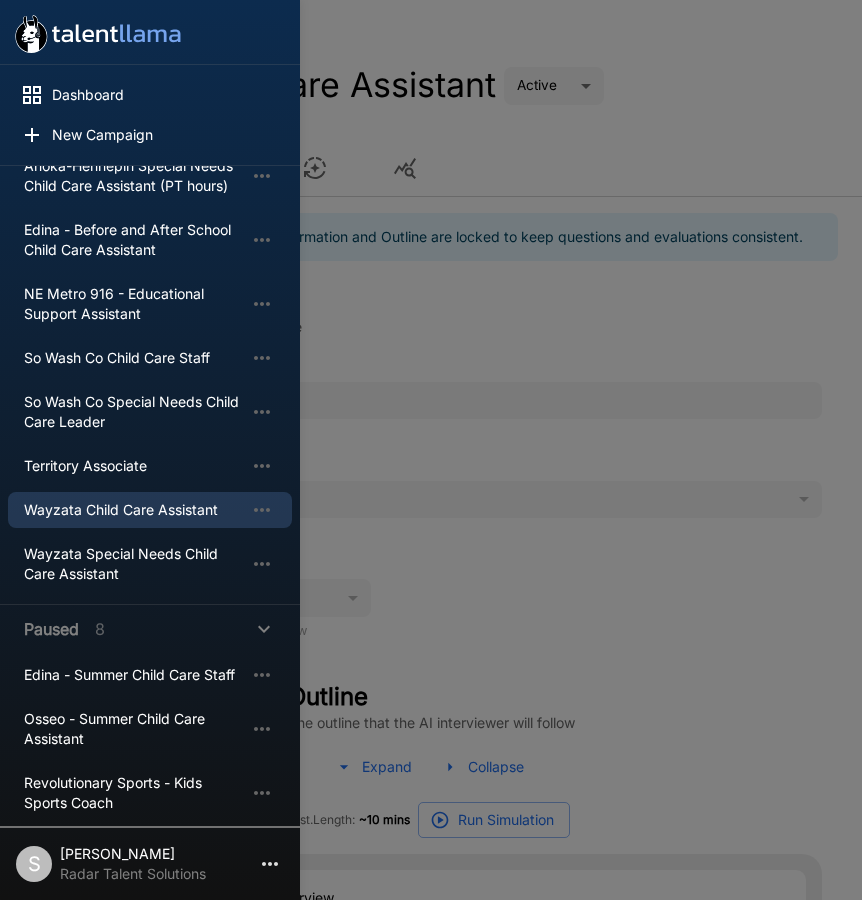 scroll, scrollTop: 400, scrollLeft: 0, axis: vertical 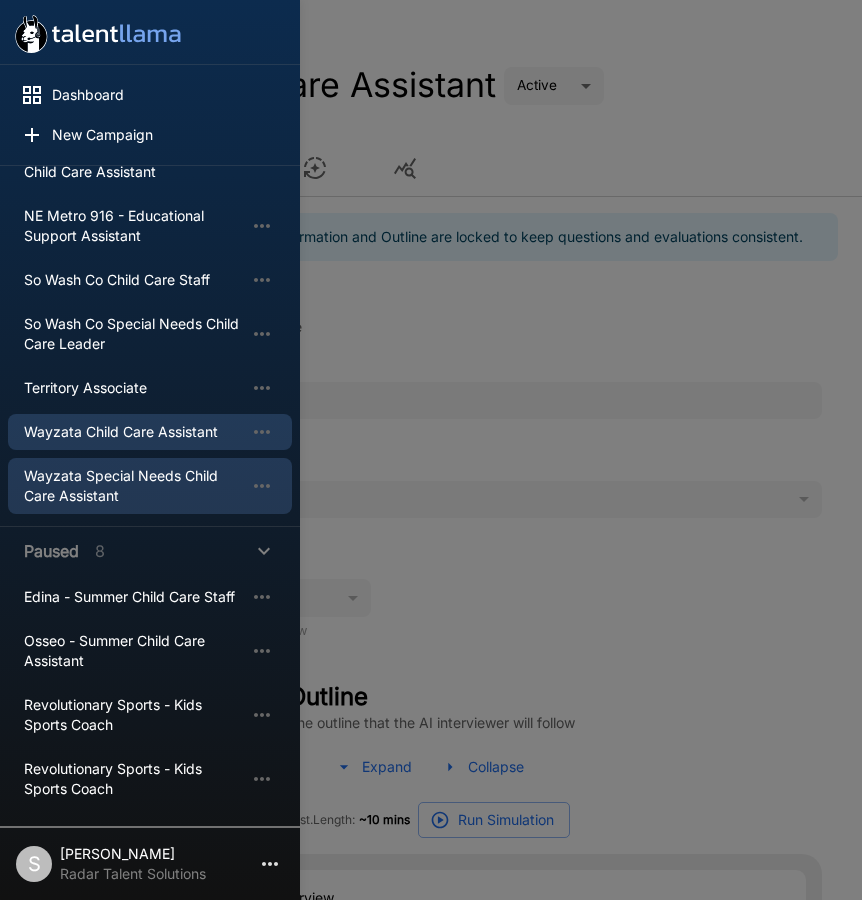 click on "Wayzata Special Needs Child Care Assistant" at bounding box center (134, 486) 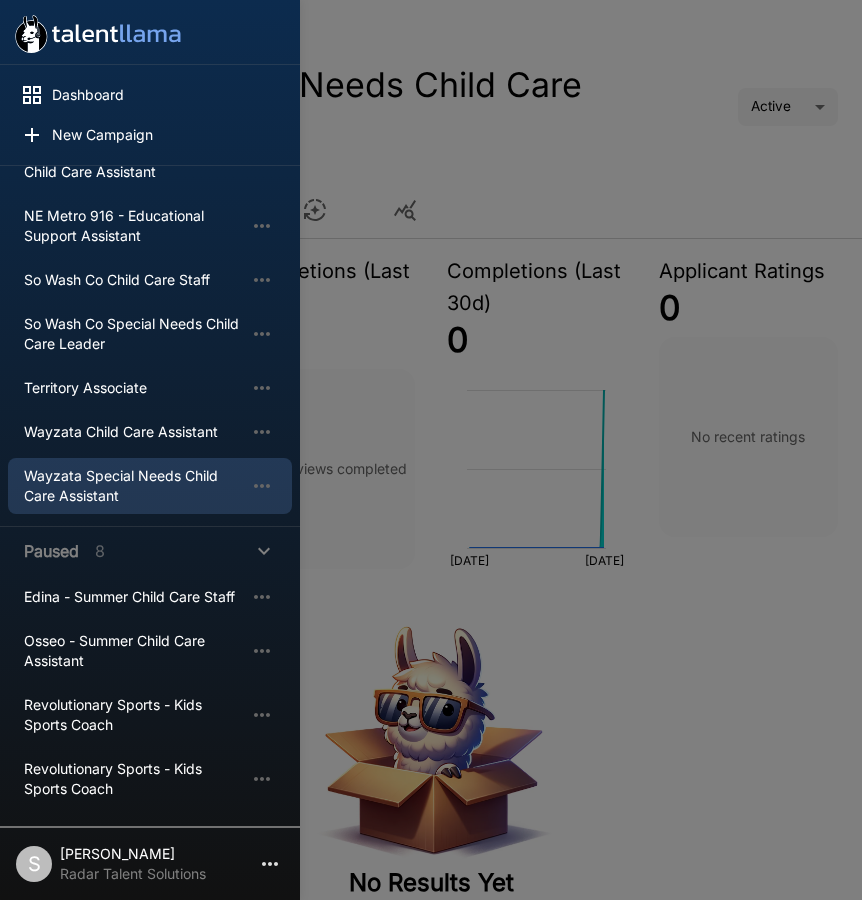 click at bounding box center (431, 450) 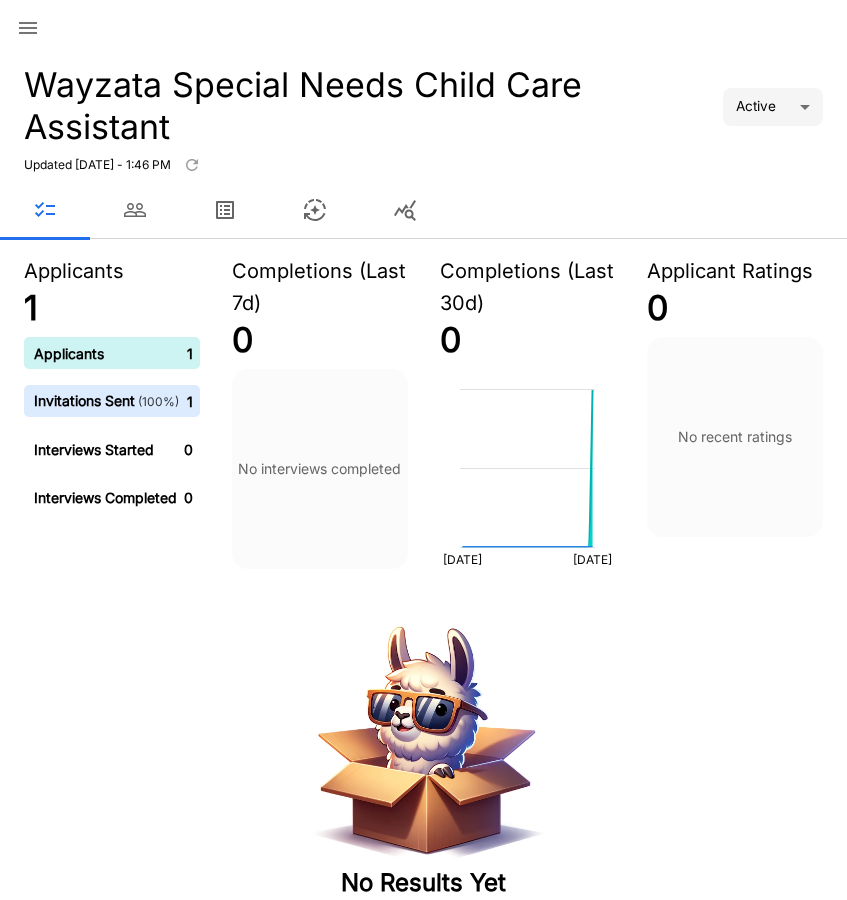 click 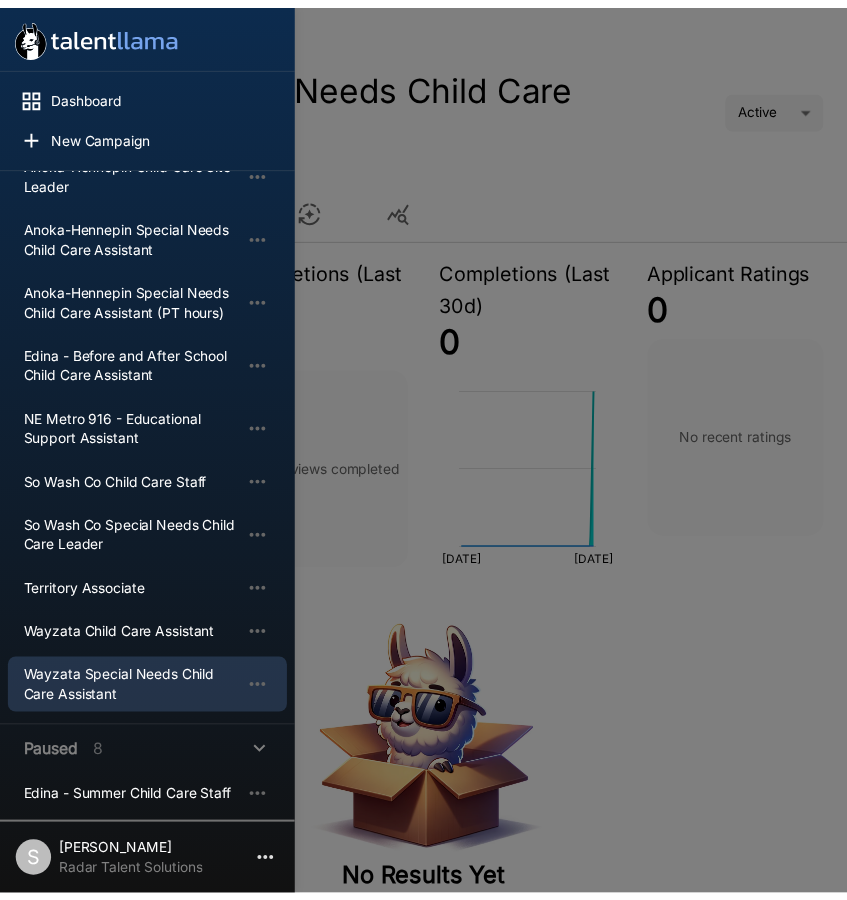 scroll, scrollTop: 200, scrollLeft: 0, axis: vertical 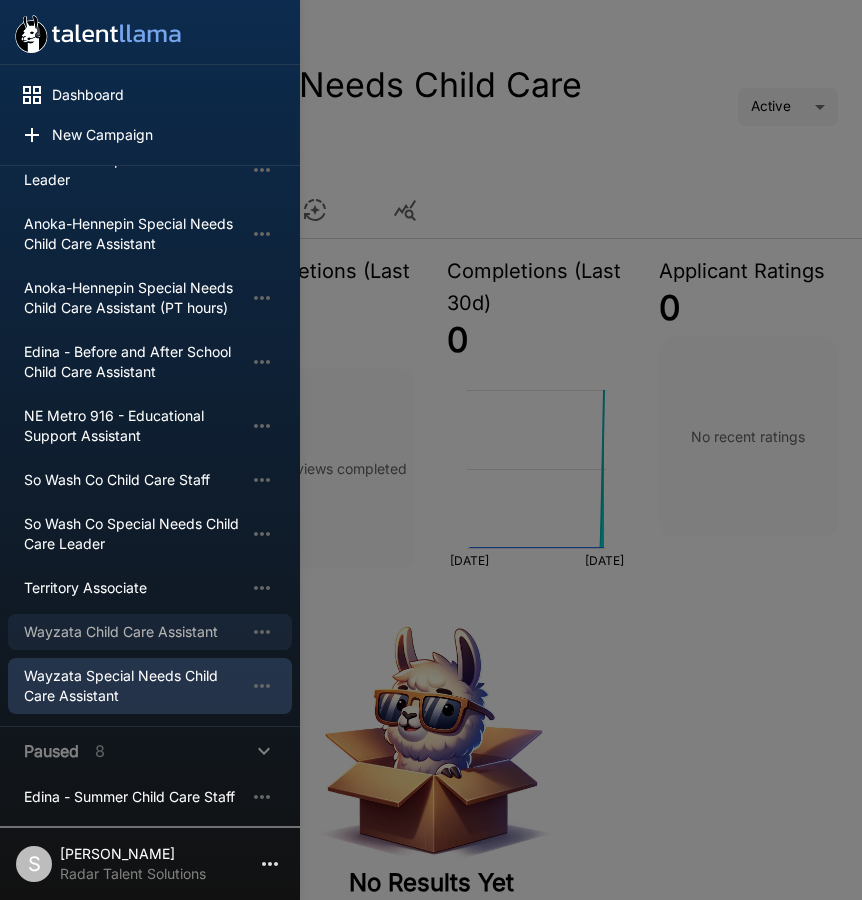 click on "Wayzata Child Care Assistant" at bounding box center [134, 632] 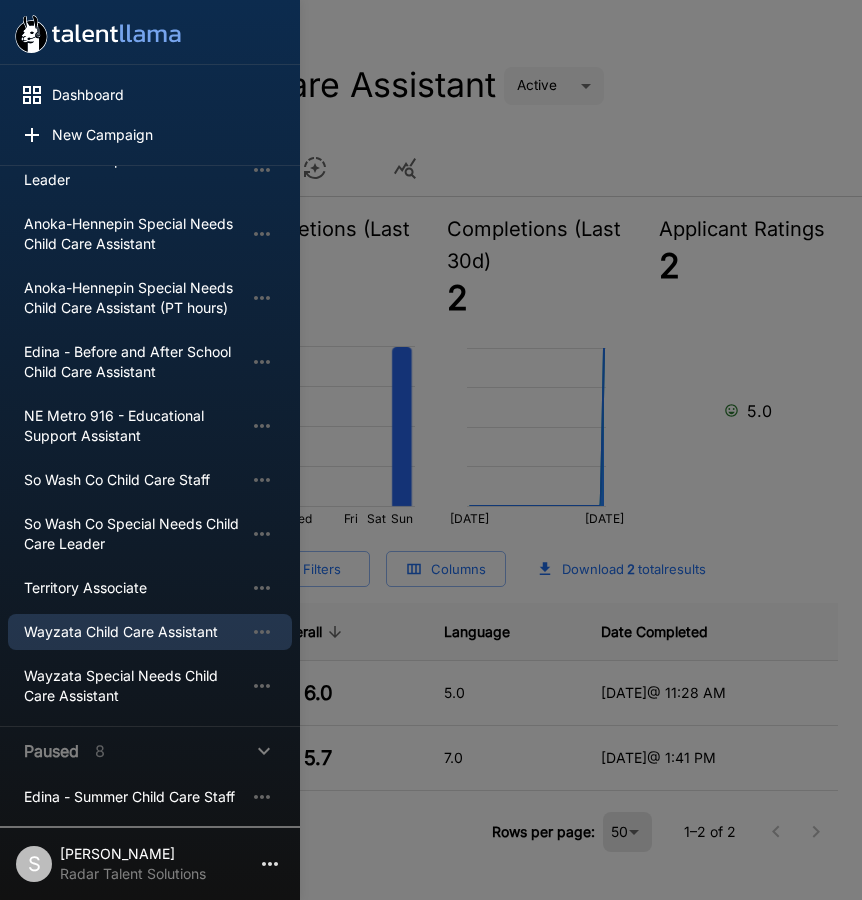 click at bounding box center (431, 450) 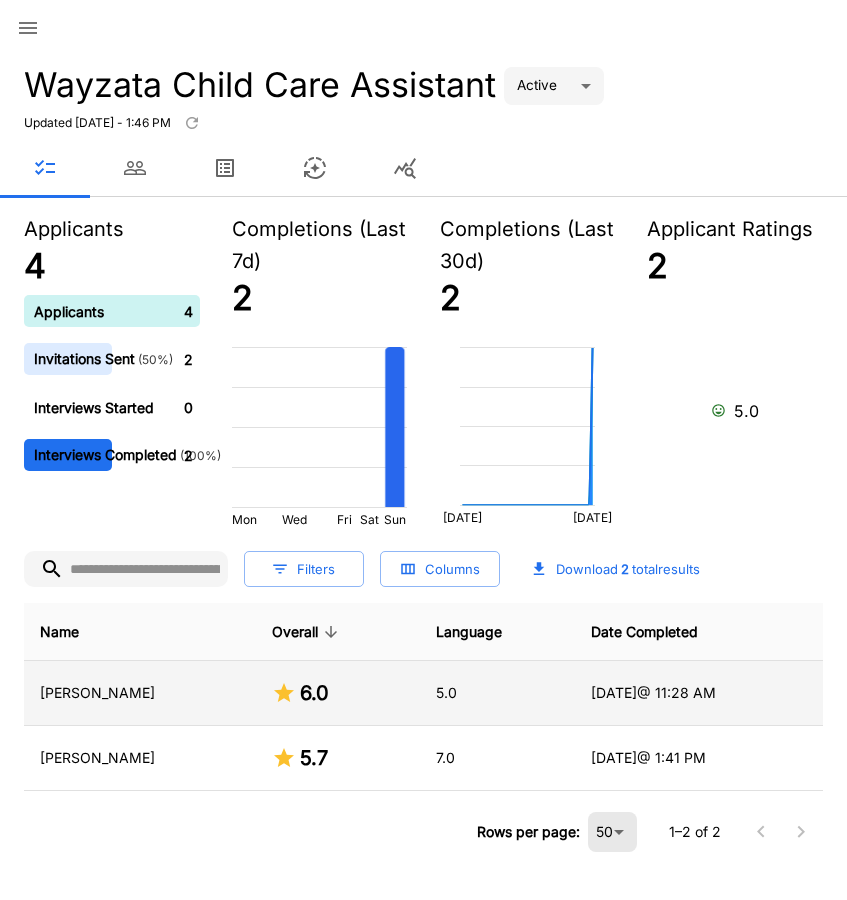 click on "[PERSON_NAME]" at bounding box center (140, 693) 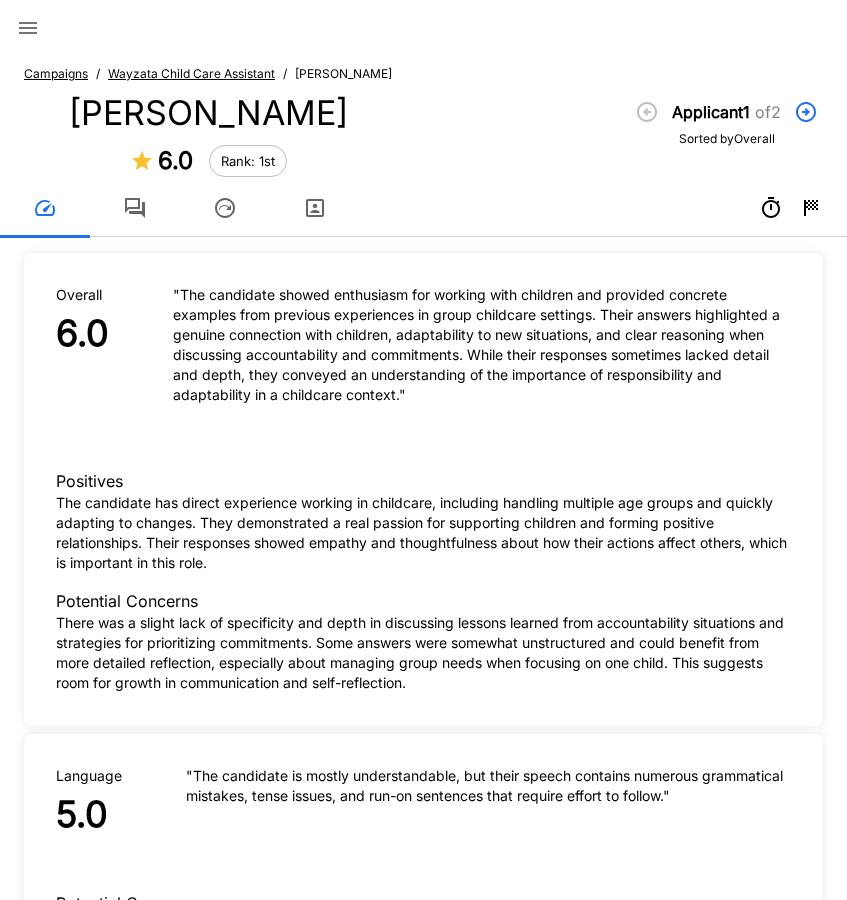 click 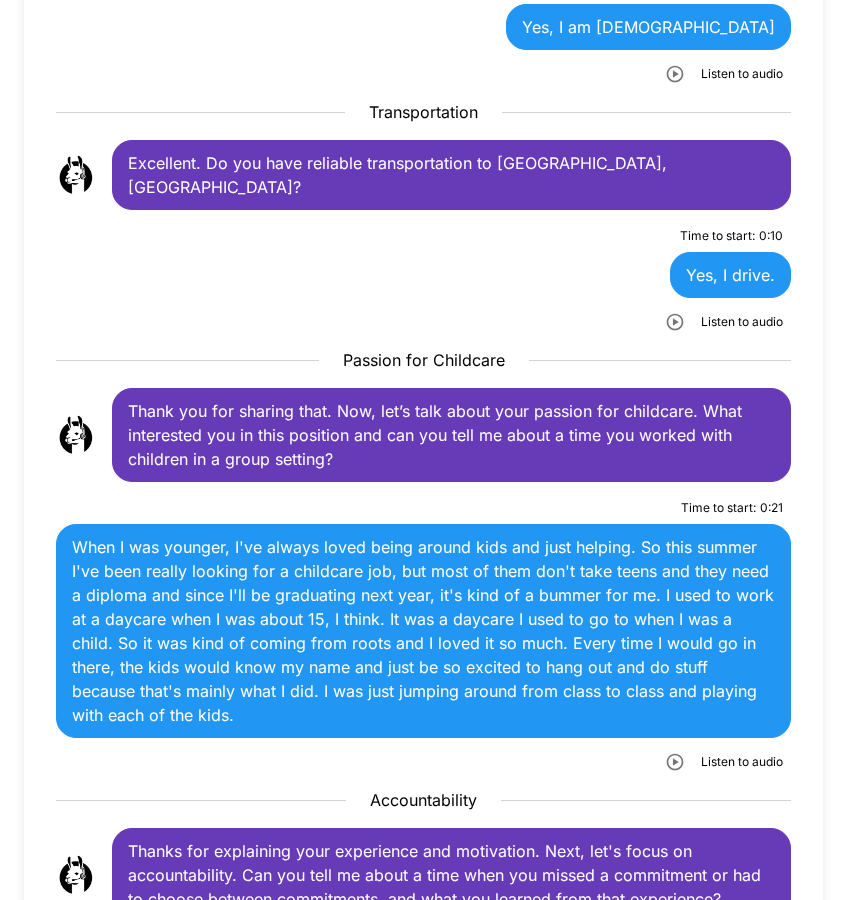 scroll, scrollTop: 700, scrollLeft: 0, axis: vertical 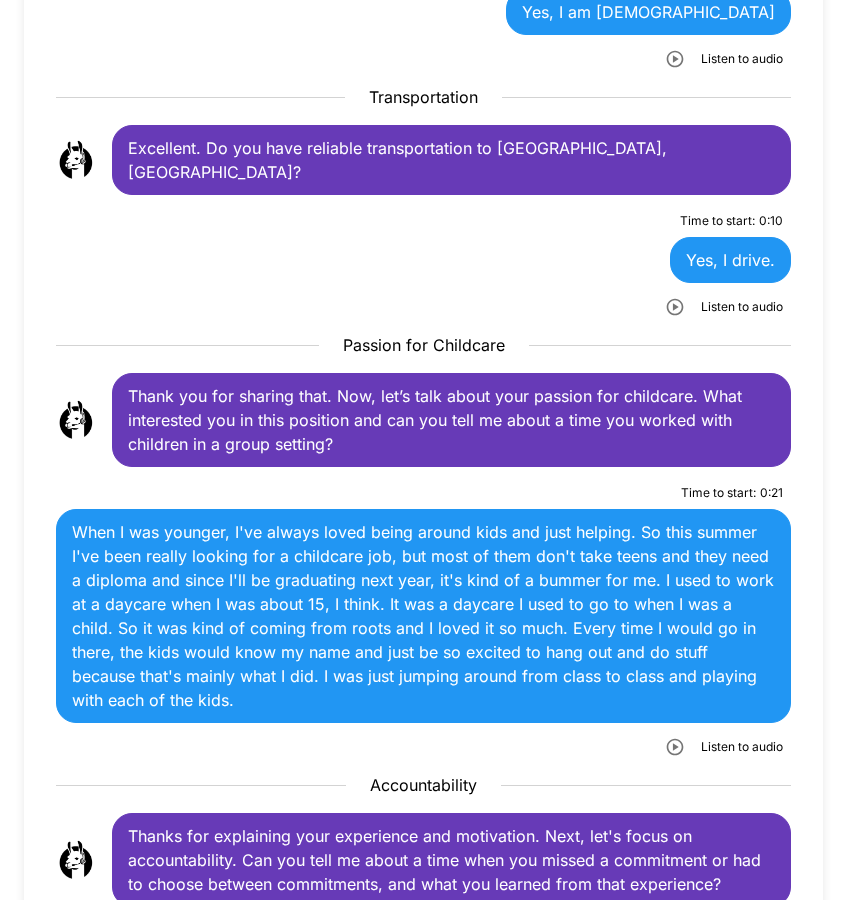 click 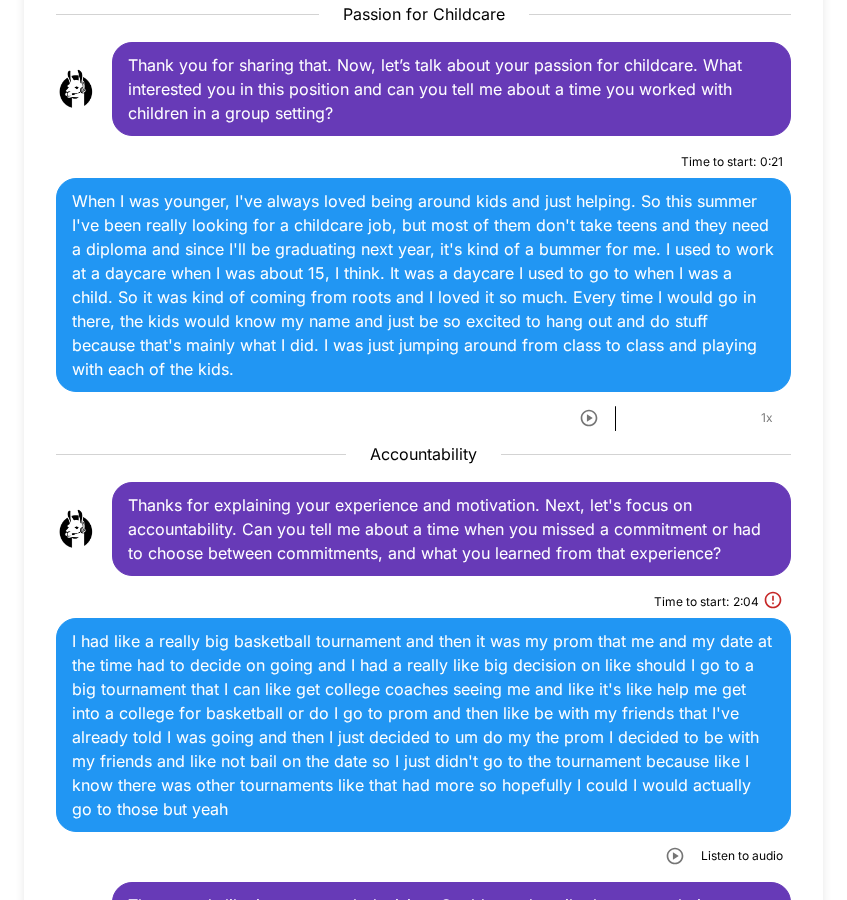 scroll, scrollTop: 1100, scrollLeft: 0, axis: vertical 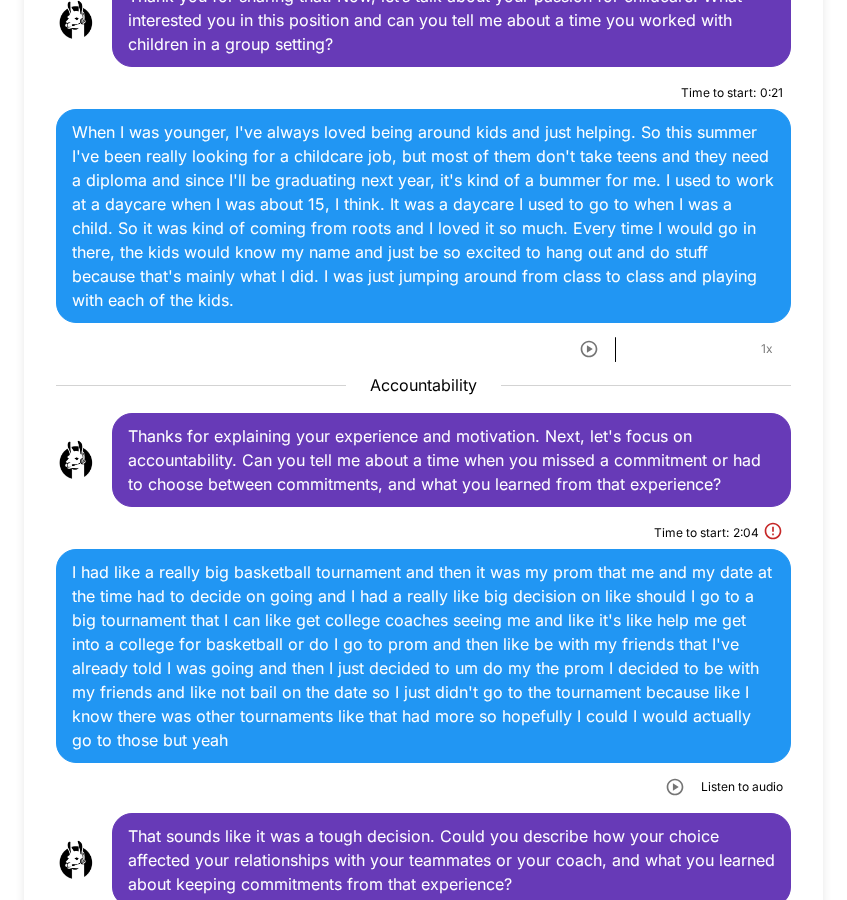 click 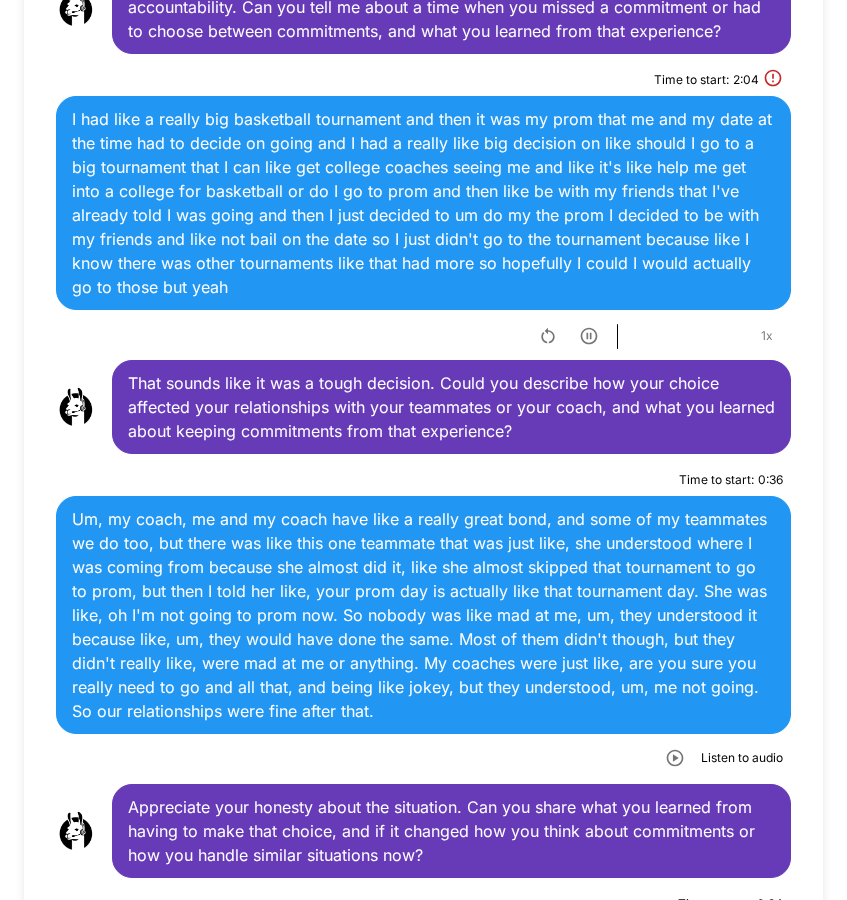 scroll, scrollTop: 1700, scrollLeft: 0, axis: vertical 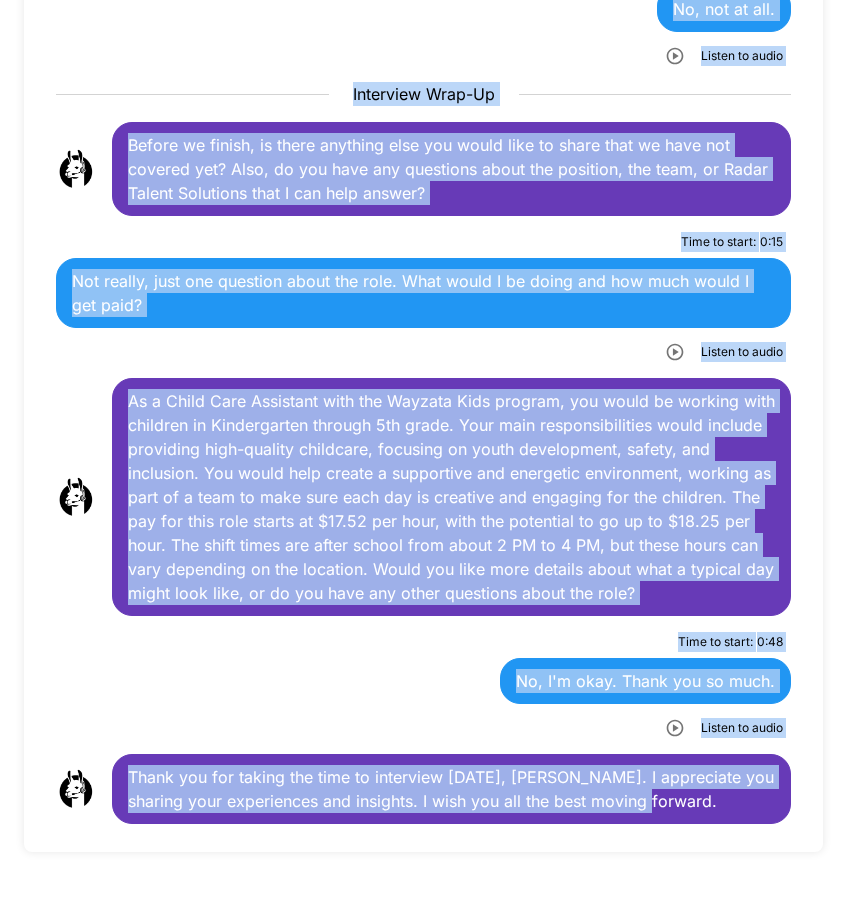 drag, startPoint x: 131, startPoint y: 347, endPoint x: 713, endPoint y: 761, distance: 714.22687 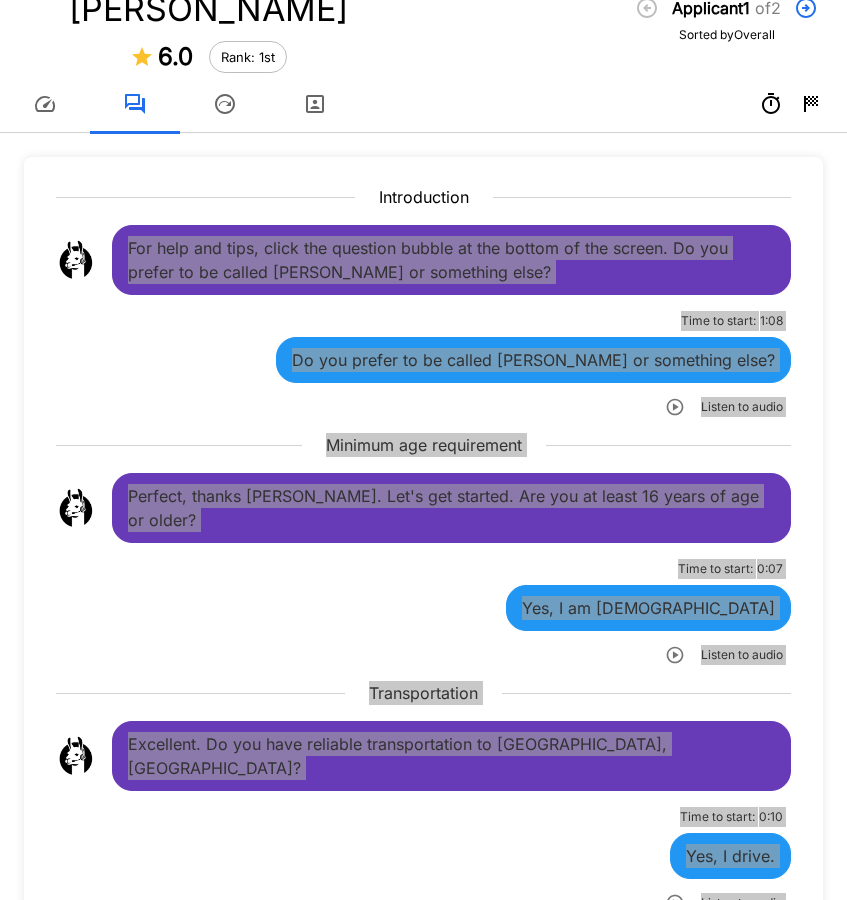 scroll, scrollTop: 0, scrollLeft: 0, axis: both 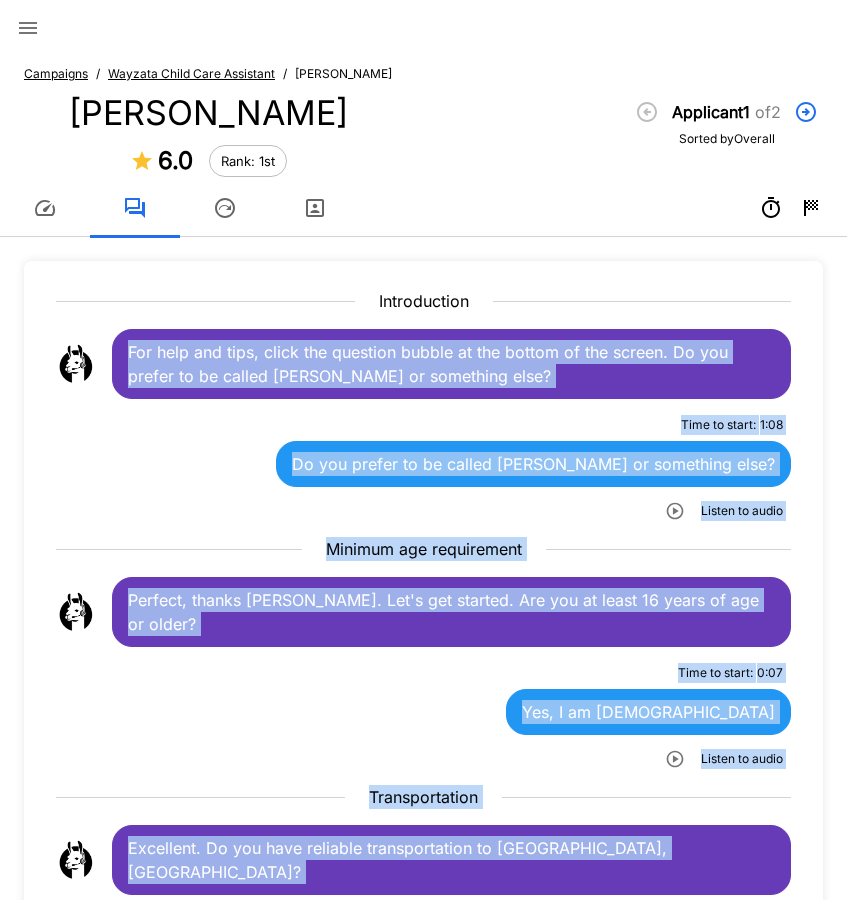 click 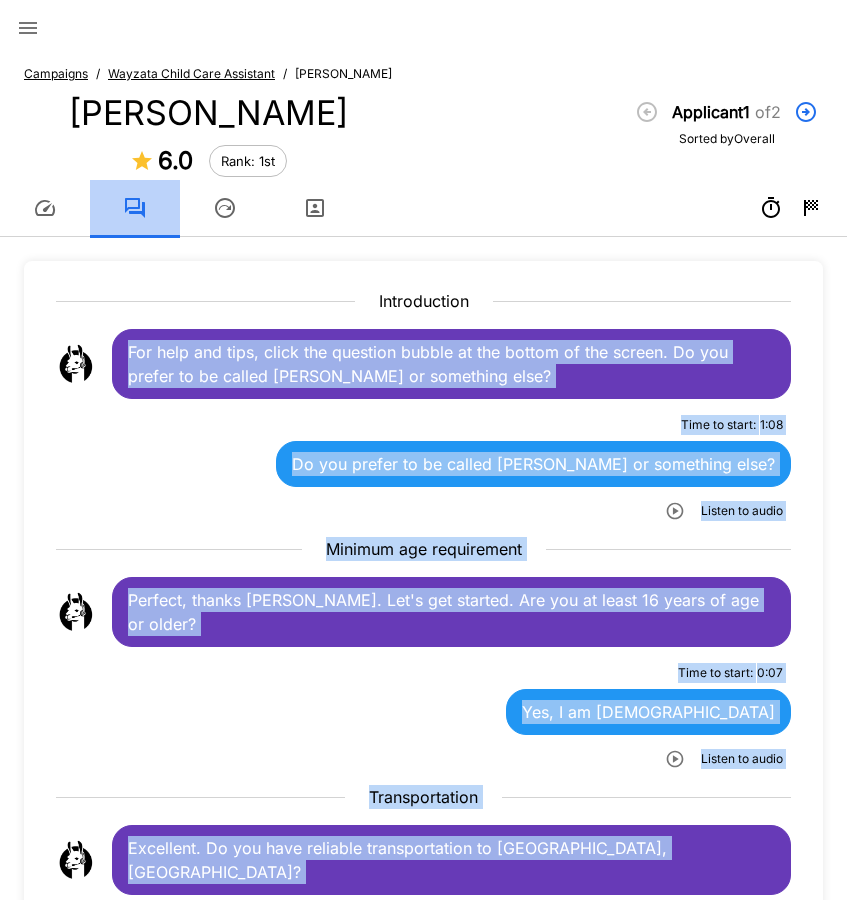 click 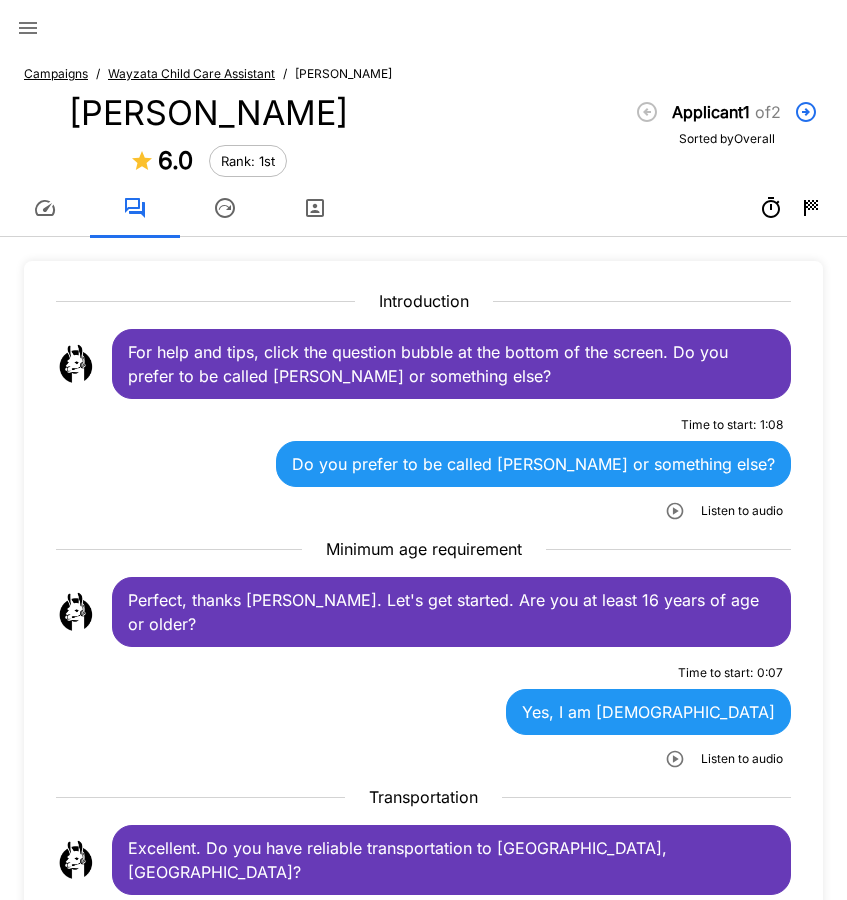 click on "Wayzata Child Care Assistant" at bounding box center [191, 73] 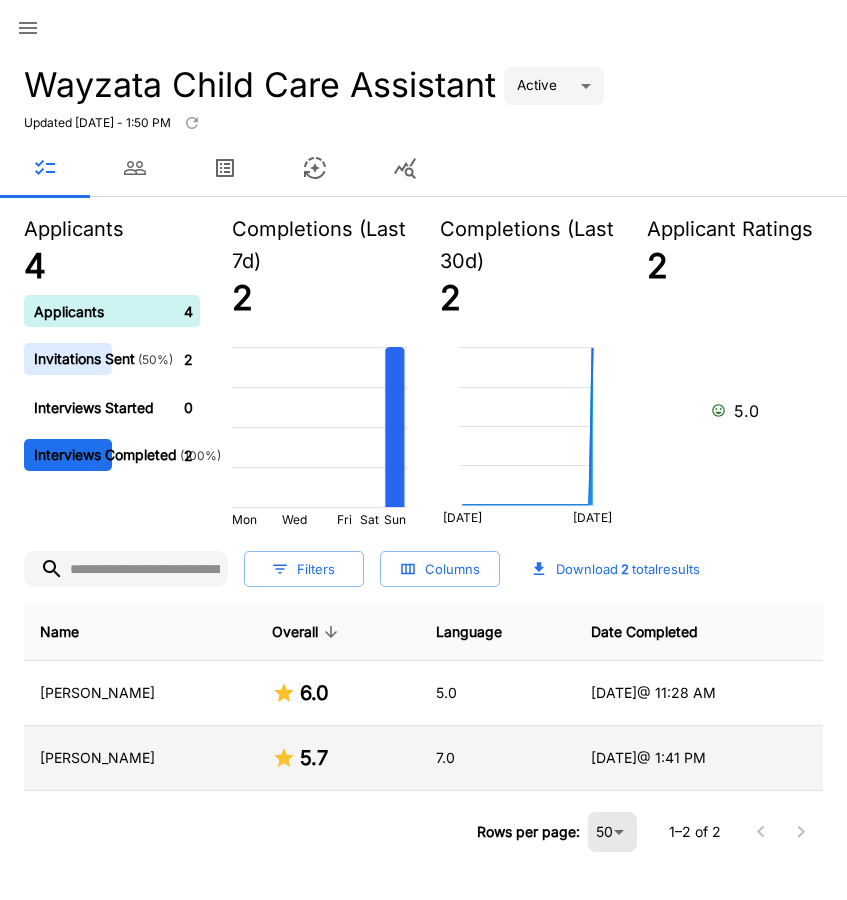 click on "[PERSON_NAME]" at bounding box center (140, 758) 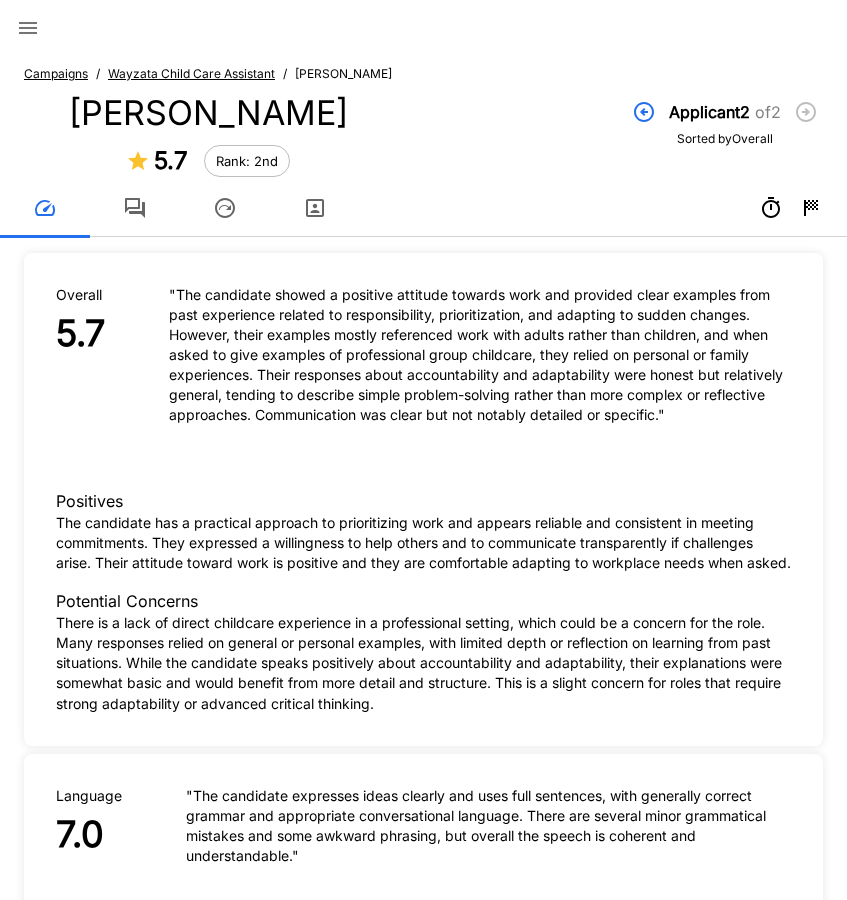 click on "Wayzata Child Care Assistant" at bounding box center [191, 73] 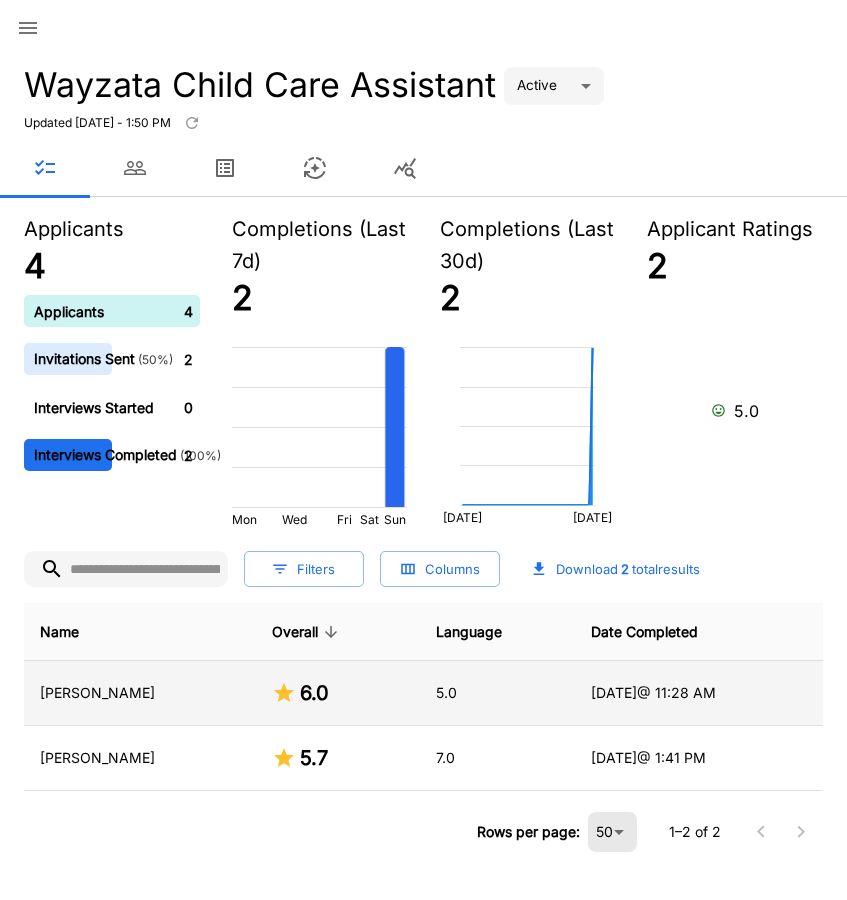 click on "[PERSON_NAME]" at bounding box center (140, 693) 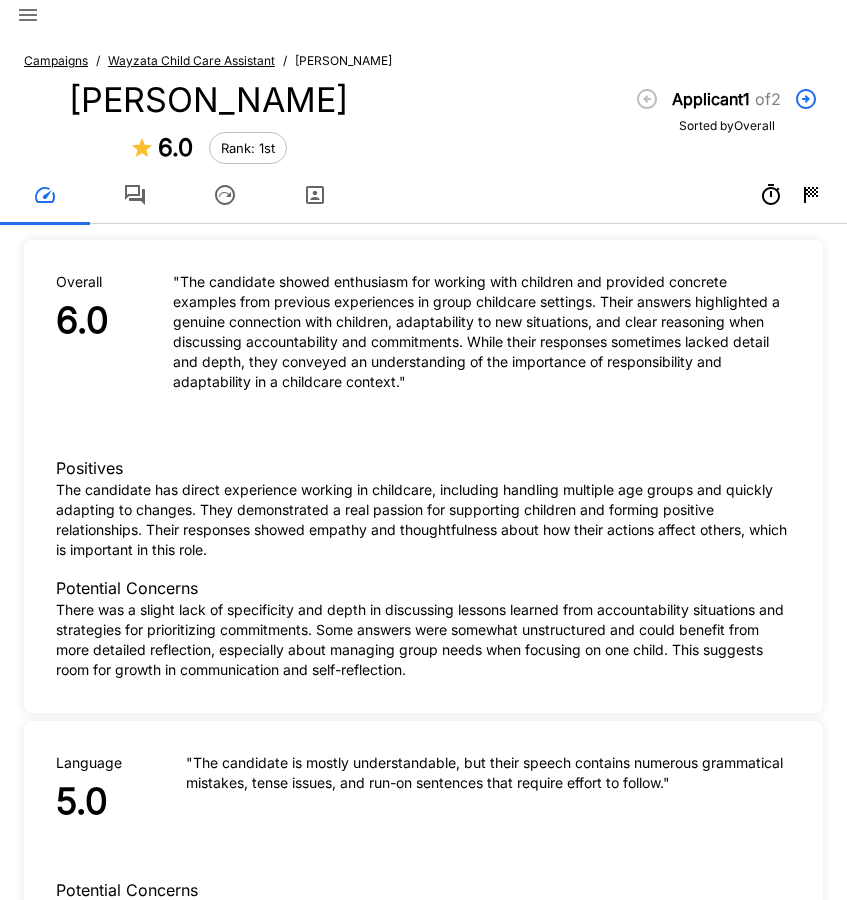 scroll, scrollTop: 0, scrollLeft: 0, axis: both 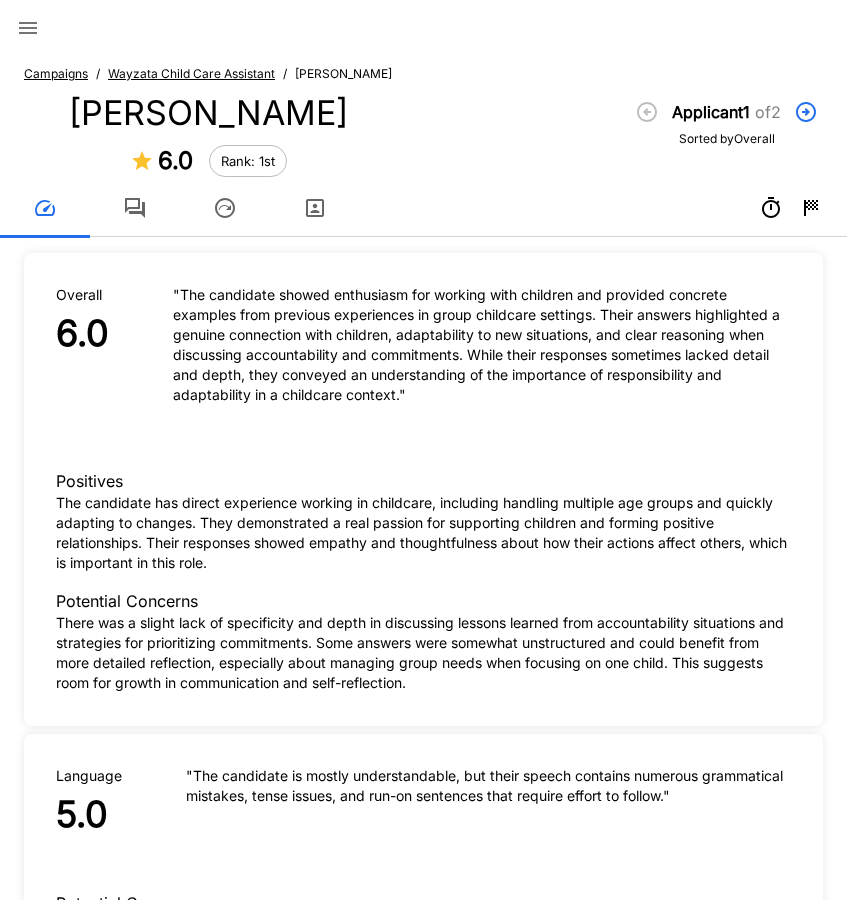 click on "Campaigns / Wayzata Child Care Assistant / [PERSON_NAME] [PERSON_NAME]   6.0 Rank: 1st" at bounding box center [208, 122] 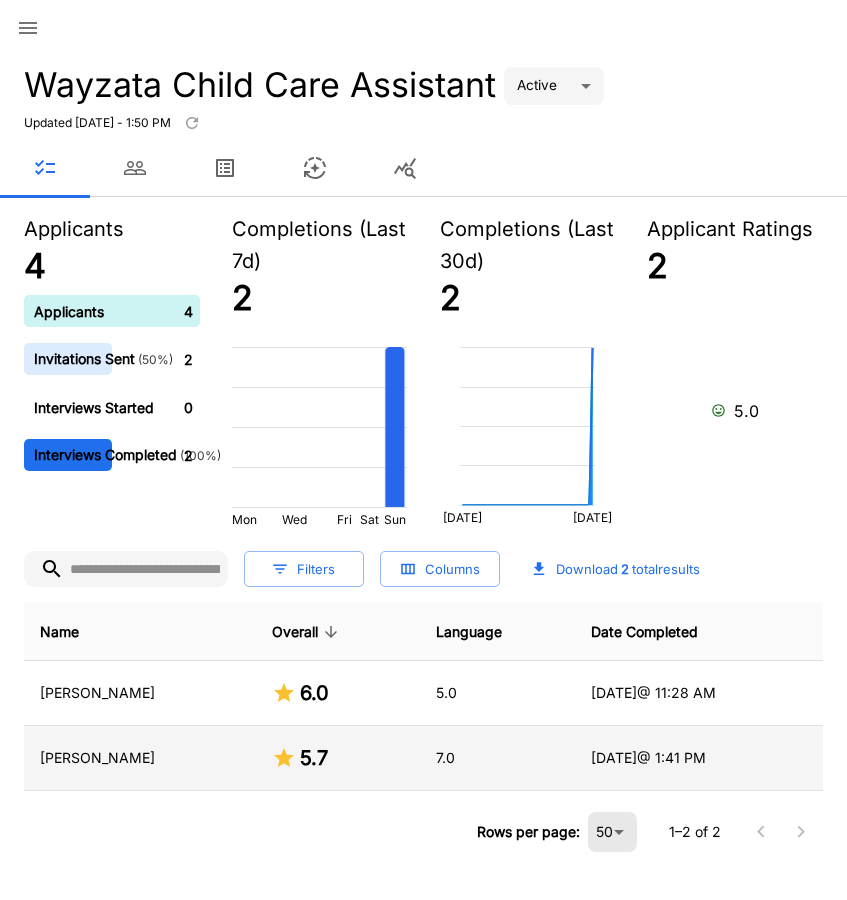 click on "[PERSON_NAME]" at bounding box center (140, 758) 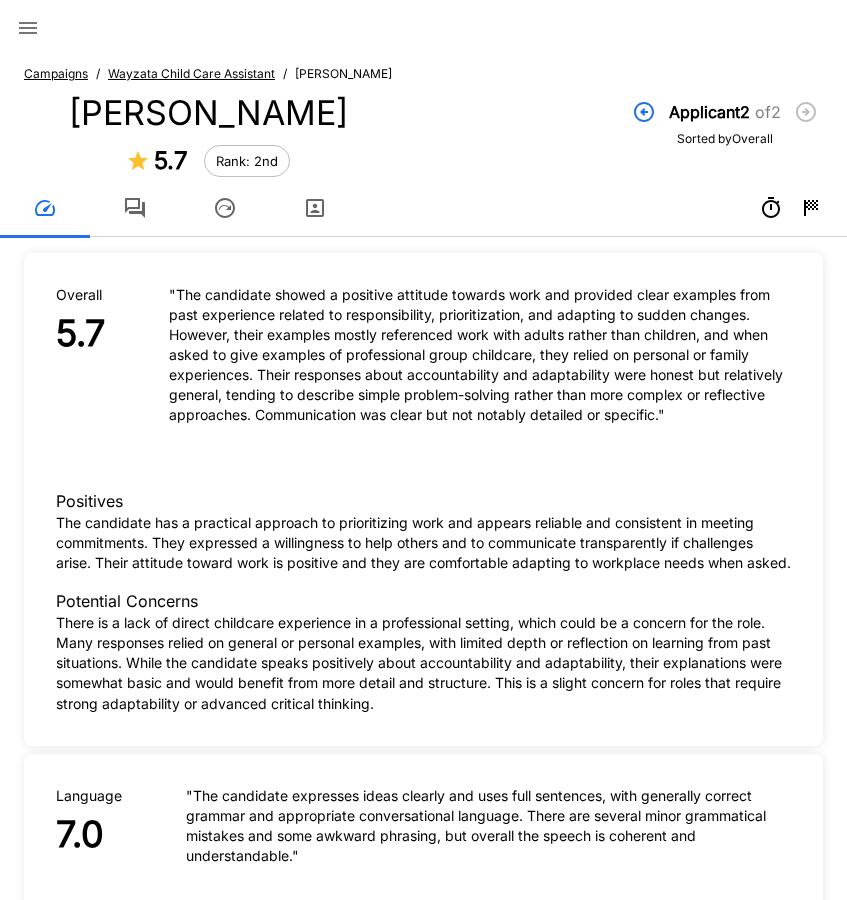 click 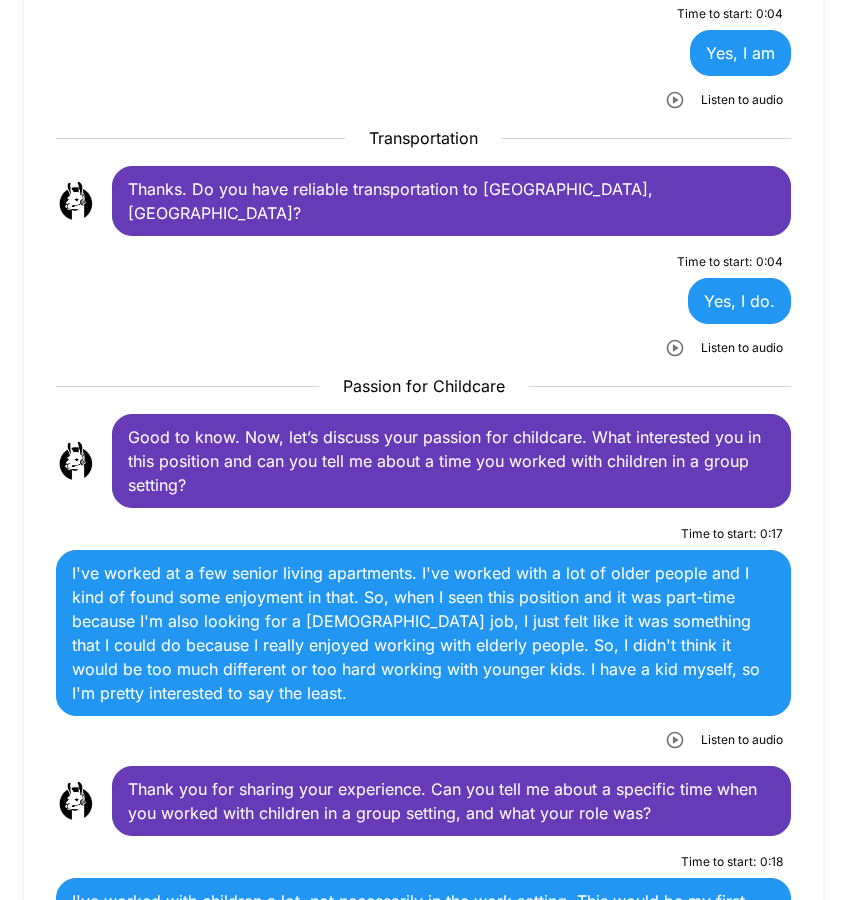 scroll, scrollTop: 700, scrollLeft: 0, axis: vertical 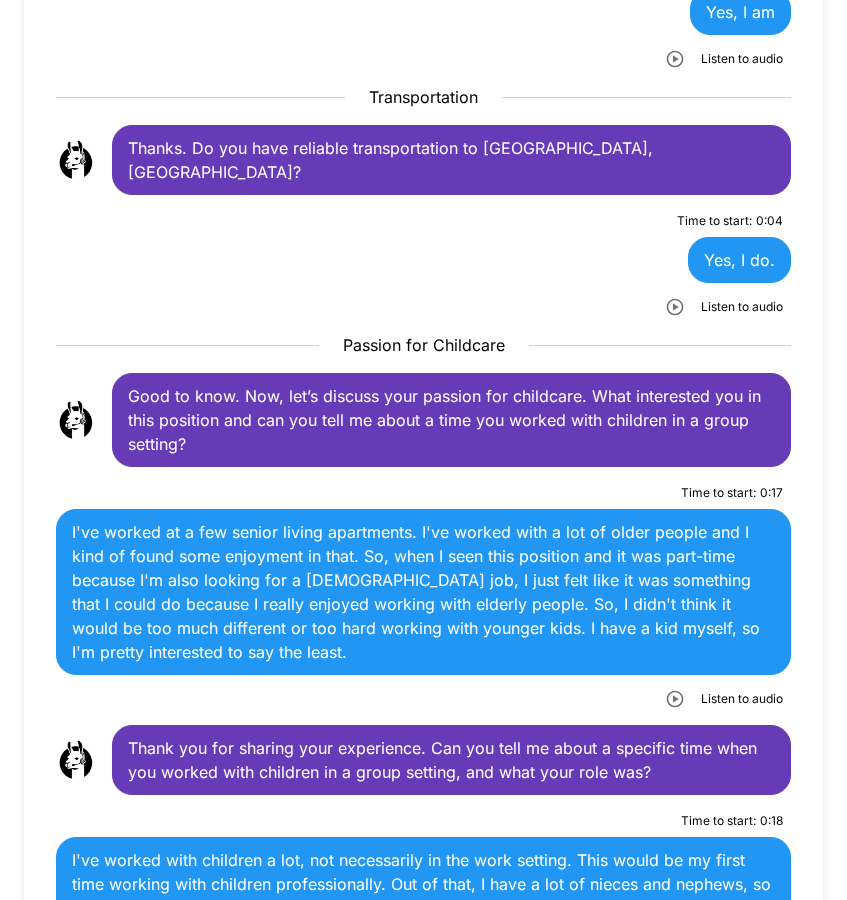 click 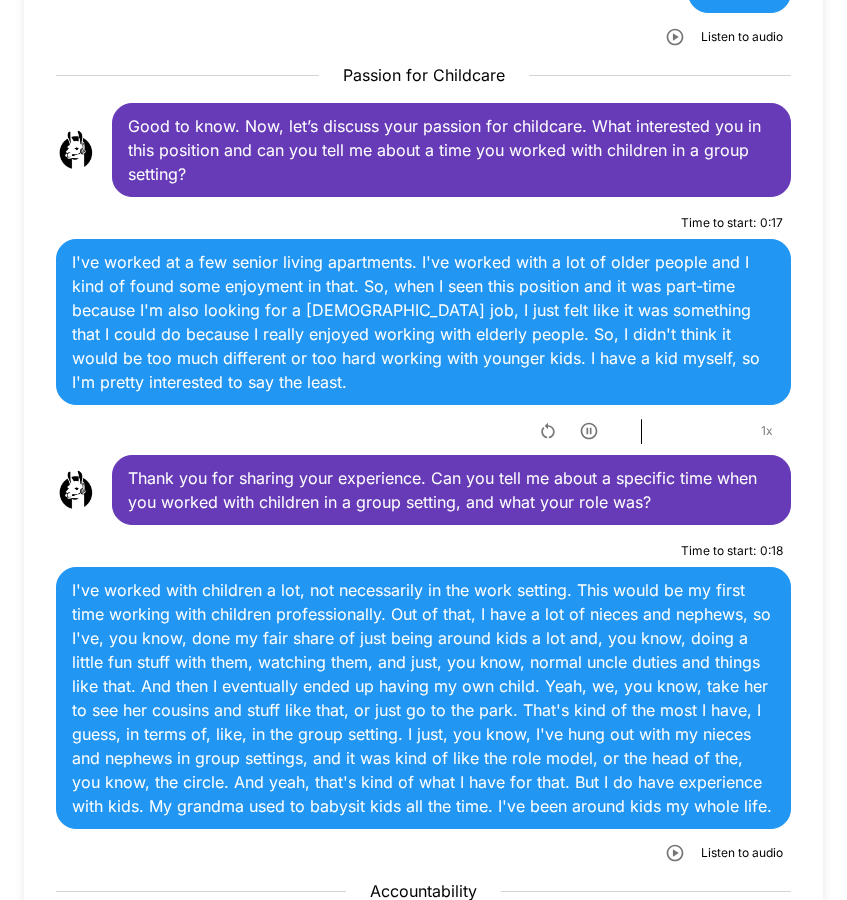 scroll, scrollTop: 1000, scrollLeft: 0, axis: vertical 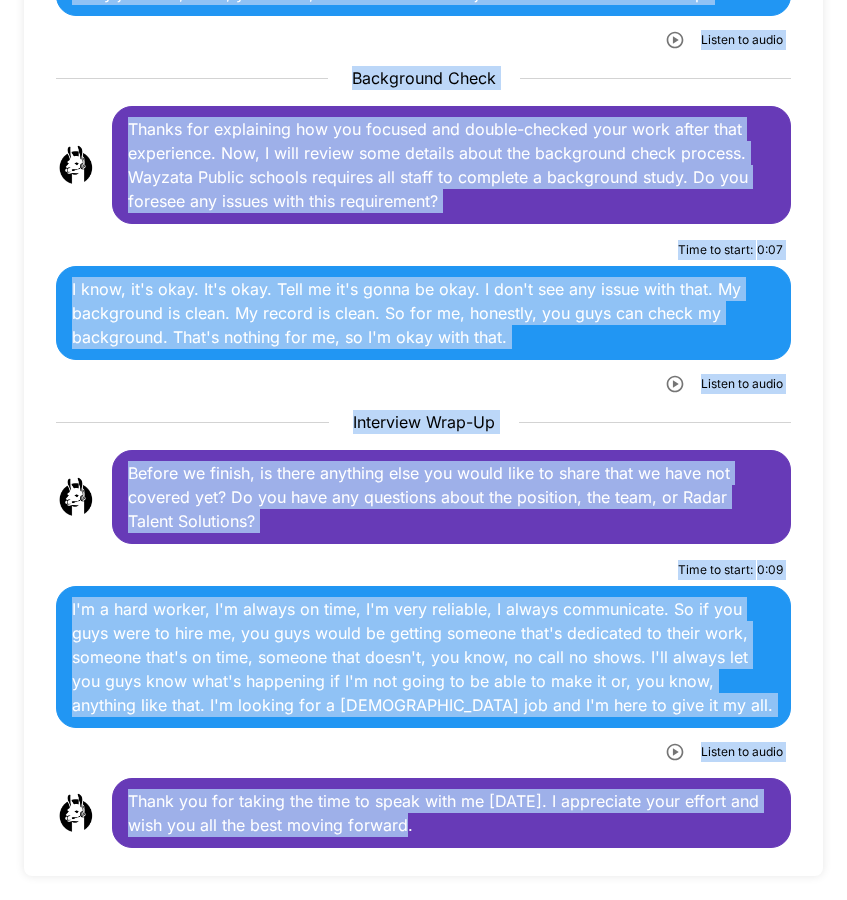 drag, startPoint x: 129, startPoint y: 346, endPoint x: 613, endPoint y: 755, distance: 633.6695 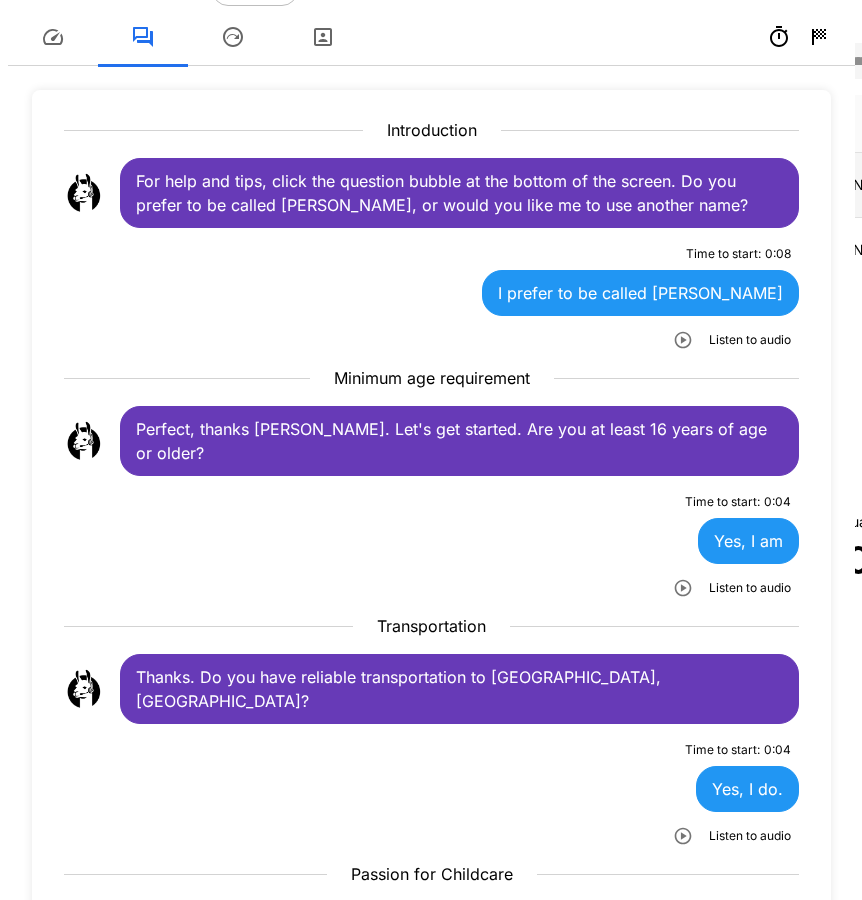 scroll, scrollTop: 0, scrollLeft: 0, axis: both 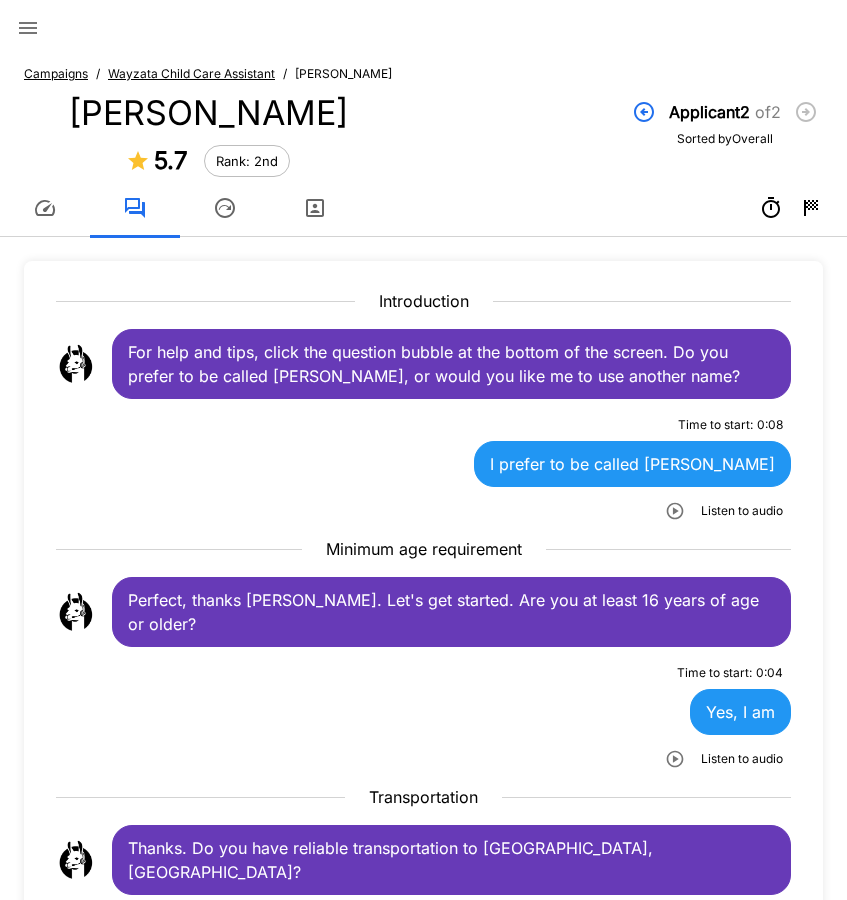 click on "Campaigns" at bounding box center [56, 73] 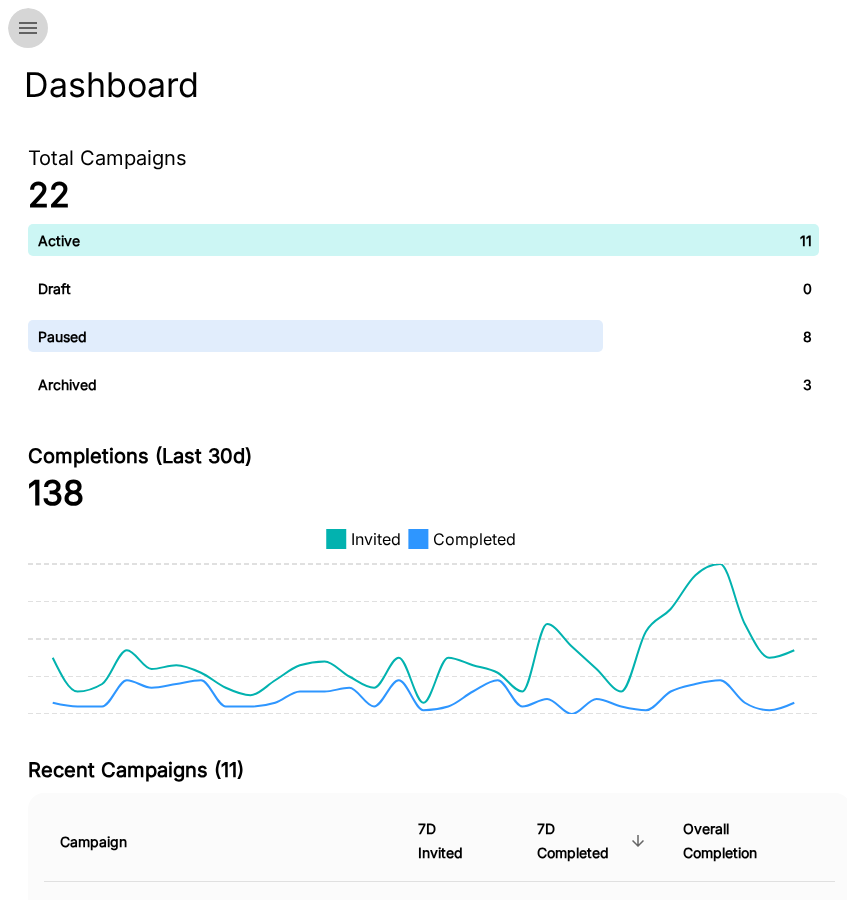 click 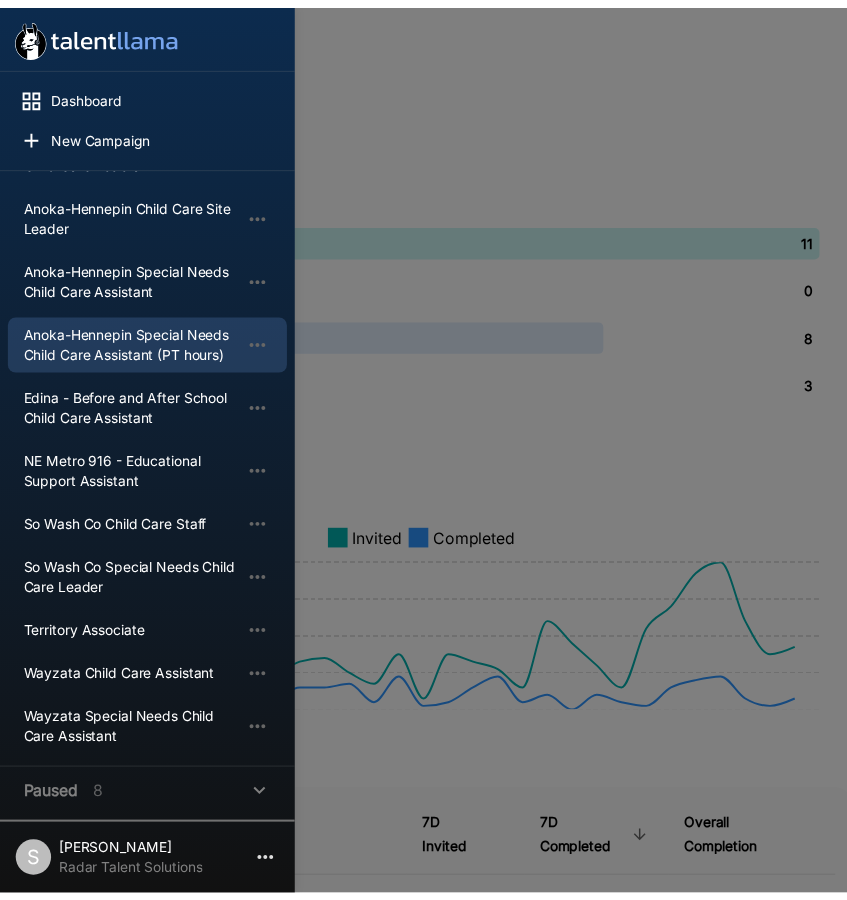 scroll, scrollTop: 200, scrollLeft: 0, axis: vertical 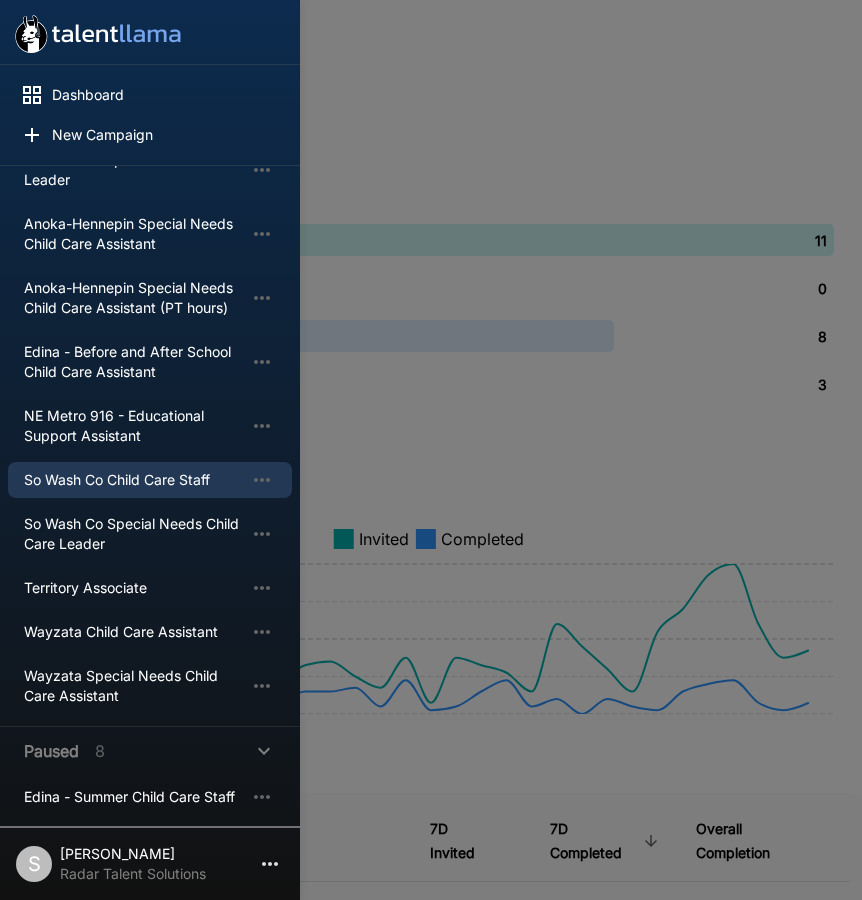 click on "So Wash Co Child Care Staff" at bounding box center [134, 480] 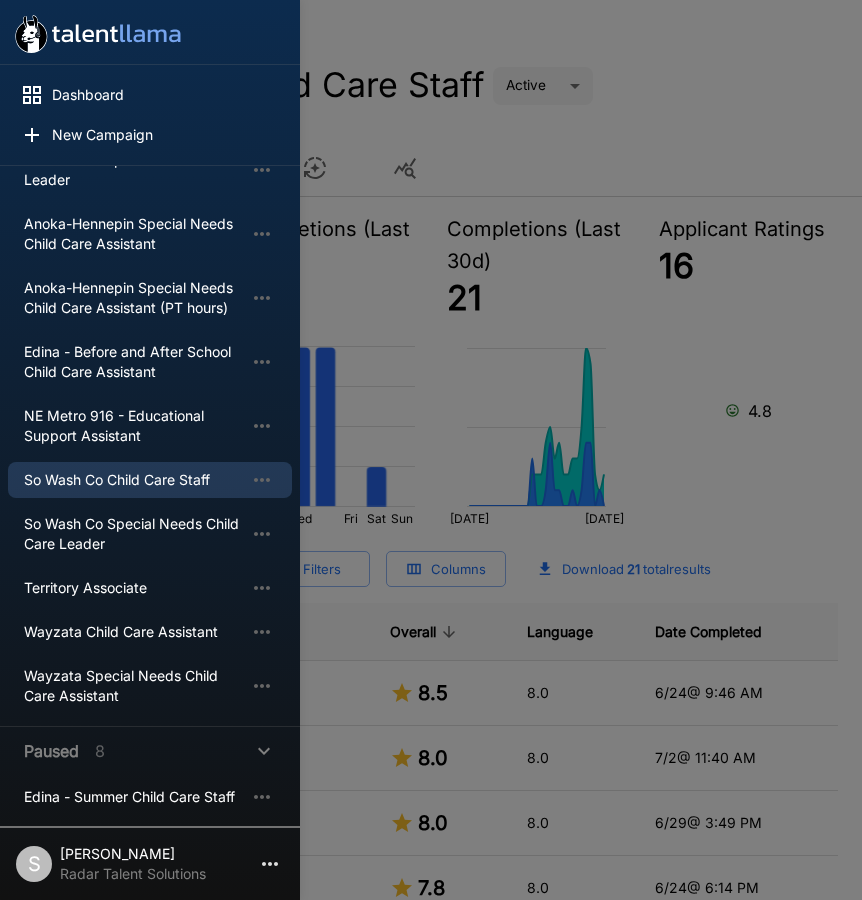 click at bounding box center (431, 450) 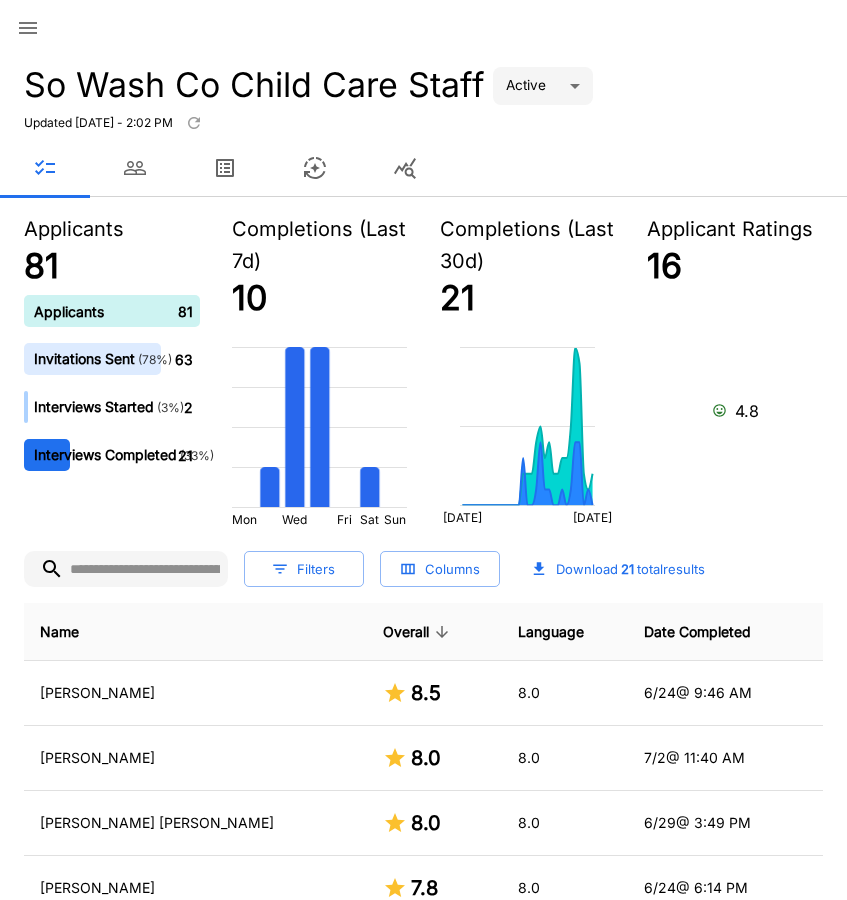 click 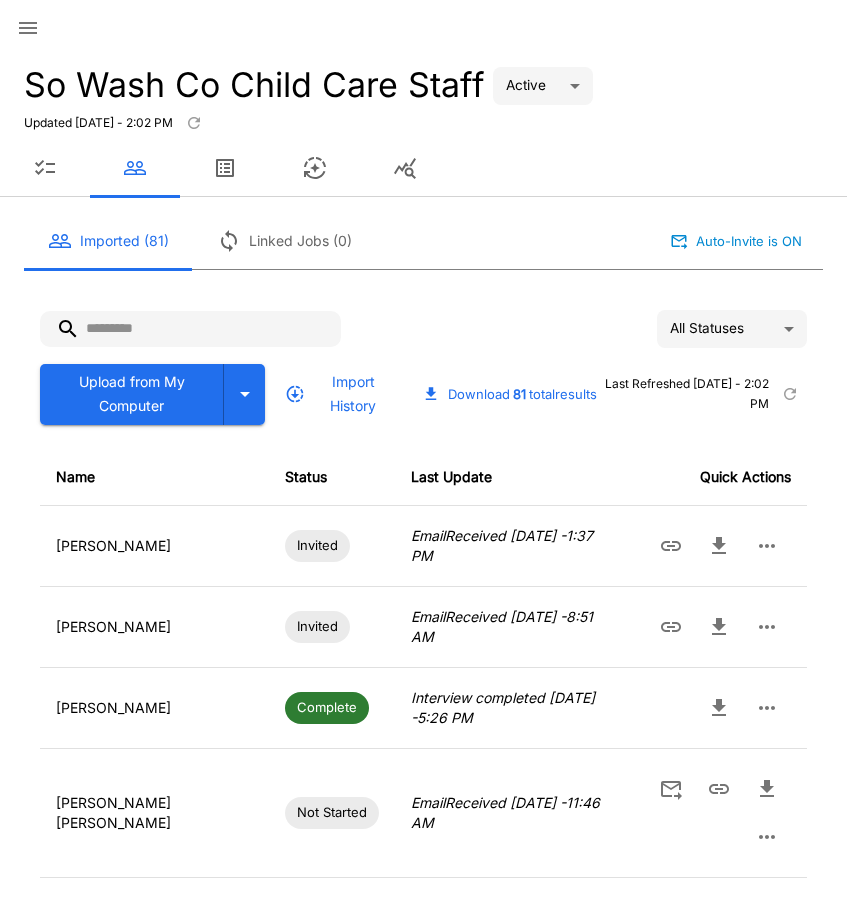 click at bounding box center [190, 329] 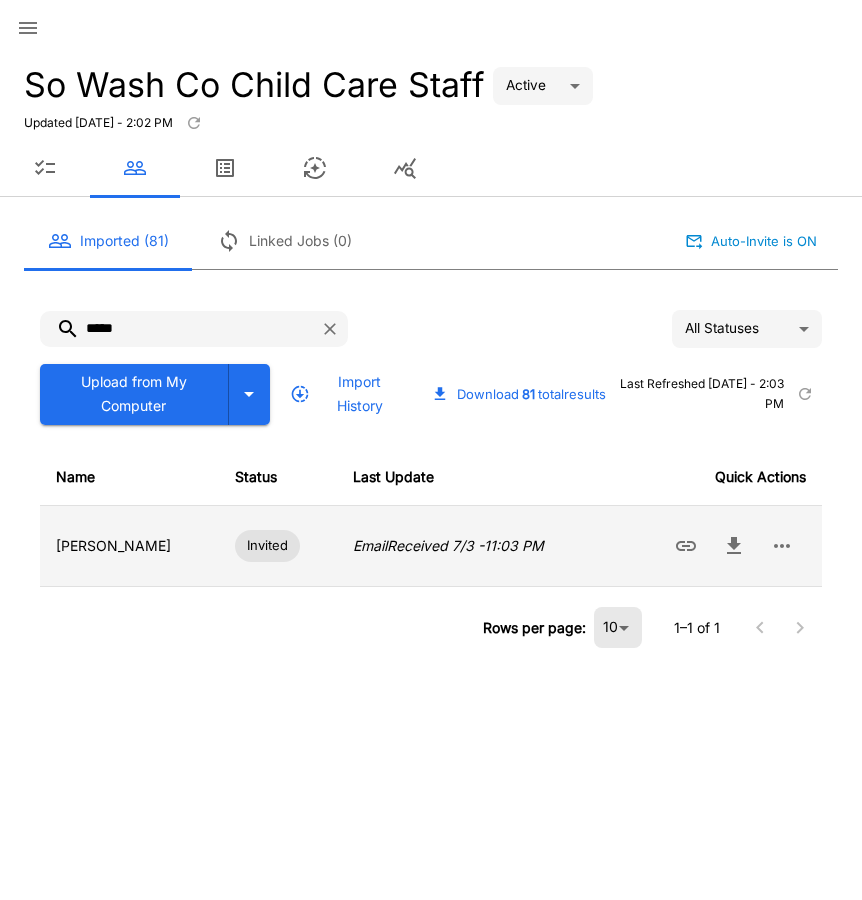 click 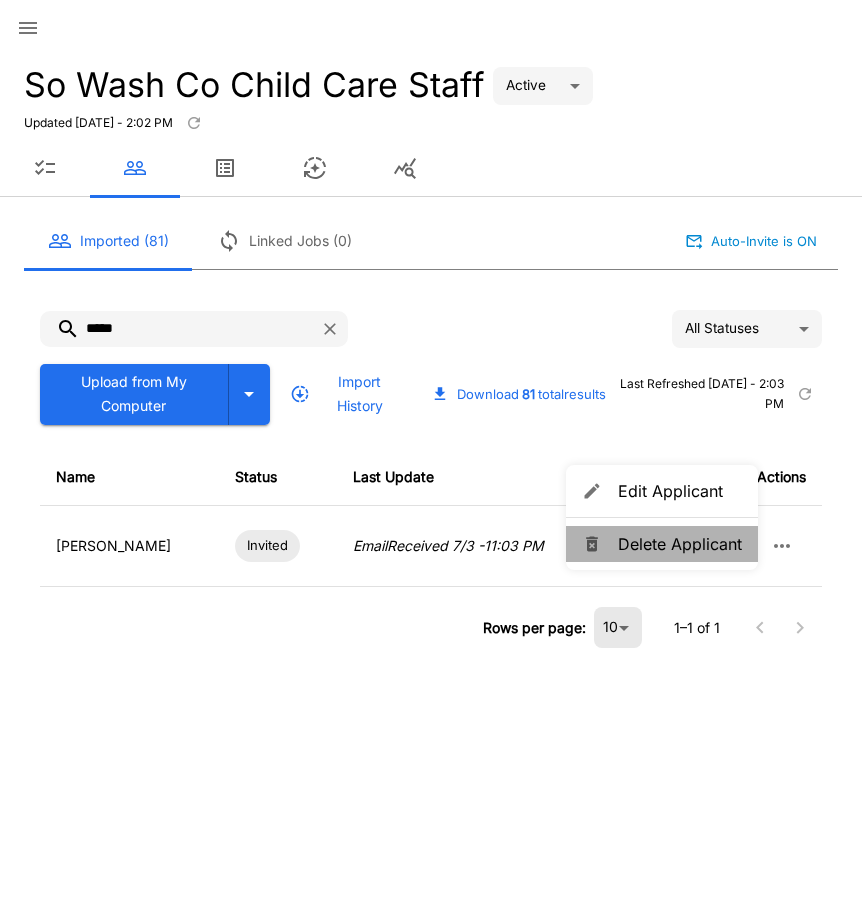 click on "Delete Applicant" at bounding box center (680, 544) 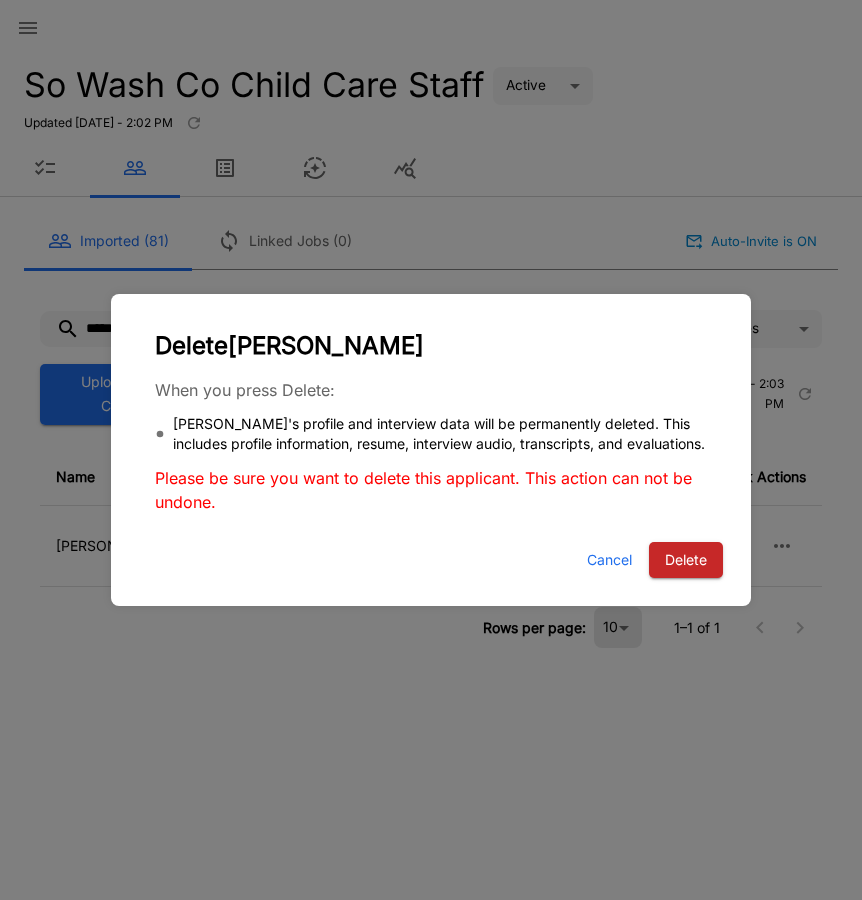 drag, startPoint x: 684, startPoint y: 560, endPoint x: 653, endPoint y: 476, distance: 89.537704 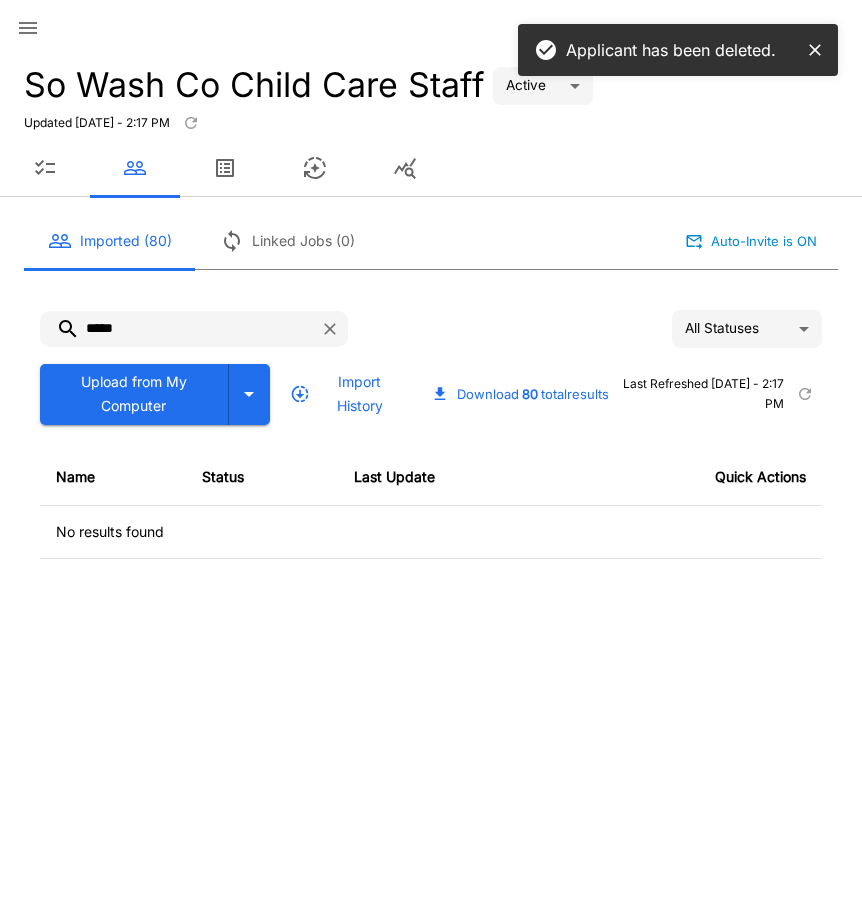 click on "So Wash Co Child Care Staff  Active **** Updated [DATE] - 2:17 PM Imported (80) Linked Jobs (0) Auto-Invite is ON Applicant has been deleted. ***** All Statuses ** Upload from My Computer Import History Download   80   total  results Last Refreshed [DATE] - 2:17 PM Name Status Last Update Quick Actions No results found" at bounding box center (431, 450) 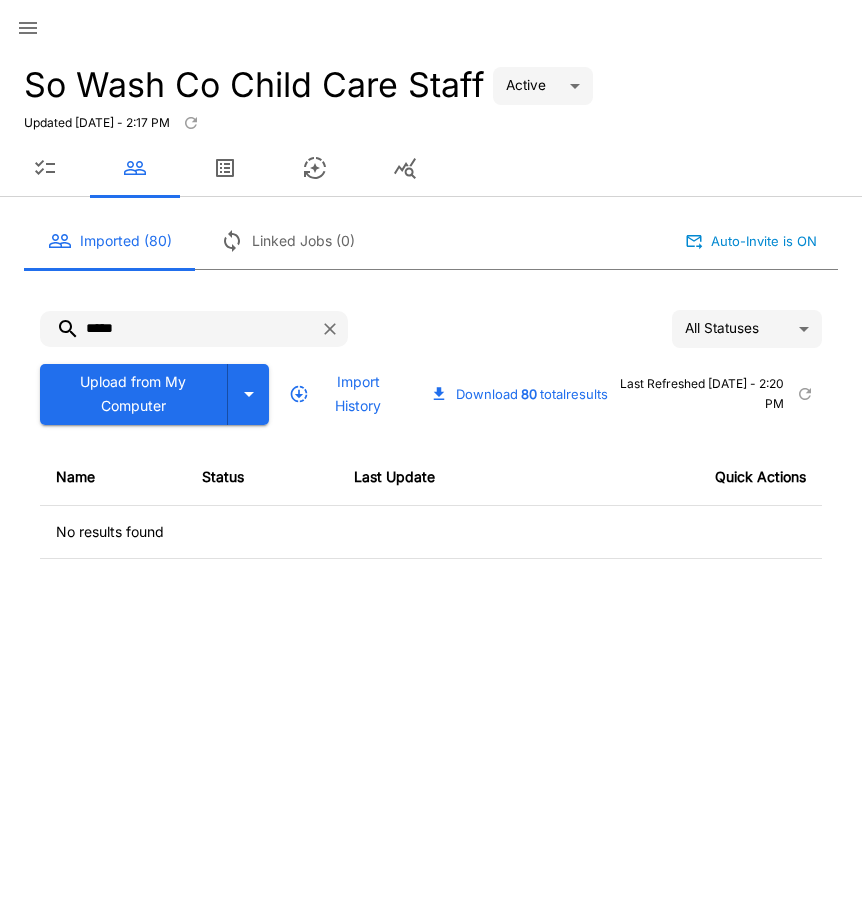 drag, startPoint x: 66, startPoint y: 325, endPoint x: 51, endPoint y: 326, distance: 15.033297 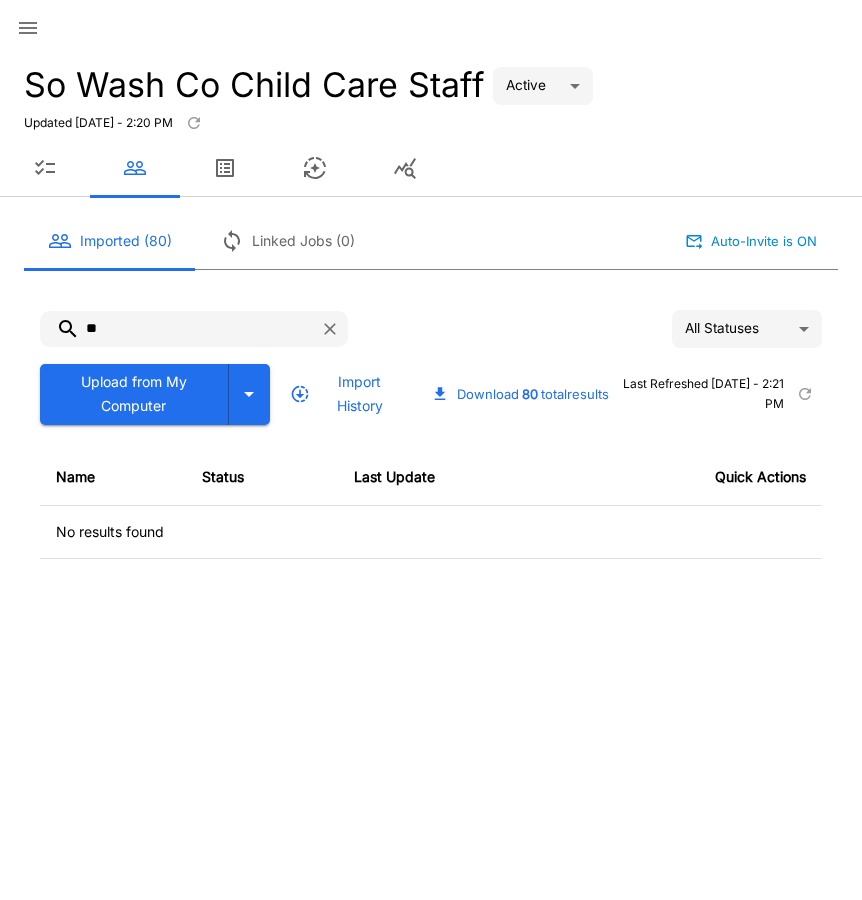 type on "*" 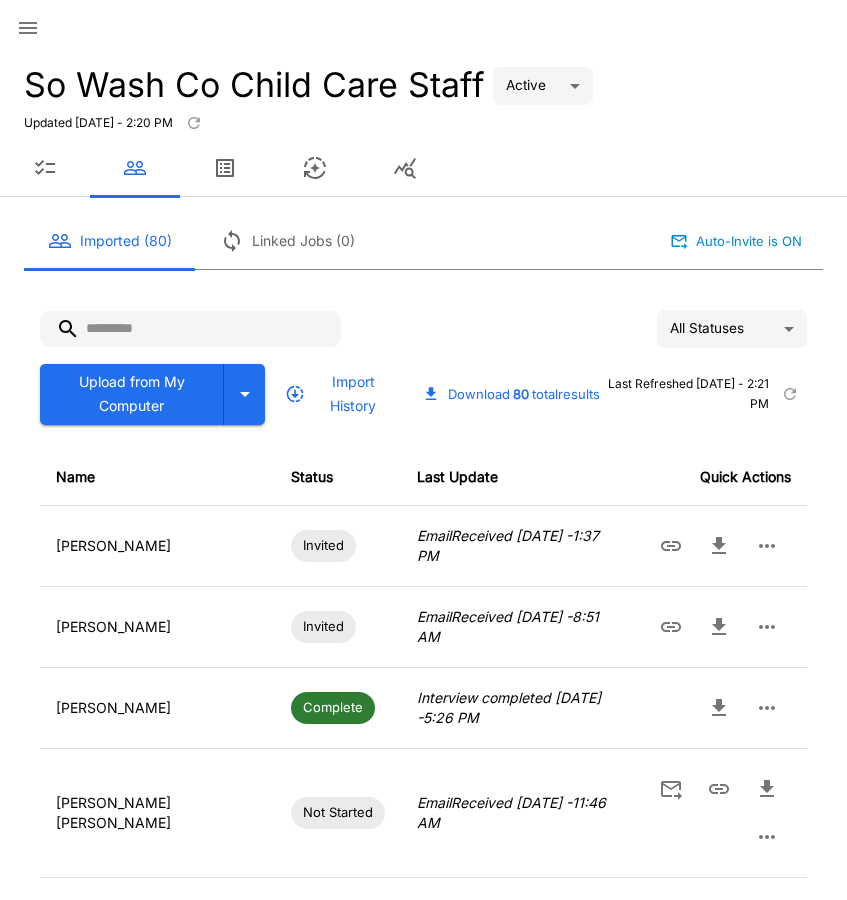 click at bounding box center (190, 329) 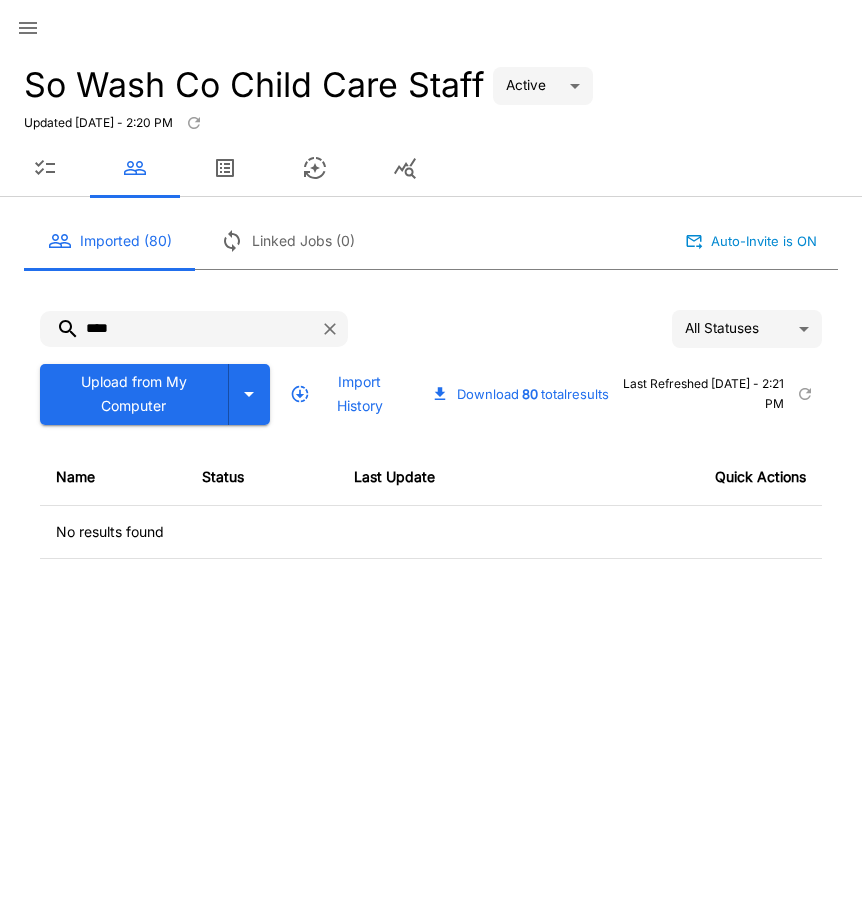 drag, startPoint x: 135, startPoint y: 321, endPoint x: 78, endPoint y: 331, distance: 57.870544 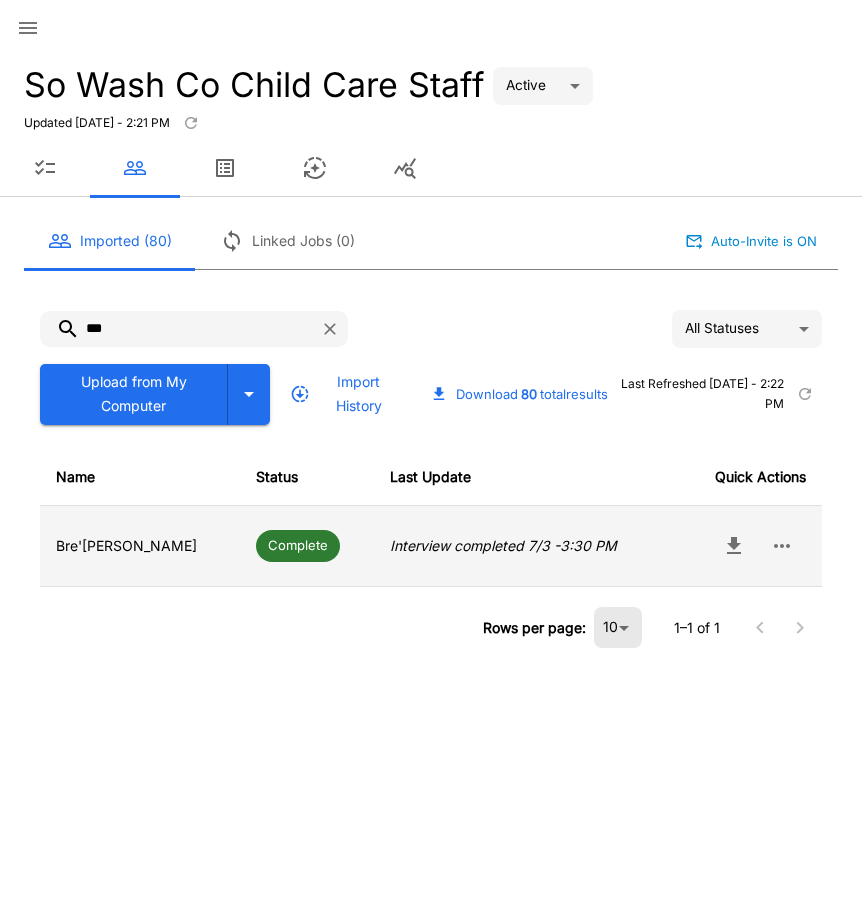 type on "***" 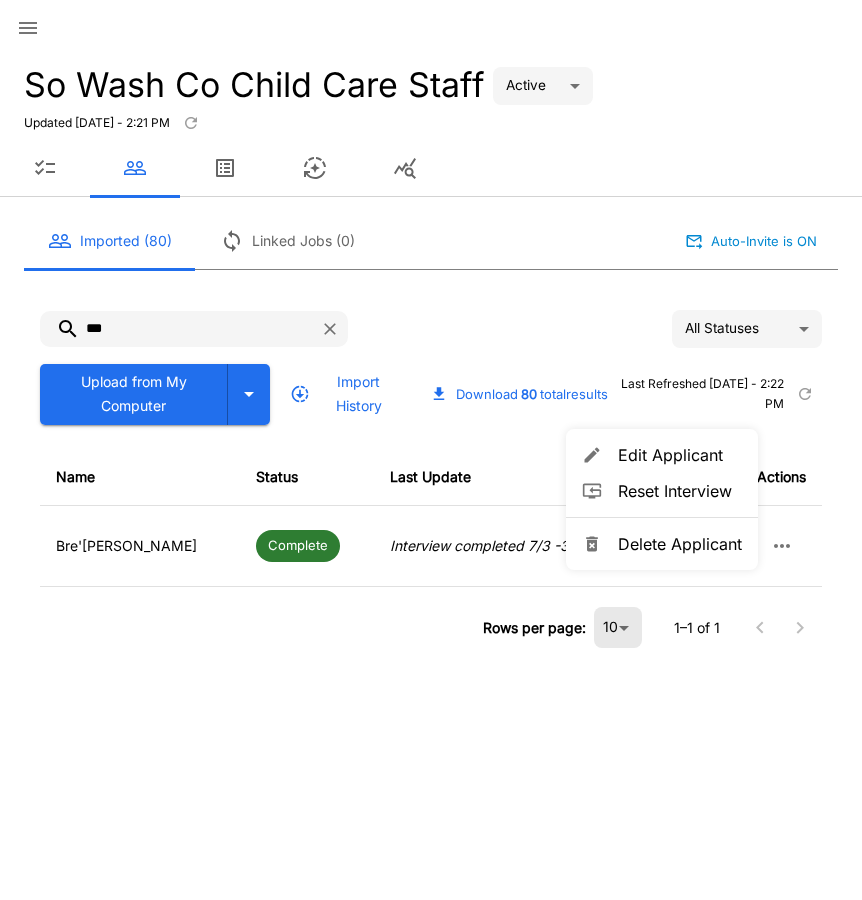 click on "Delete Applicant" at bounding box center [680, 544] 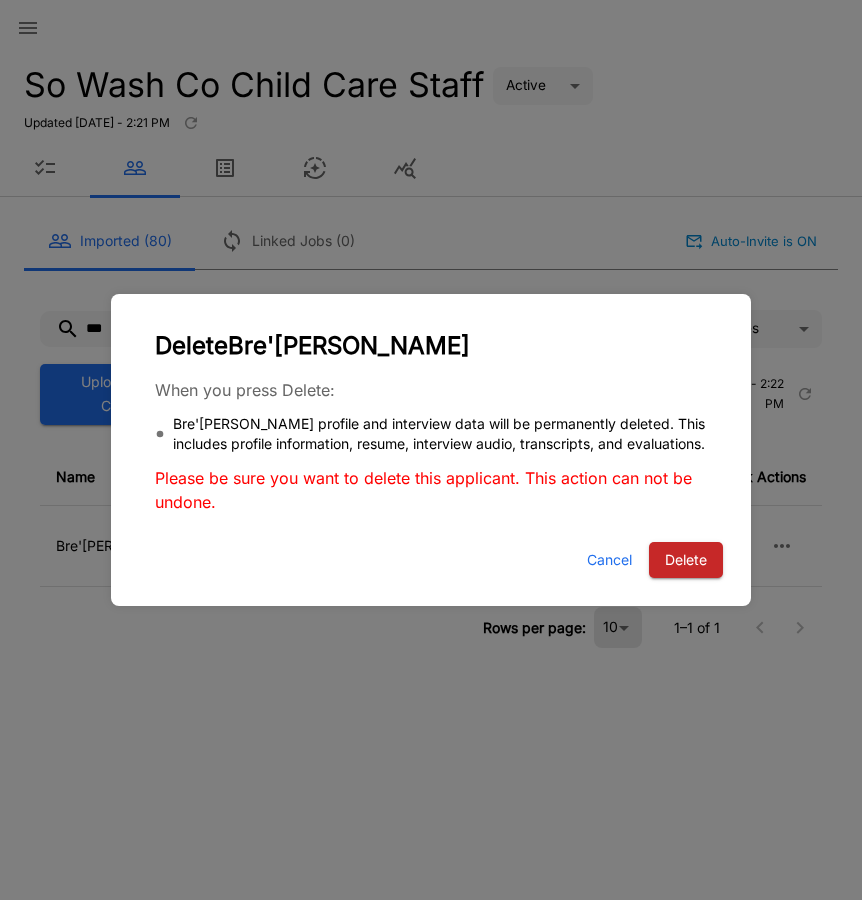 click on "Cancel" at bounding box center [609, 560] 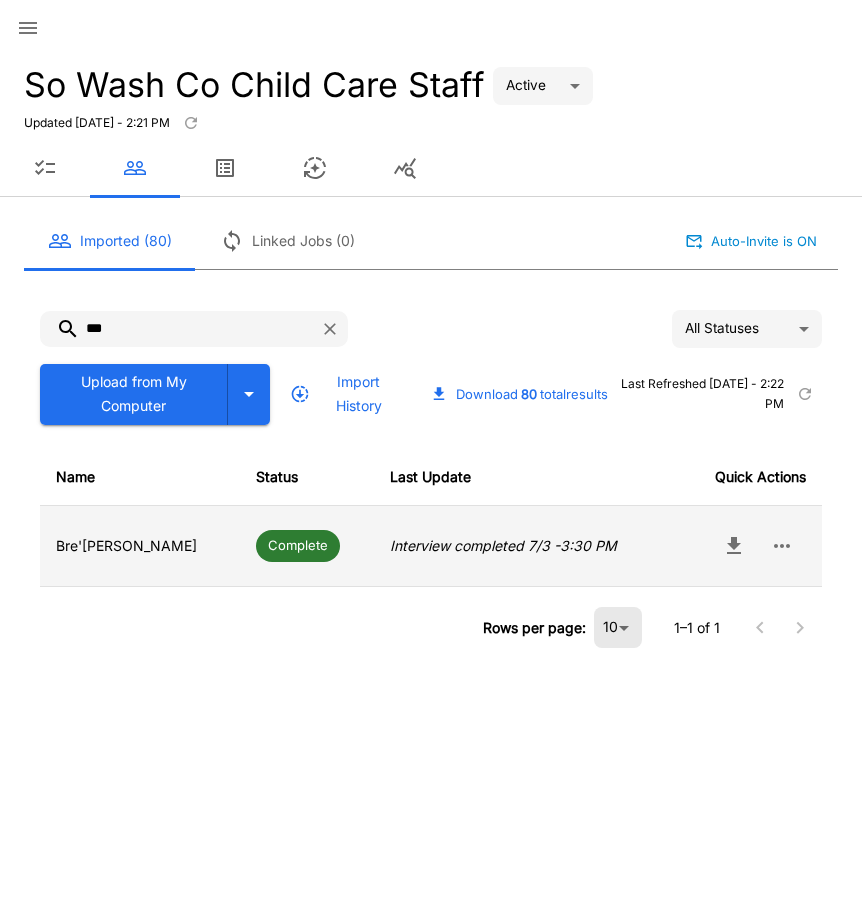 click on "Bre'[PERSON_NAME]" at bounding box center [140, 546] 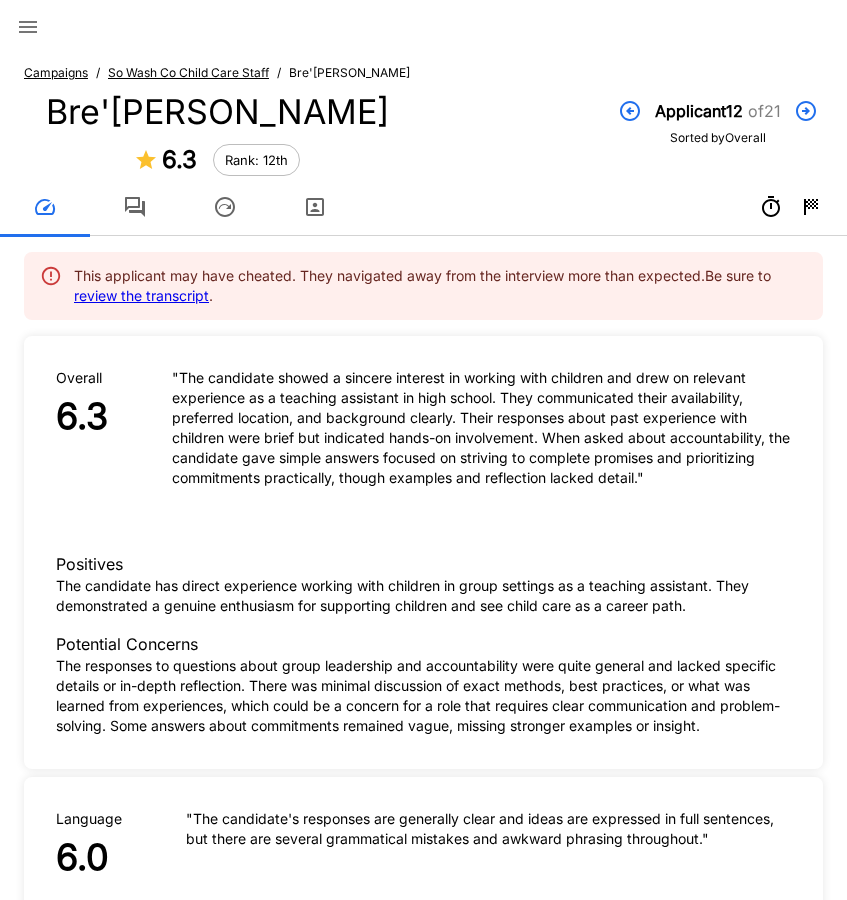 scroll, scrollTop: 0, scrollLeft: 0, axis: both 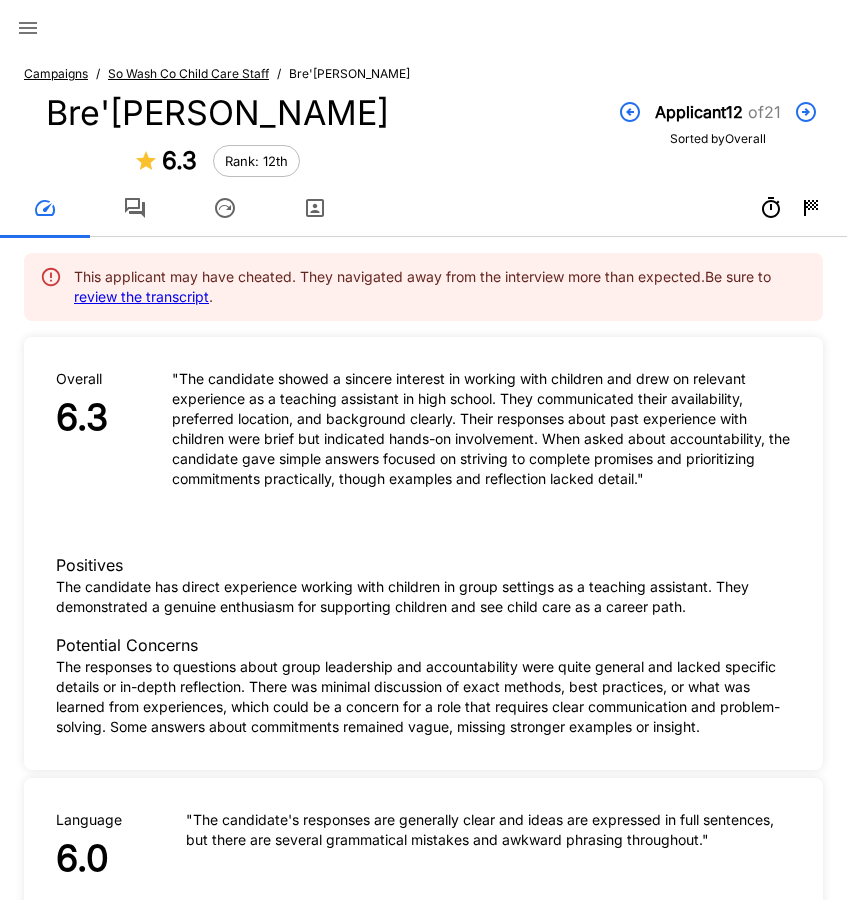 click 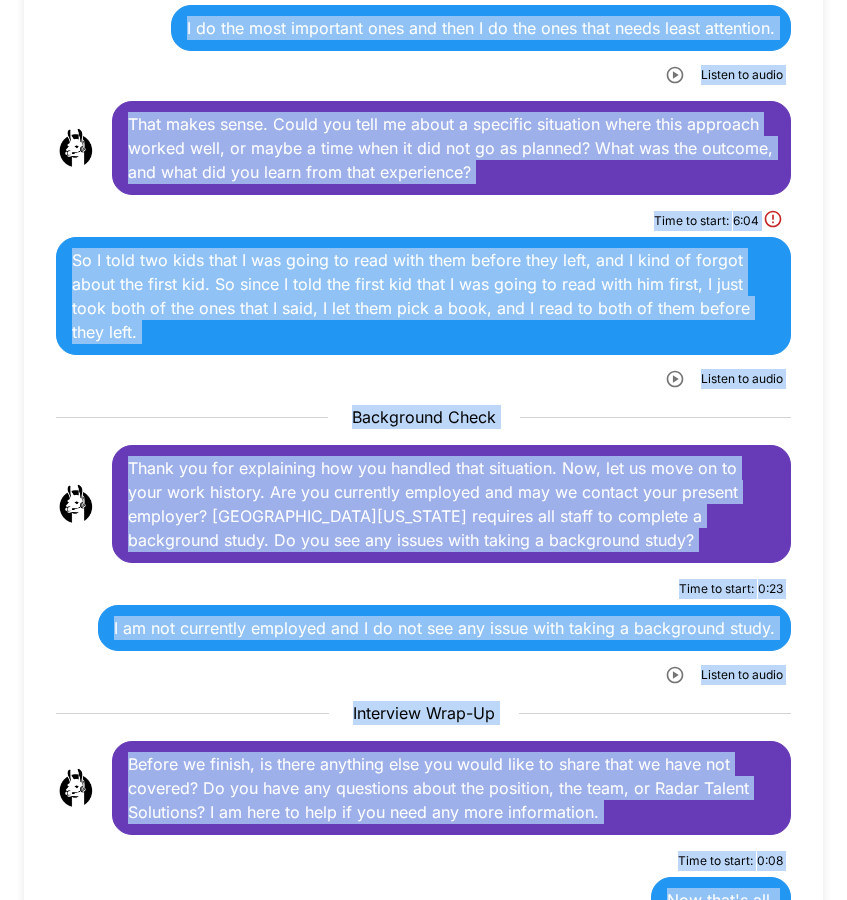 scroll, scrollTop: 3571, scrollLeft: 0, axis: vertical 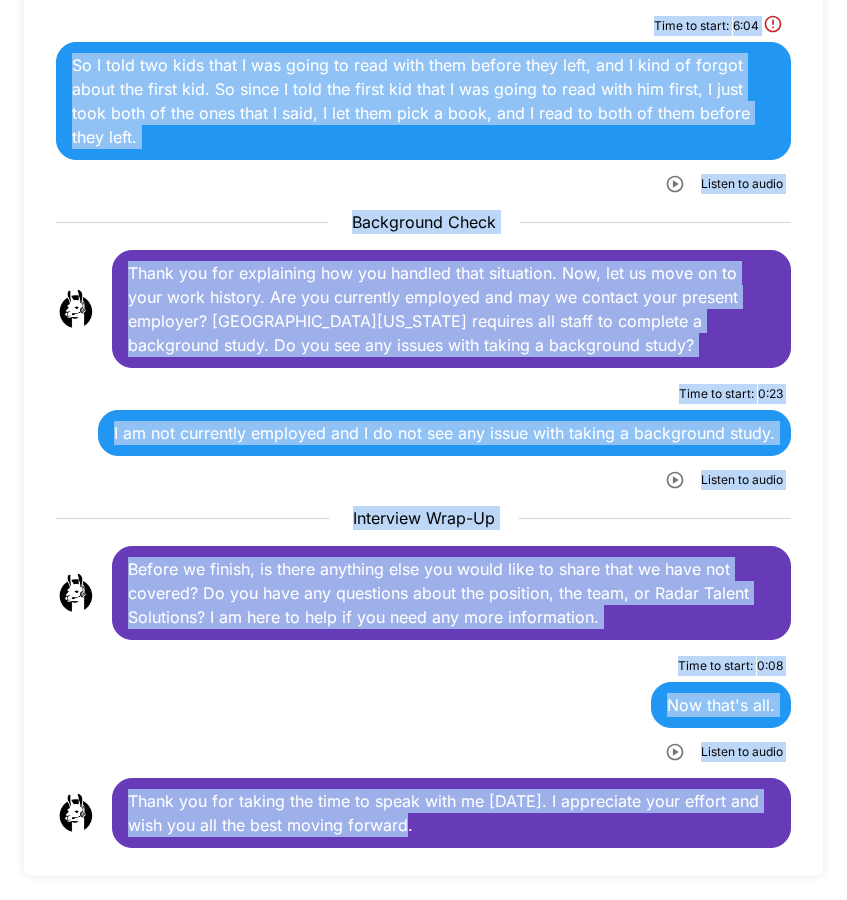 drag, startPoint x: 131, startPoint y: 431, endPoint x: 659, endPoint y: 807, distance: 648.1975 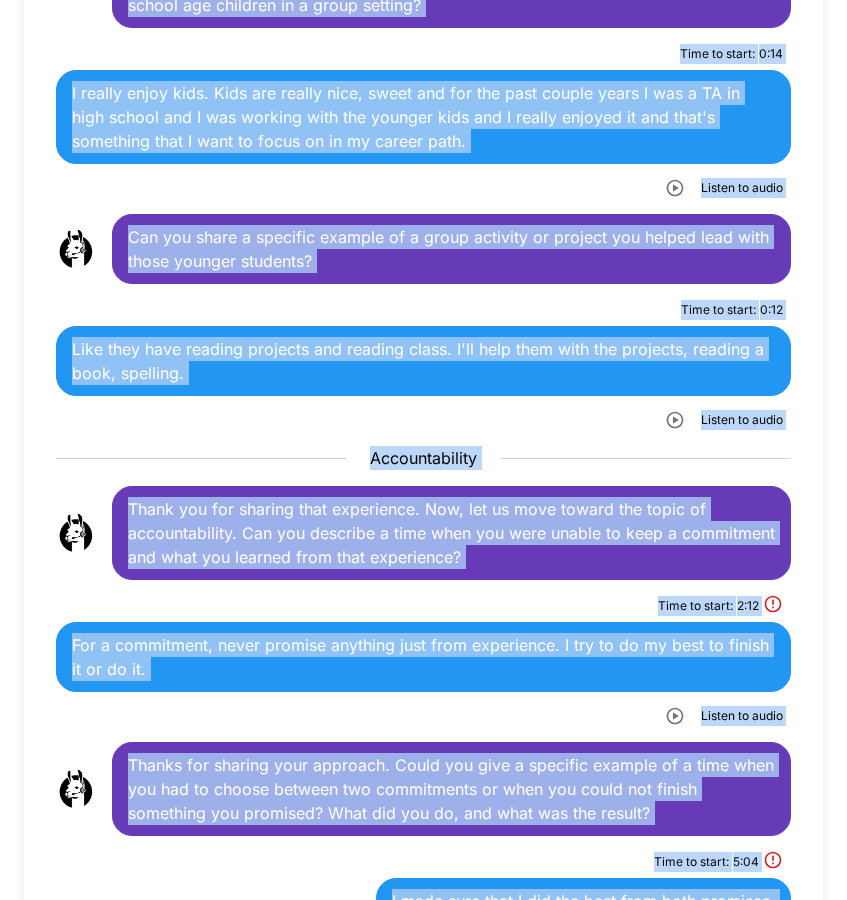 click on "Like they have reading projects and reading class. I'll help them with the projects, reading a book, spelling." at bounding box center [423, 361] 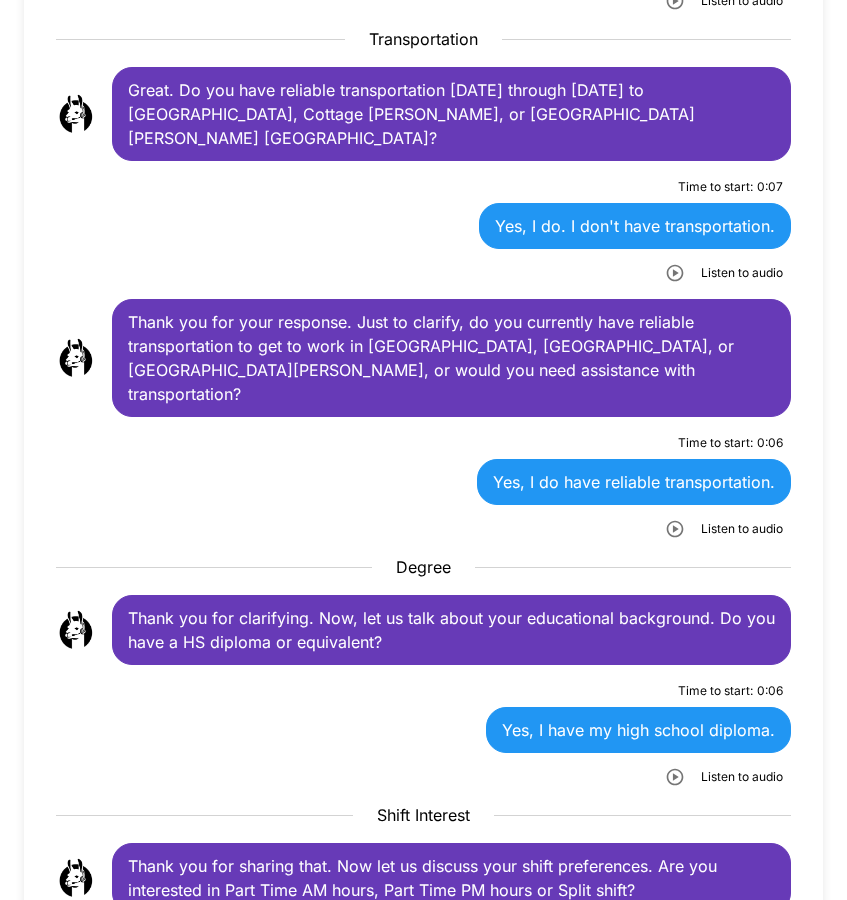 scroll, scrollTop: 471, scrollLeft: 0, axis: vertical 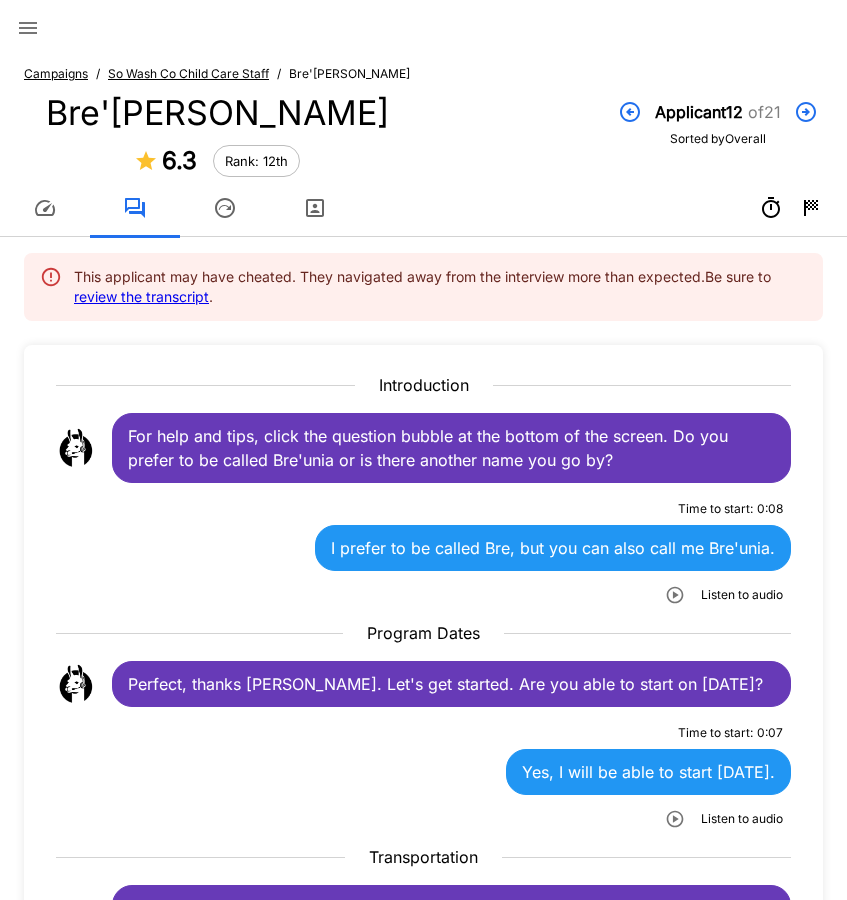 click on "Campaigns / So Wash Co Child Care Staff  / Bre'[PERSON_NAME] Bre'[PERSON_NAME]   6.3 Rank: 12th Applicant  12   of  21 Sorted by  Overall" at bounding box center [423, 142] 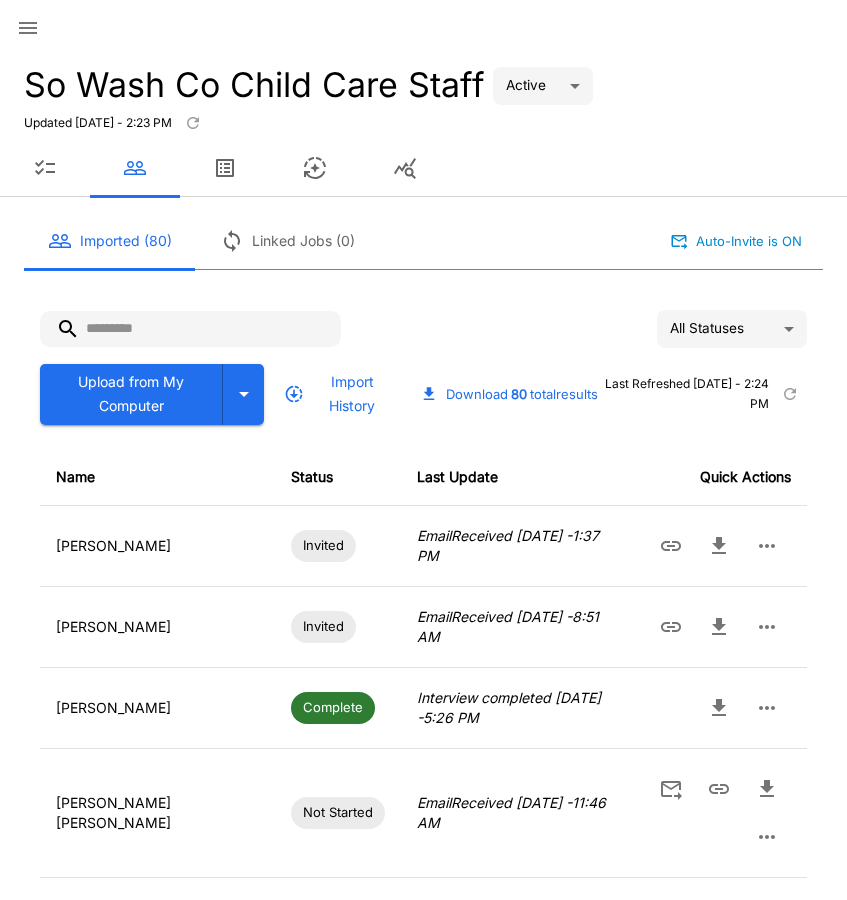click at bounding box center [190, 329] 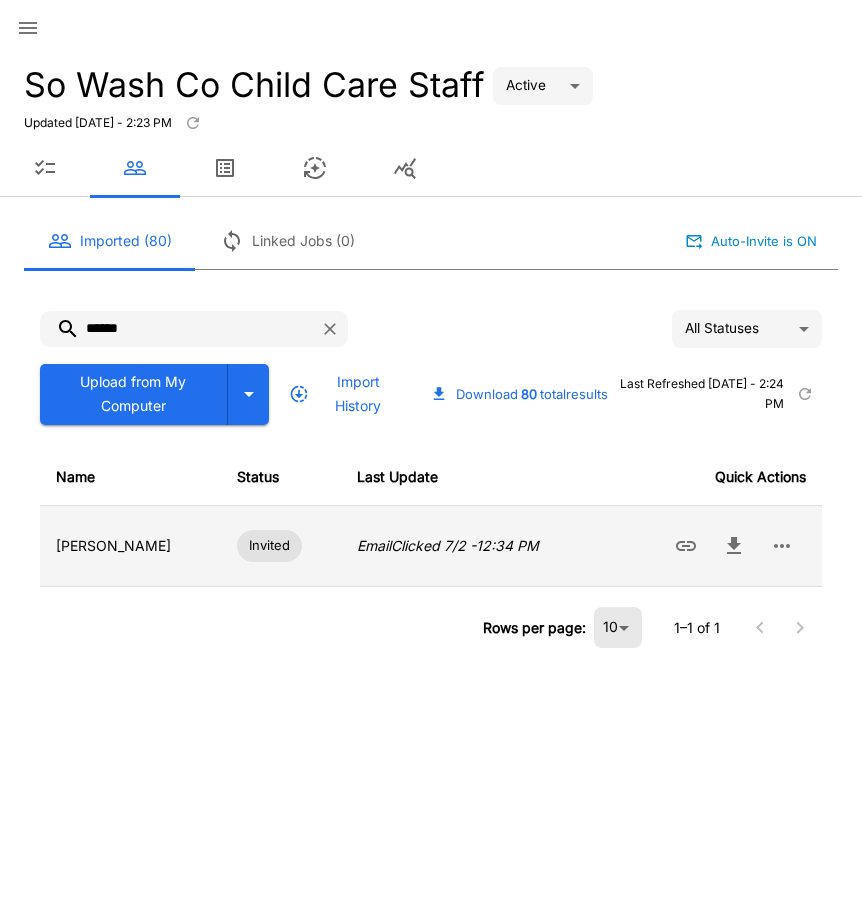 click 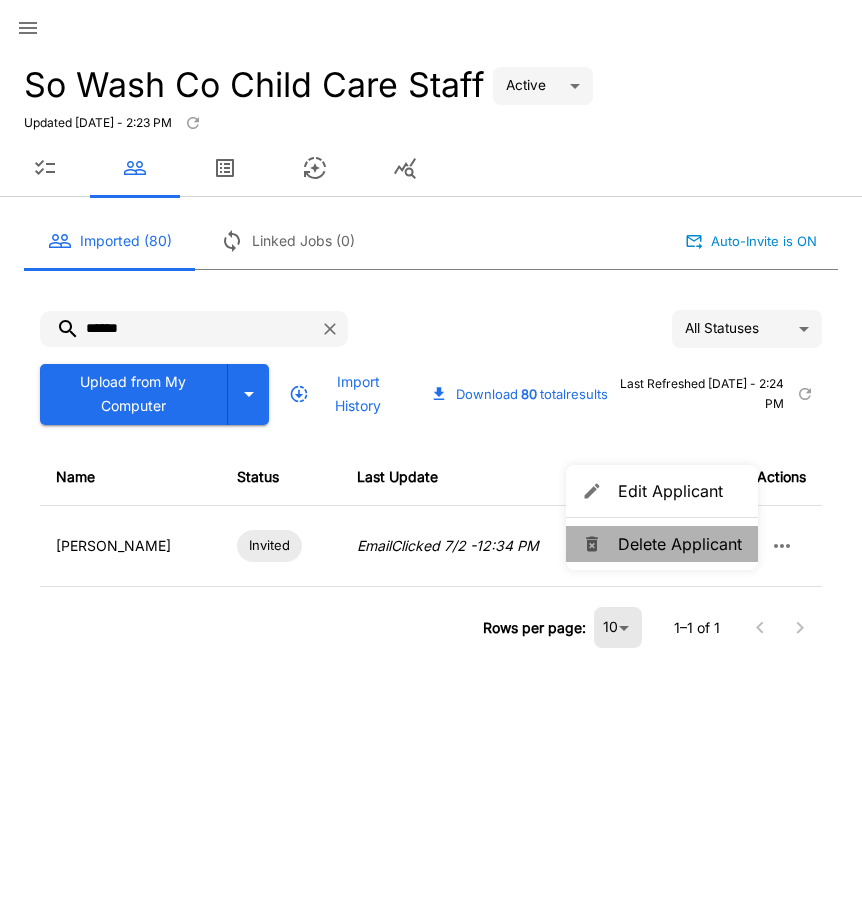 click on "Delete Applicant" at bounding box center (680, 544) 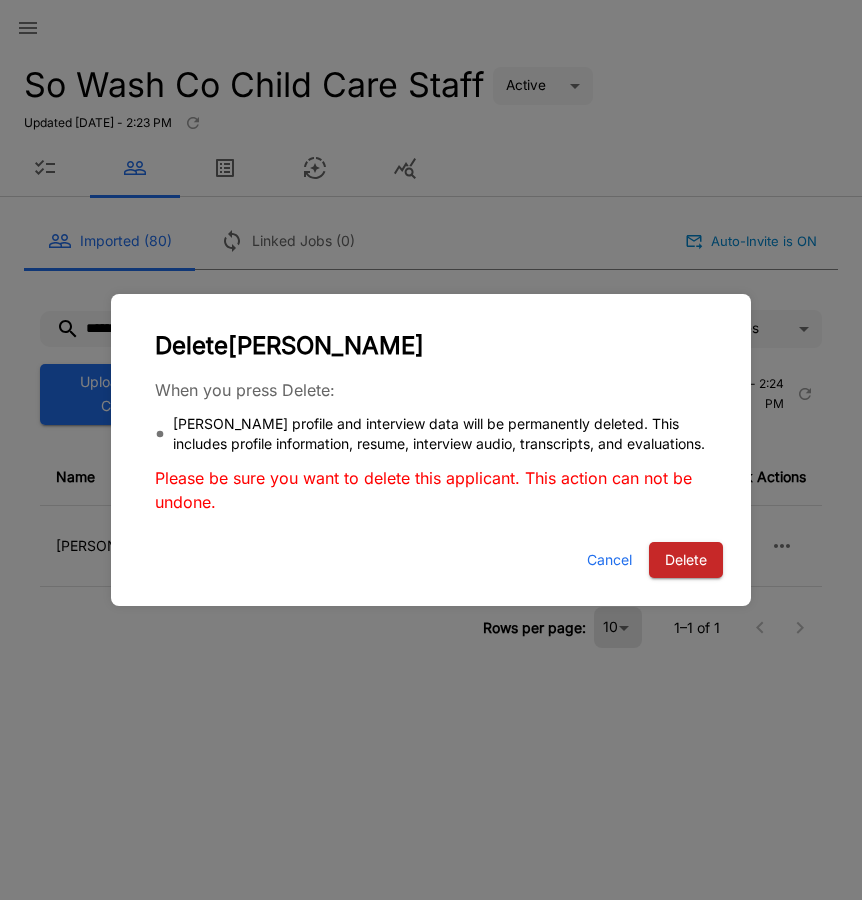 drag, startPoint x: 690, startPoint y: 565, endPoint x: 627, endPoint y: 496, distance: 93.43447 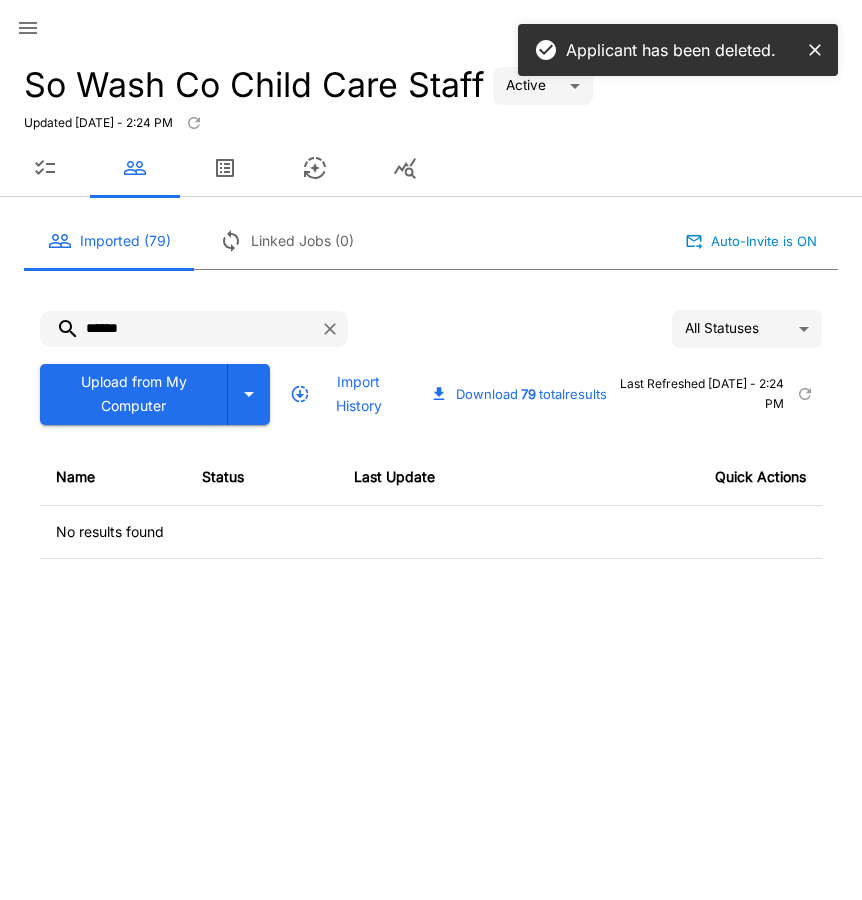 drag, startPoint x: 152, startPoint y: 324, endPoint x: 25, endPoint y: 295, distance: 130.26895 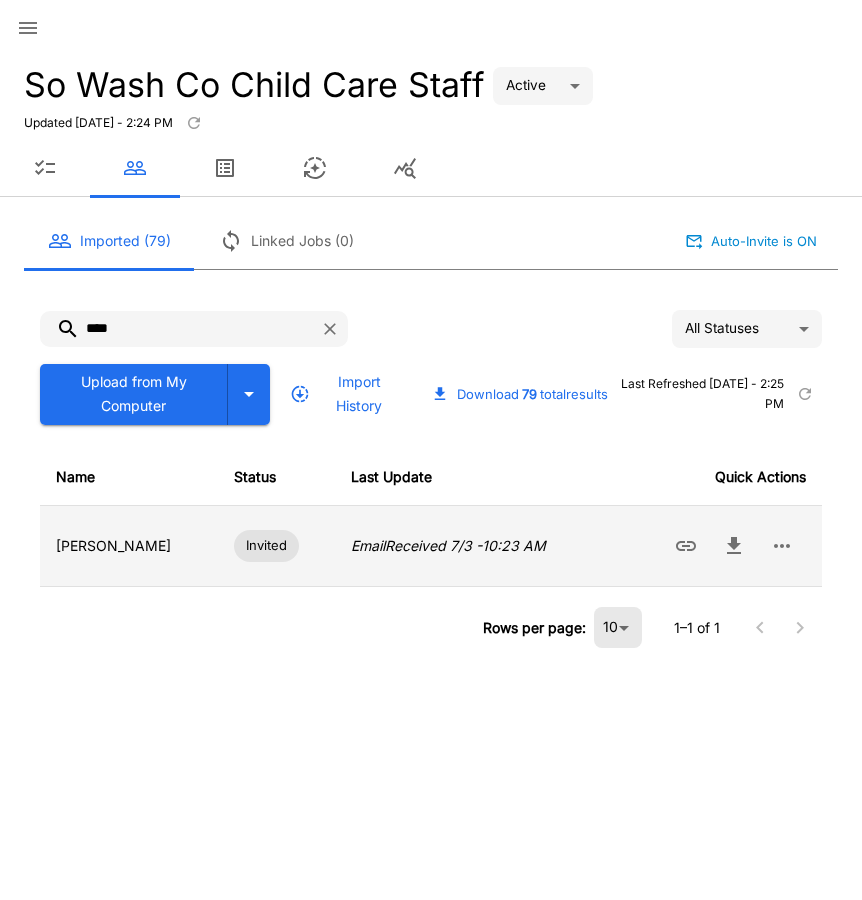 click 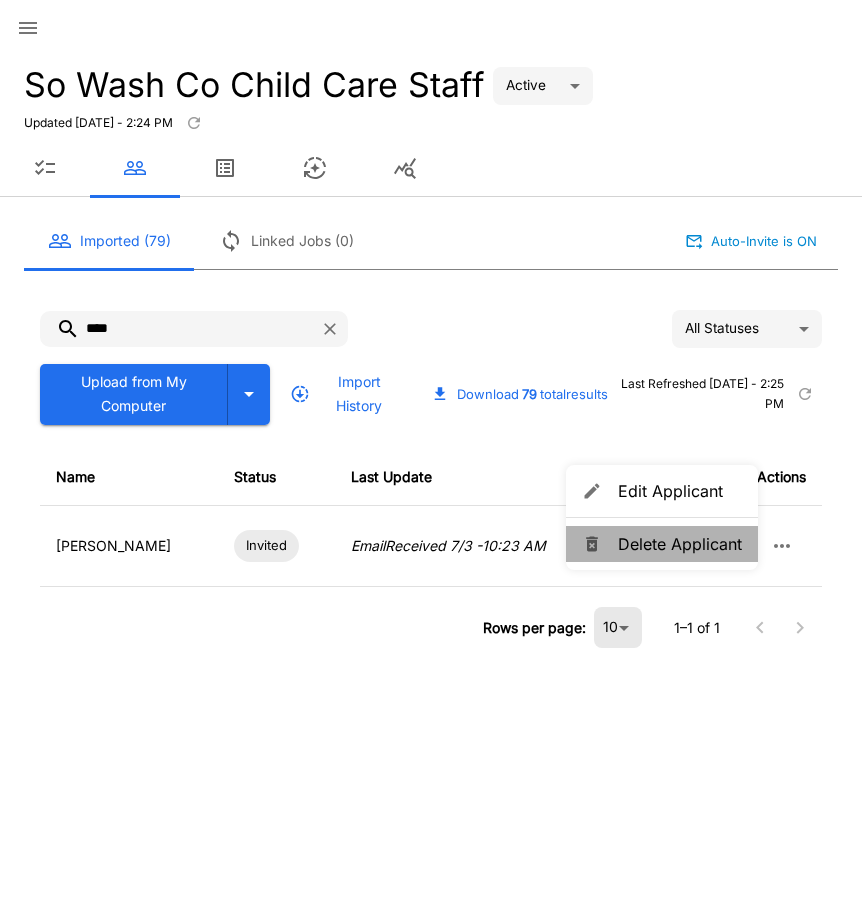 click on "Delete Applicant" at bounding box center [662, 544] 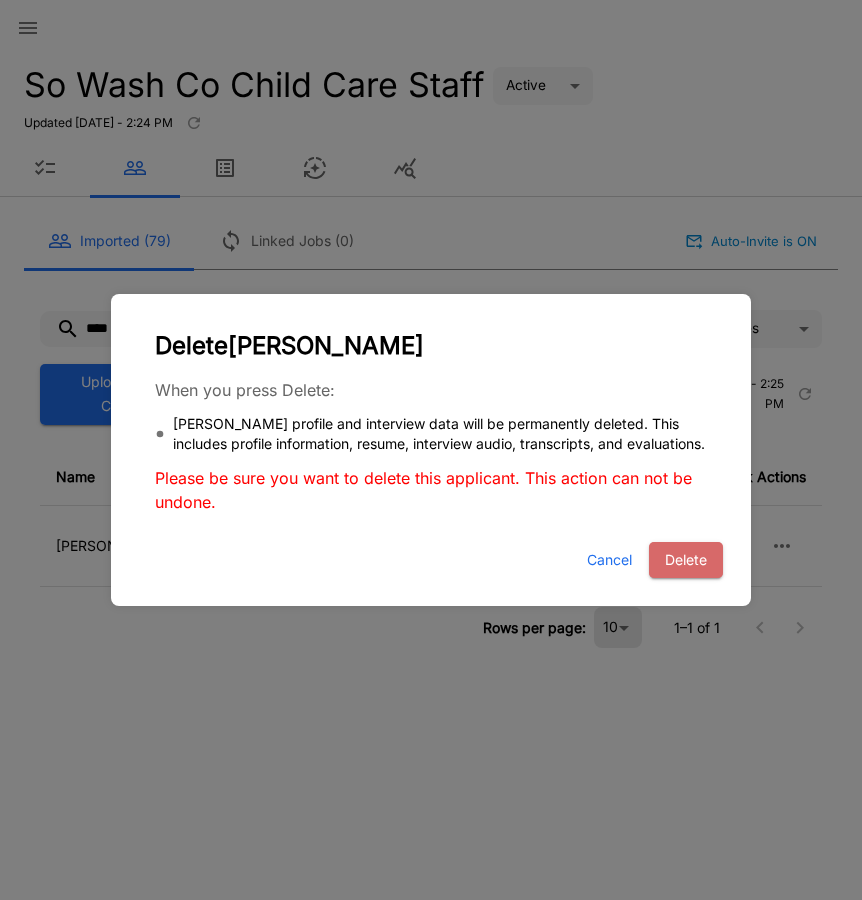 click on "Delete" at bounding box center [686, 560] 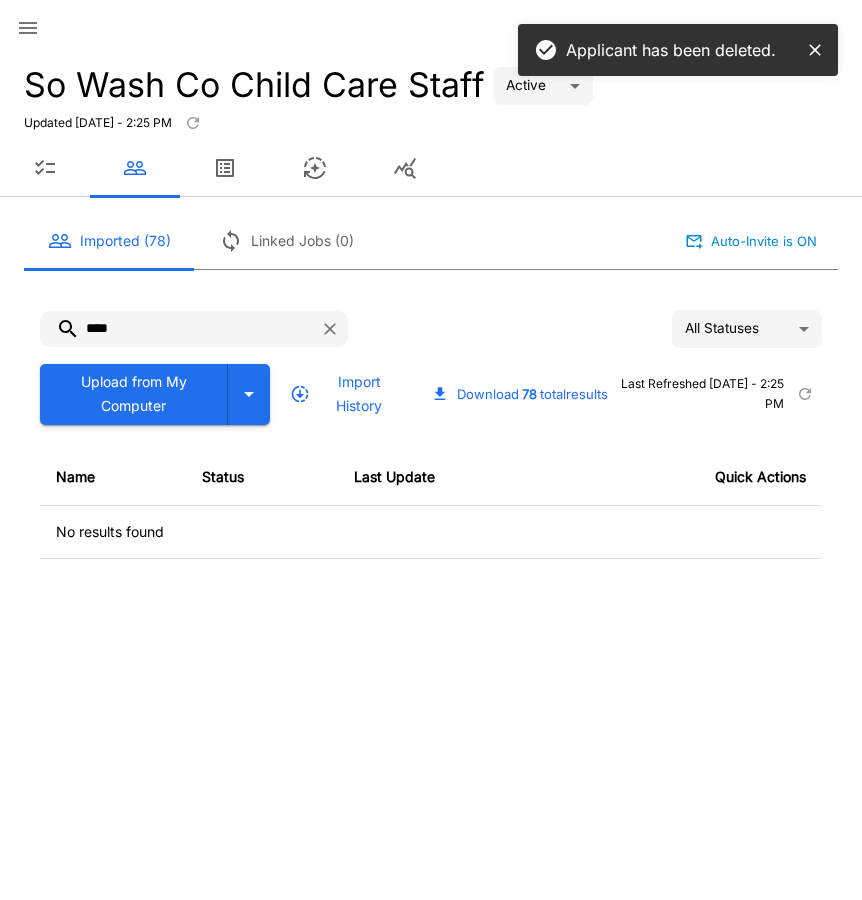 drag, startPoint x: 140, startPoint y: 330, endPoint x: 41, endPoint y: 318, distance: 99.724625 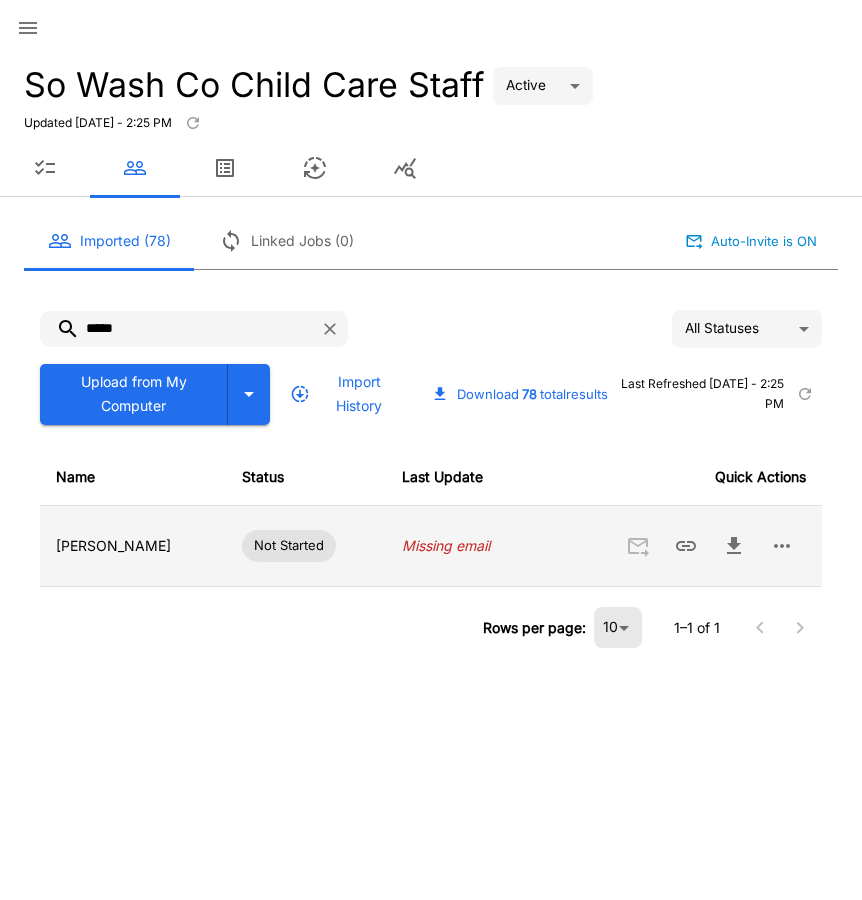 click 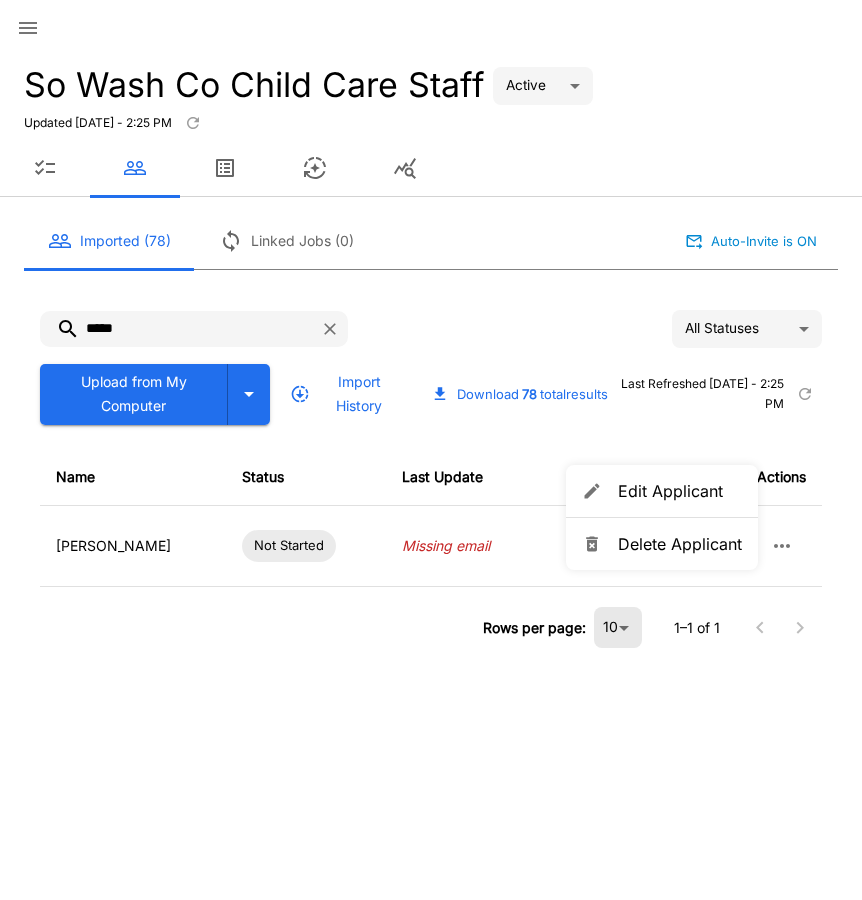 click on "Delete Applicant" at bounding box center [680, 544] 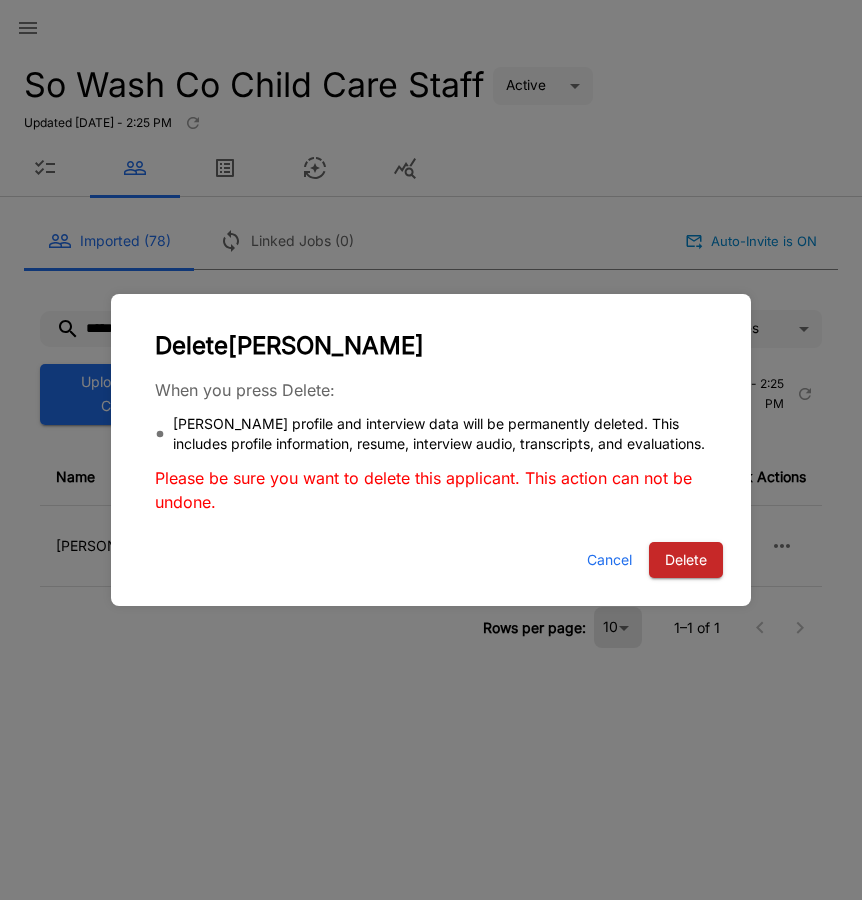 click on "Delete" at bounding box center [686, 560] 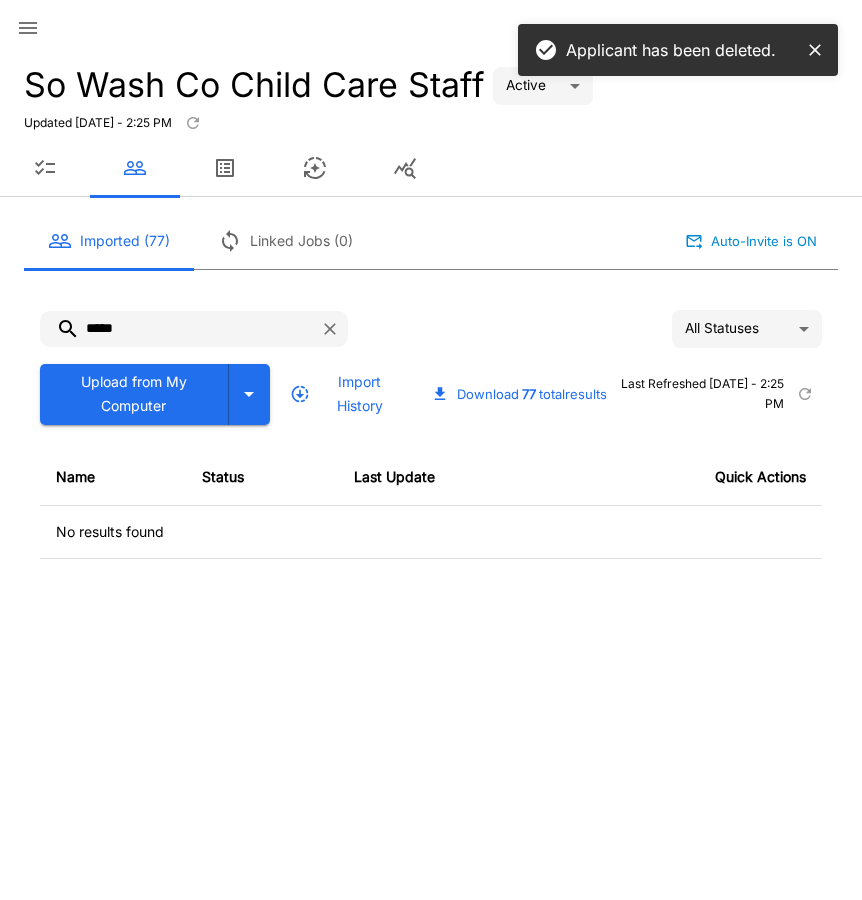 drag, startPoint x: 134, startPoint y: 305, endPoint x: 11, endPoint y: 302, distance: 123.03658 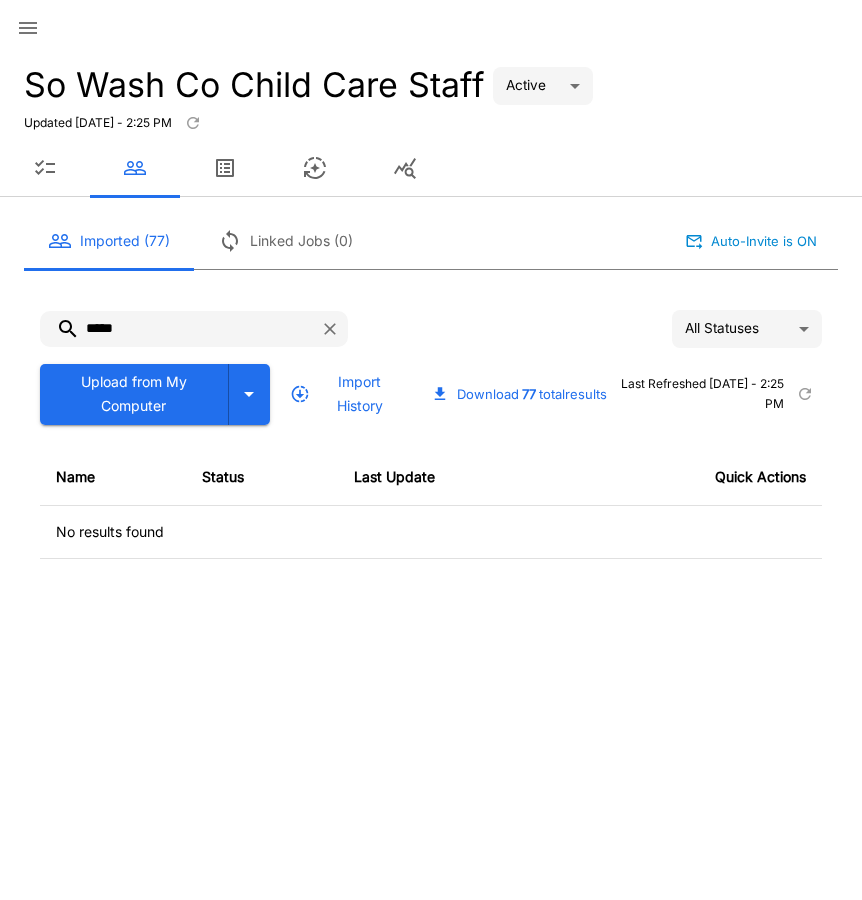 drag, startPoint x: 146, startPoint y: 331, endPoint x: 44, endPoint y: 331, distance: 102 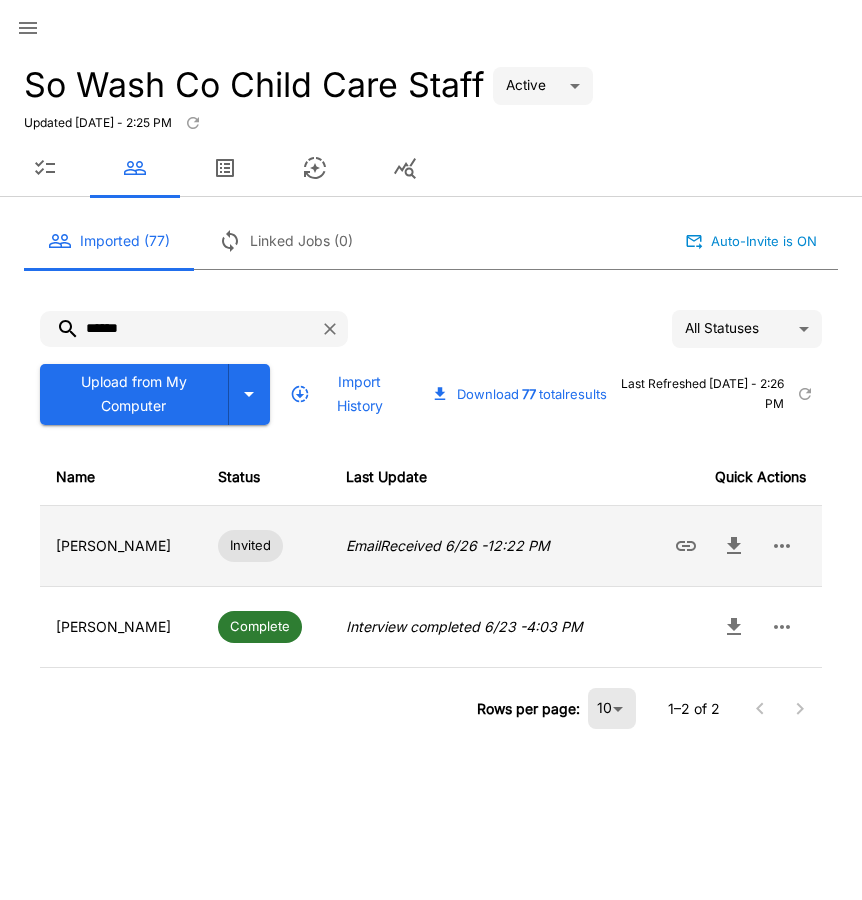 click 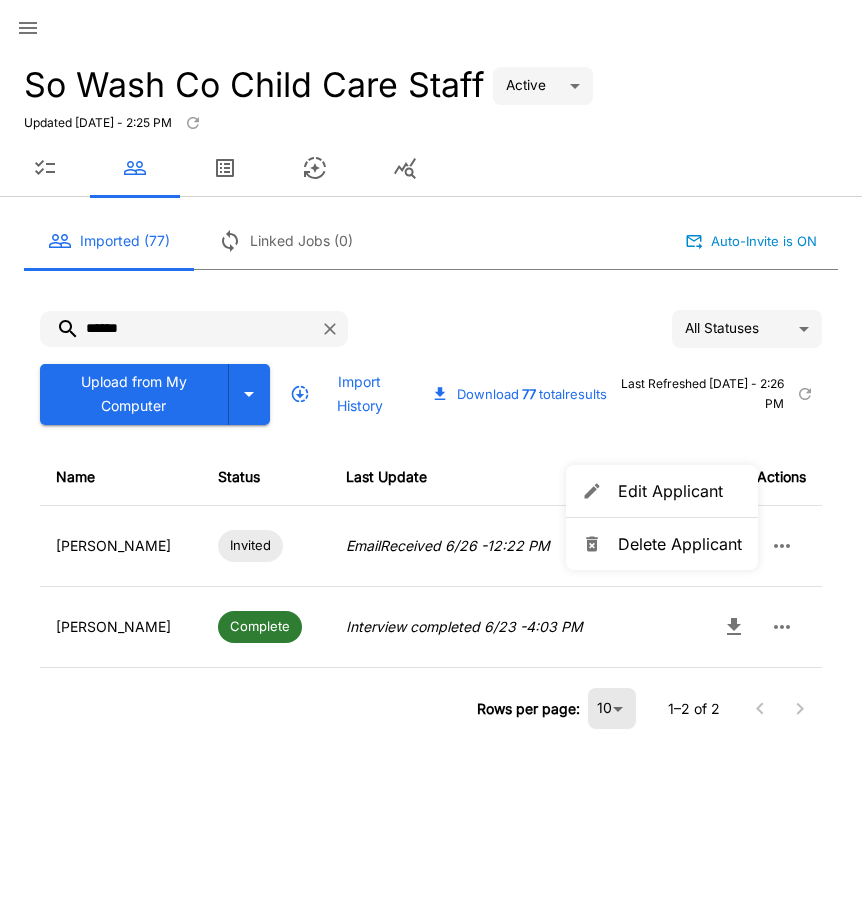 click on "Delete Applicant" at bounding box center (680, 544) 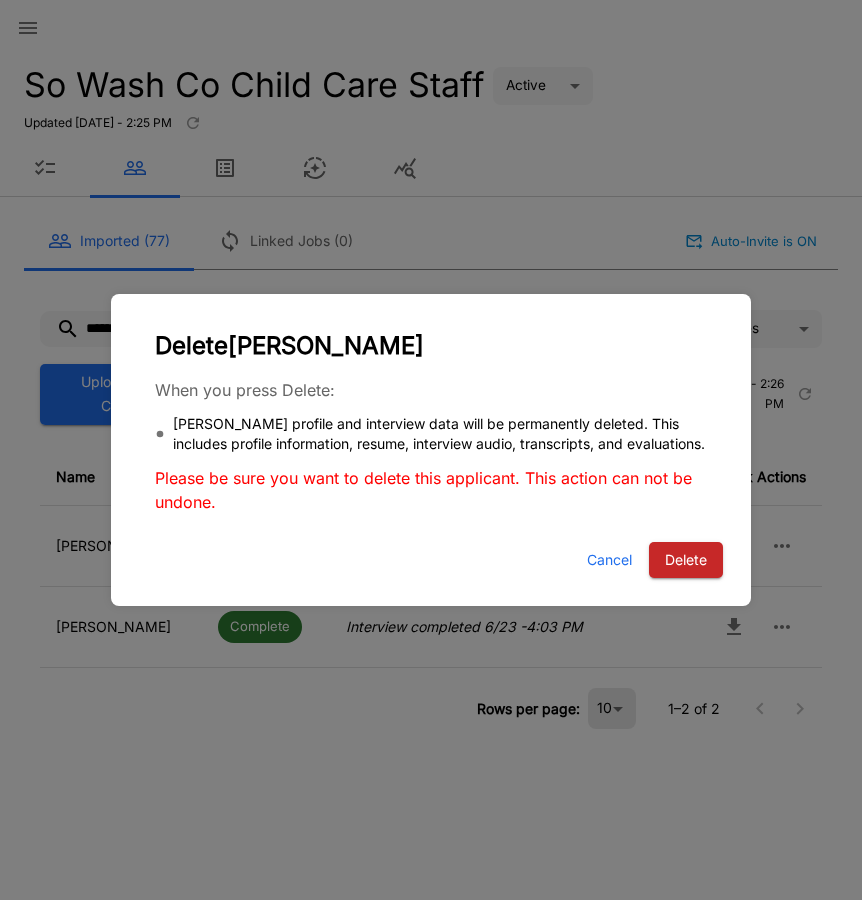click on "Delete" at bounding box center [686, 560] 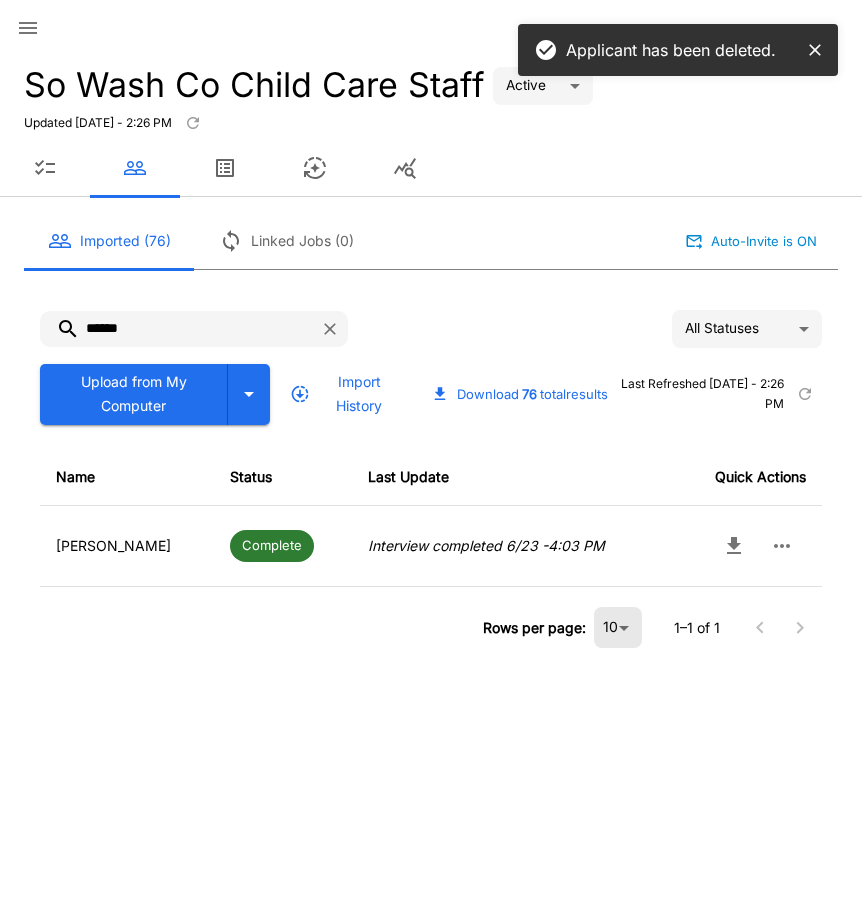 drag, startPoint x: 144, startPoint y: 325, endPoint x: 45, endPoint y: 330, distance: 99.12618 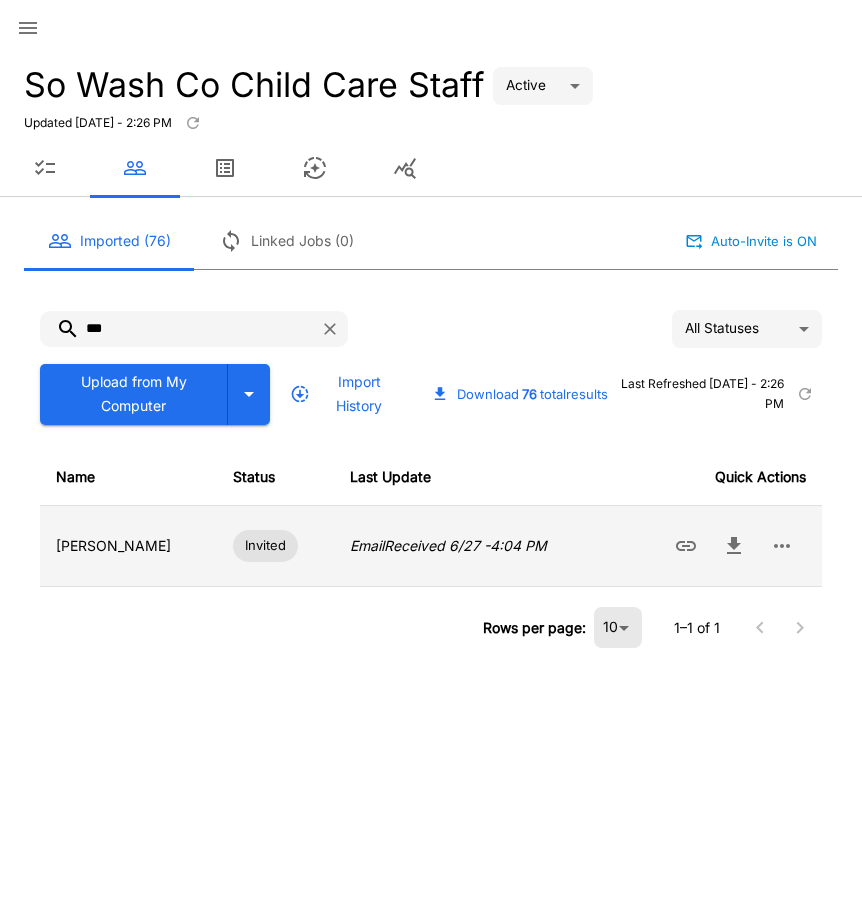 click 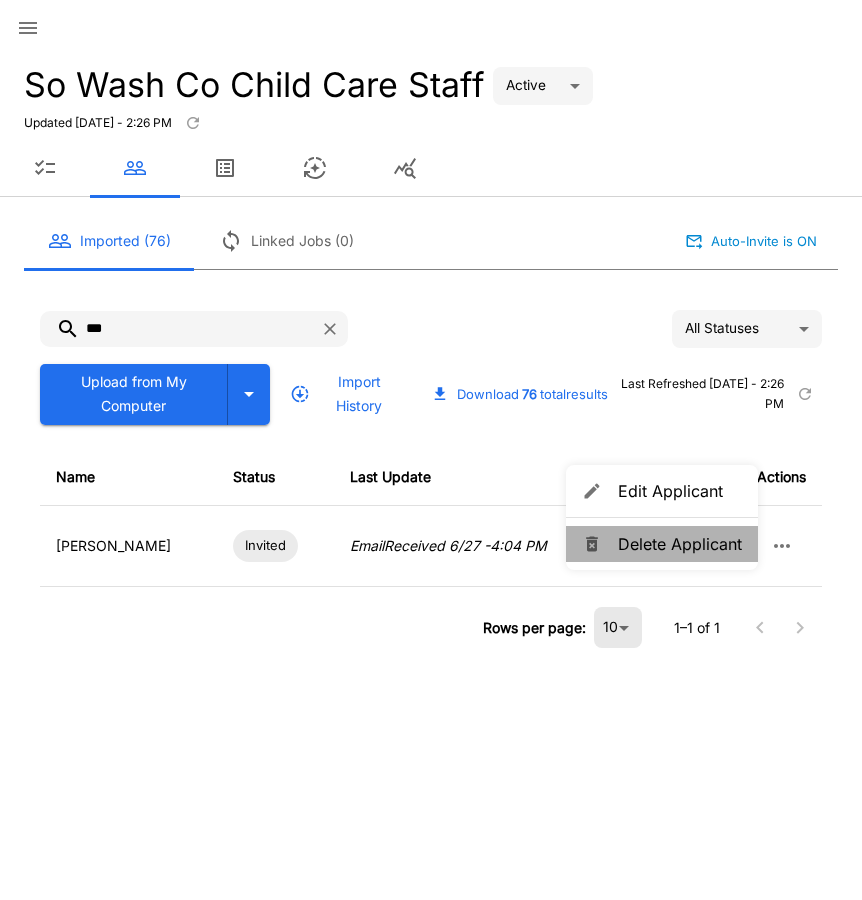 click on "Delete Applicant" at bounding box center (680, 544) 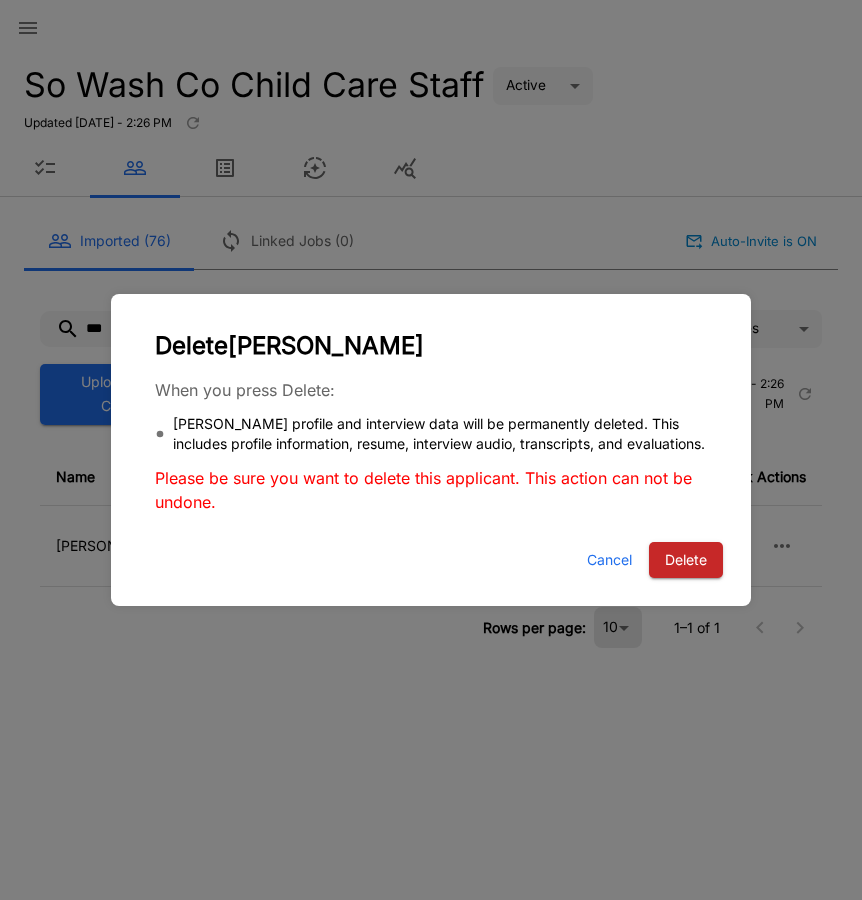 click on "Delete" at bounding box center [686, 560] 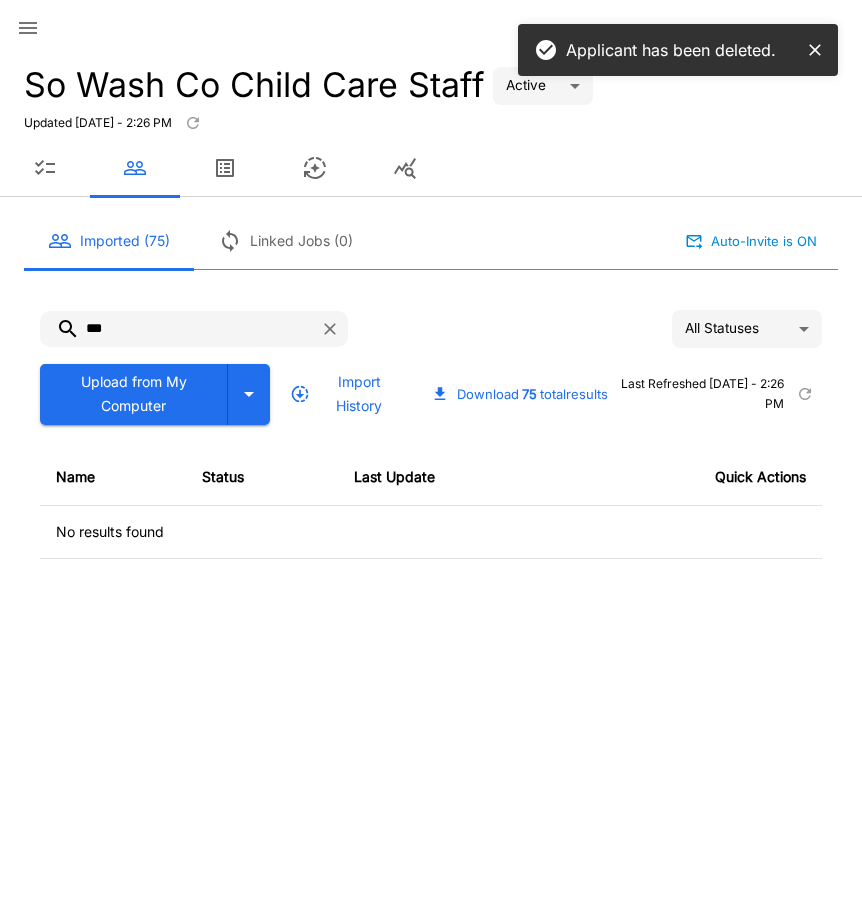 drag, startPoint x: 100, startPoint y: 331, endPoint x: 58, endPoint y: 332, distance: 42.0119 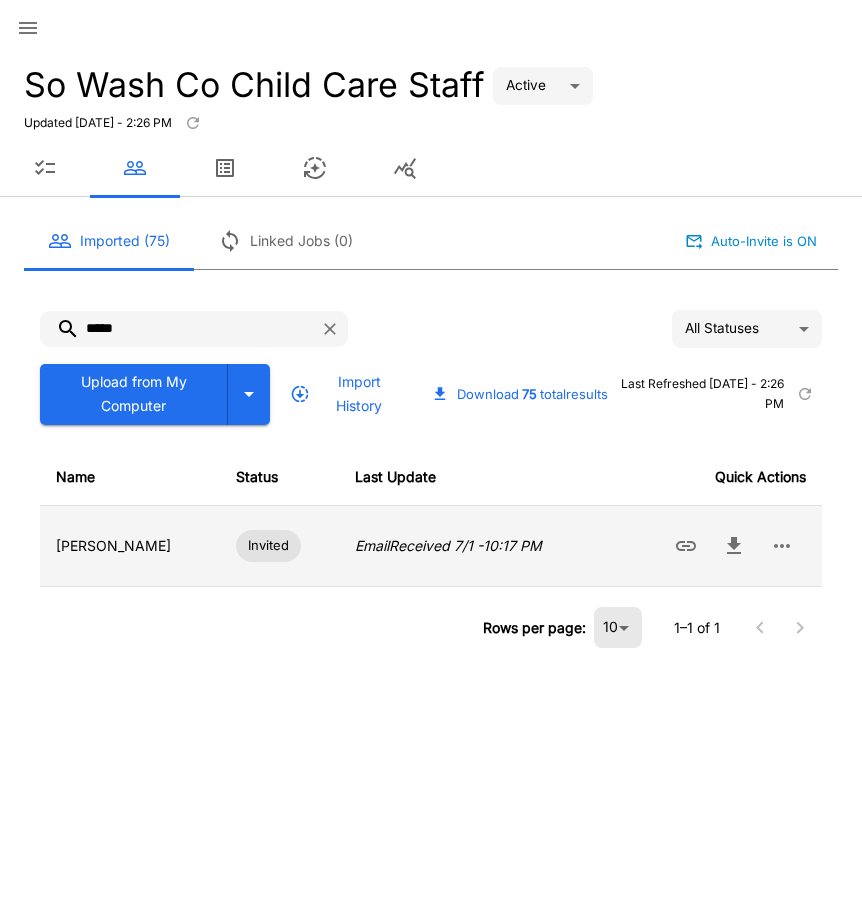 click 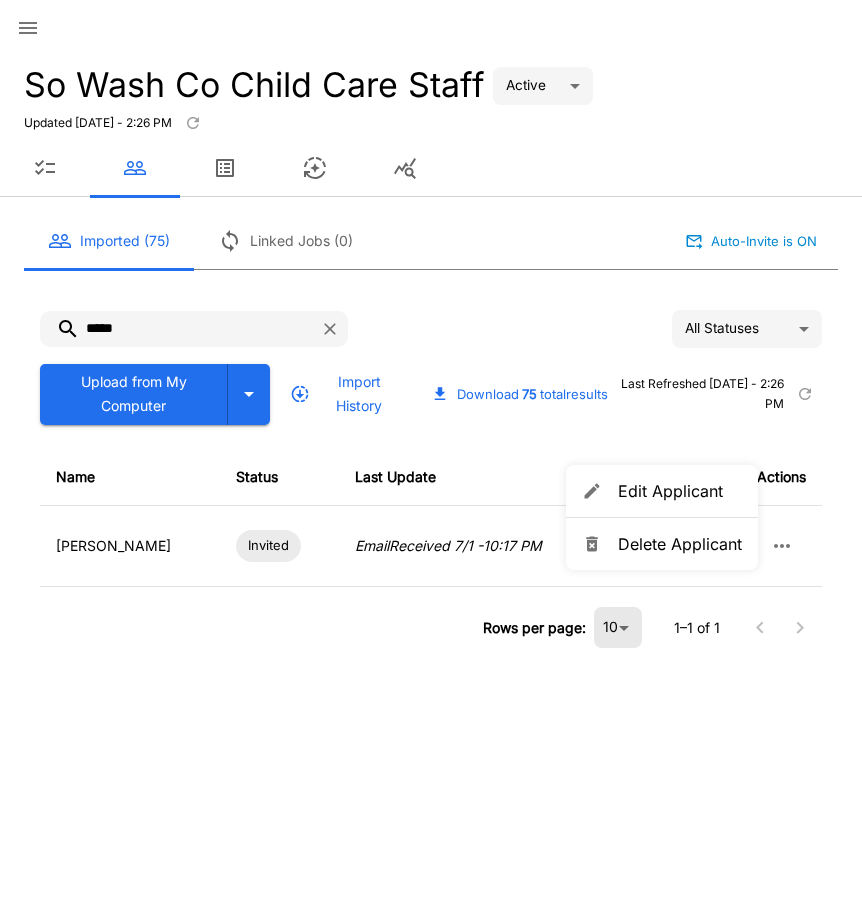 click on "Delete Applicant" at bounding box center [680, 544] 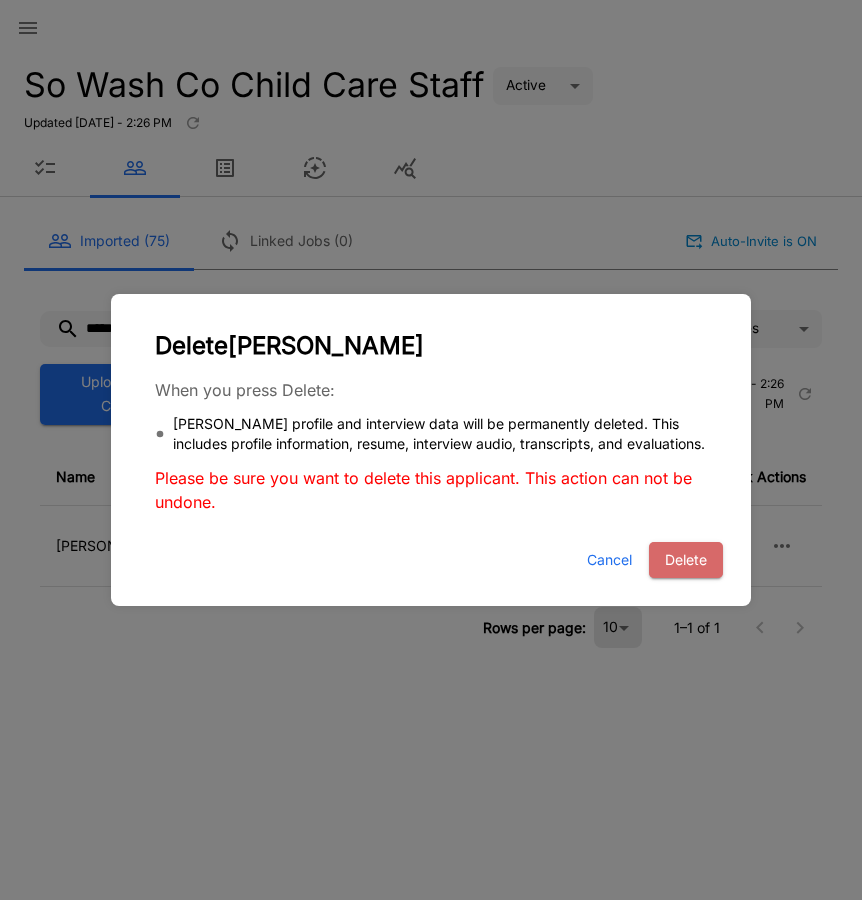 click on "Delete" at bounding box center (686, 560) 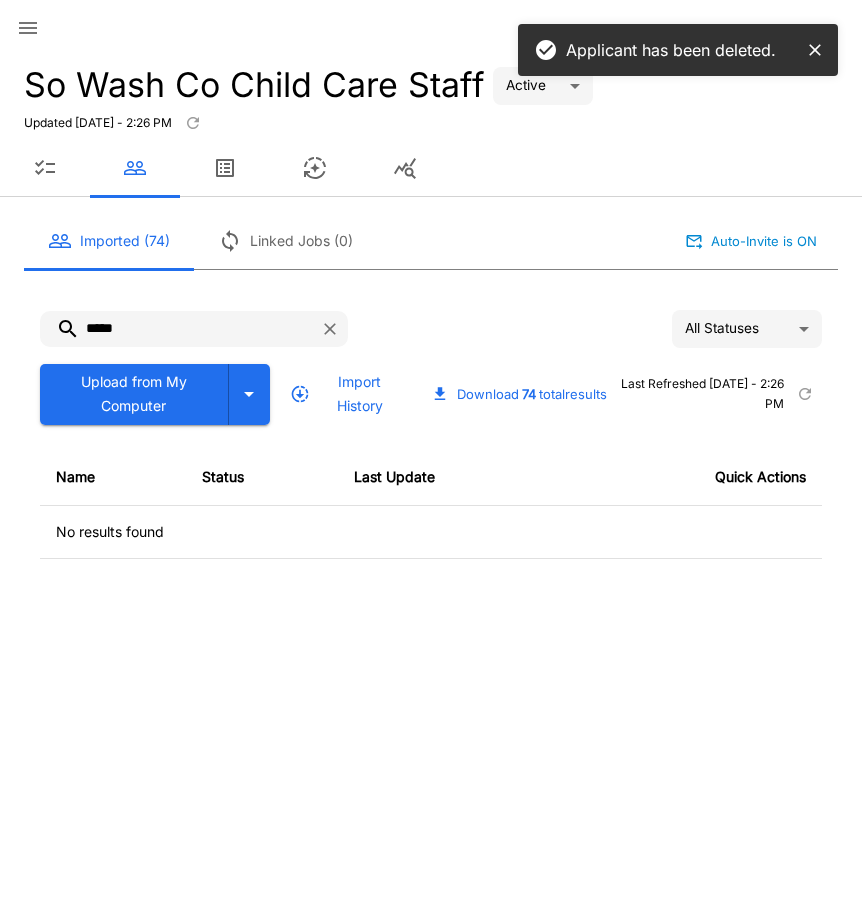 drag, startPoint x: 137, startPoint y: 332, endPoint x: -1, endPoint y: 327, distance: 138.09055 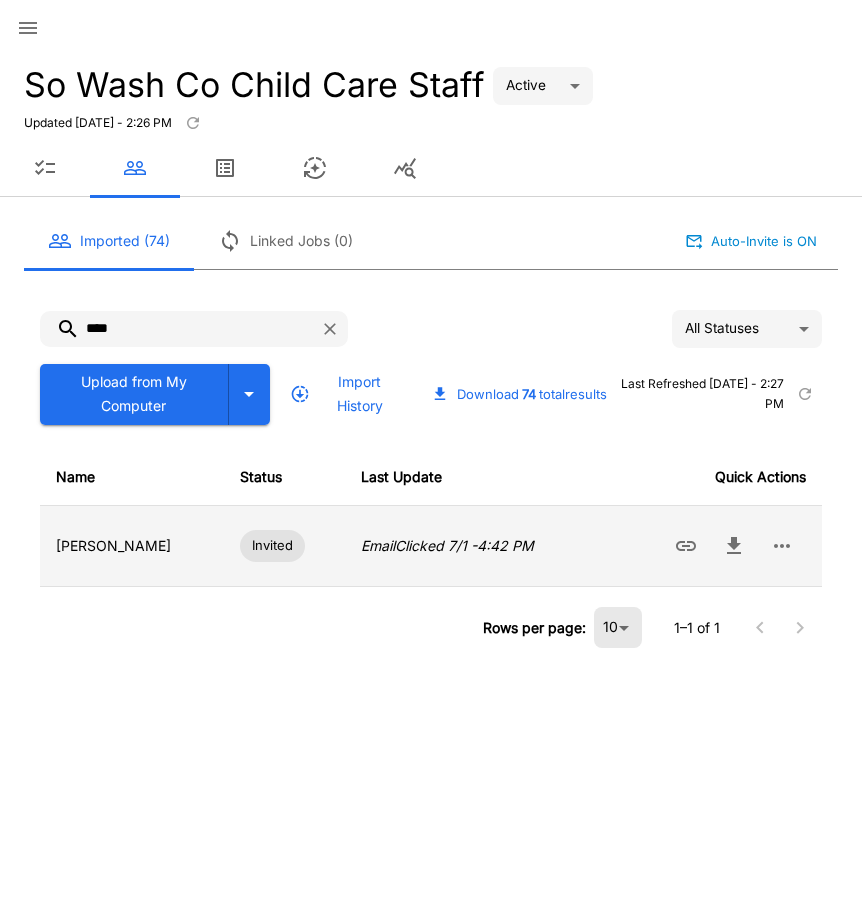 click at bounding box center (782, 546) 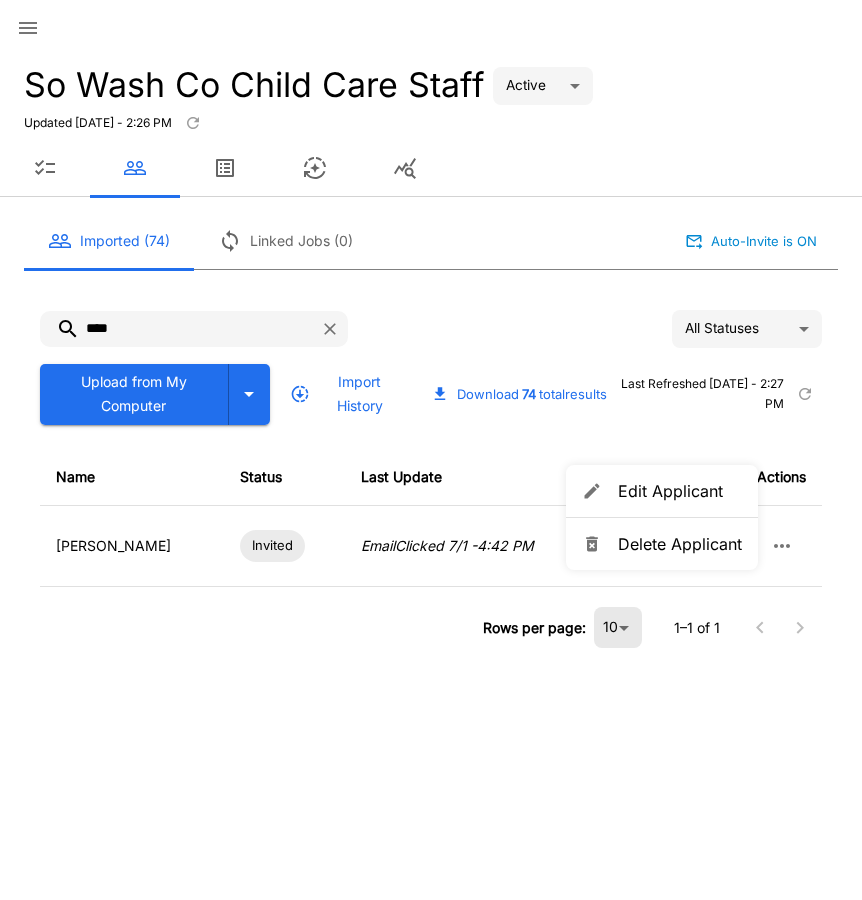 click on "Delete Applicant" at bounding box center (680, 544) 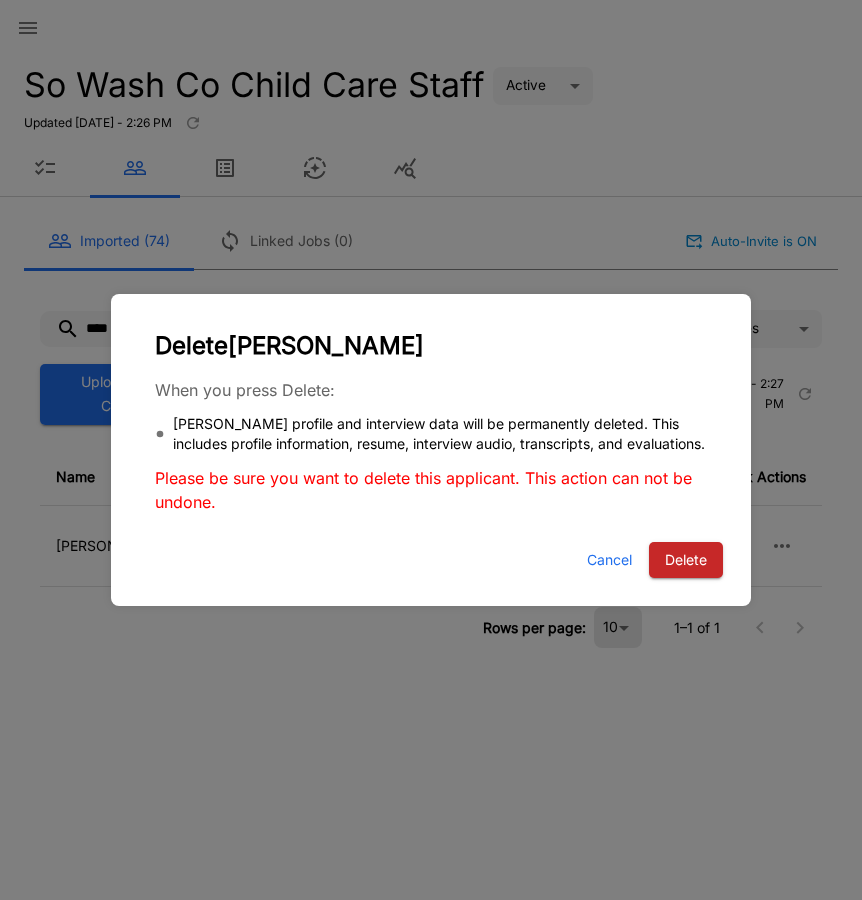 click on "Delete" at bounding box center [686, 560] 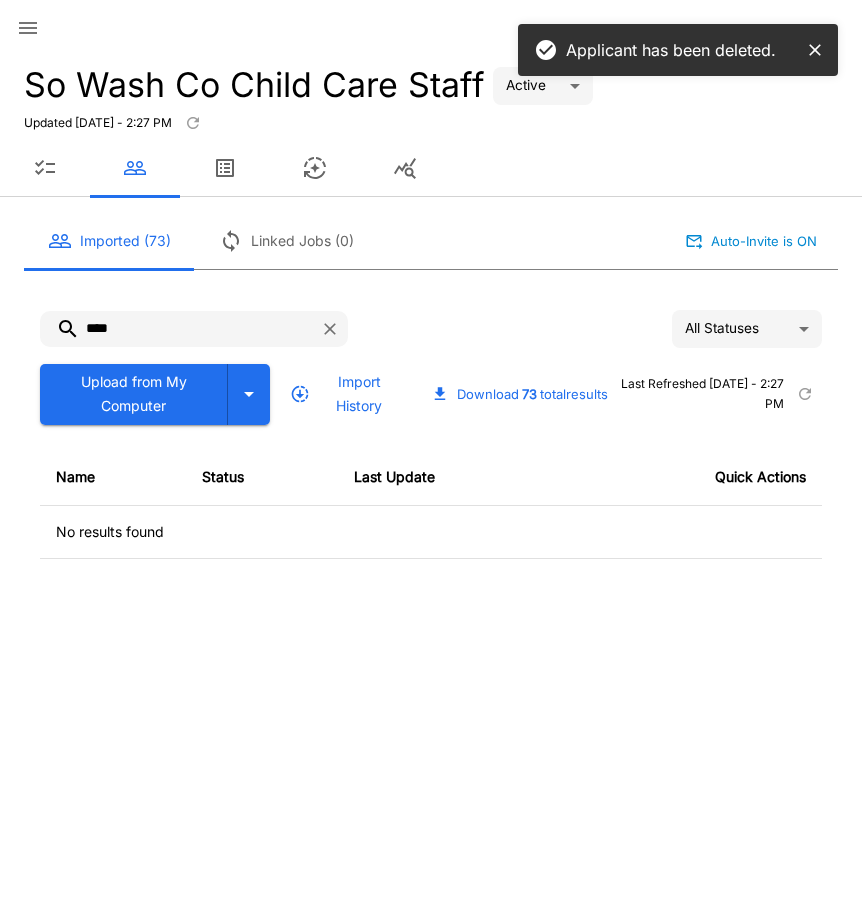 drag, startPoint x: 79, startPoint y: 329, endPoint x: 62, endPoint y: 328, distance: 17.029387 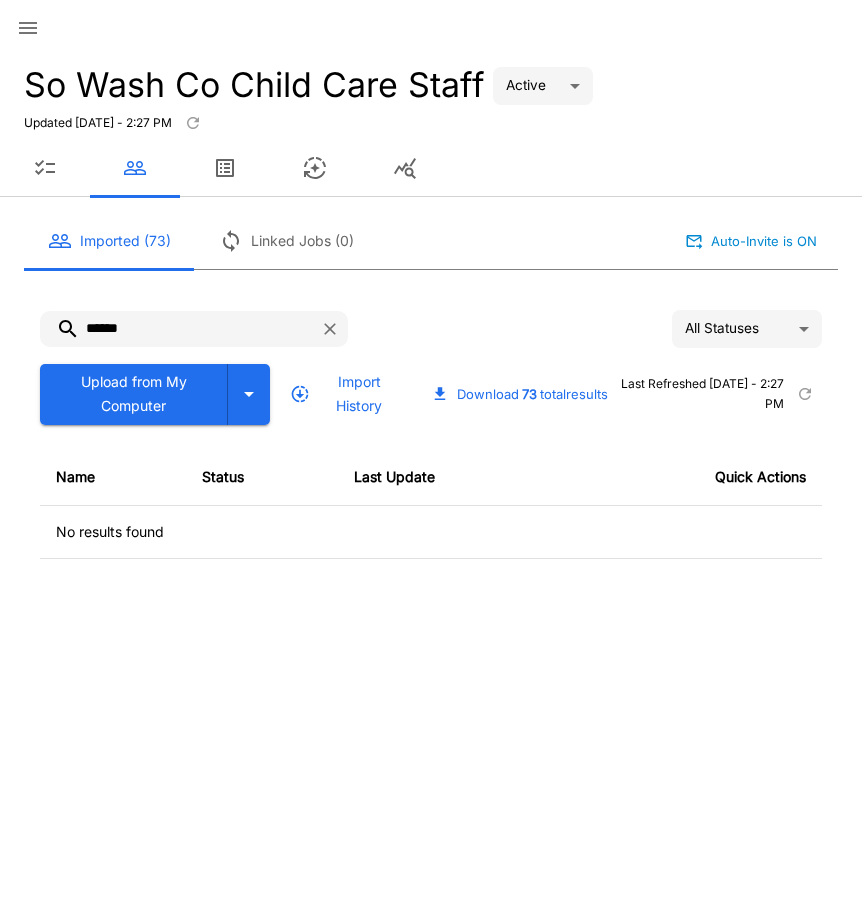 drag, startPoint x: 27, startPoint y: 314, endPoint x: -39, endPoint y: 317, distance: 66.068146 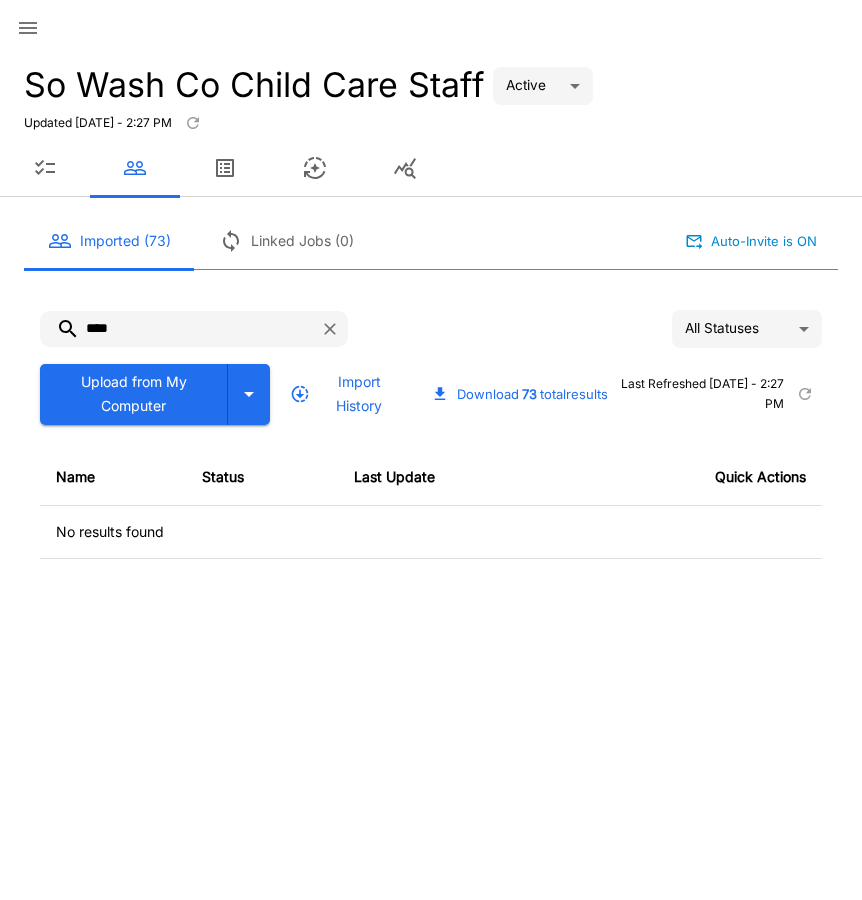 drag, startPoint x: 134, startPoint y: 327, endPoint x: 51, endPoint y: 316, distance: 83.725746 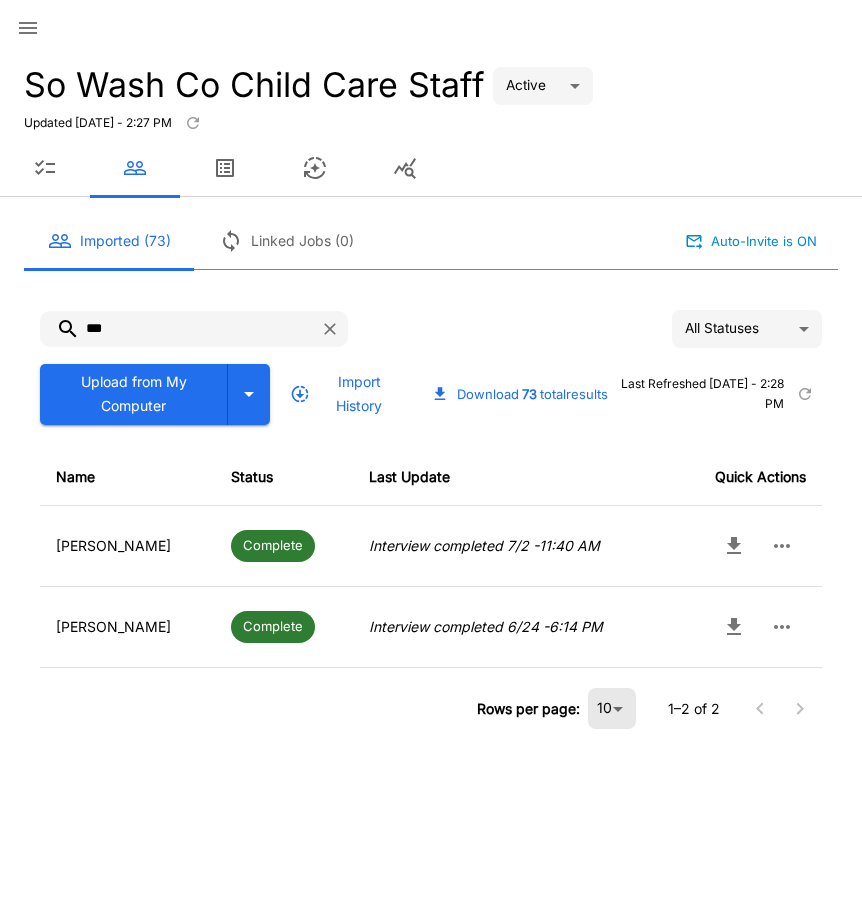 type on "***" 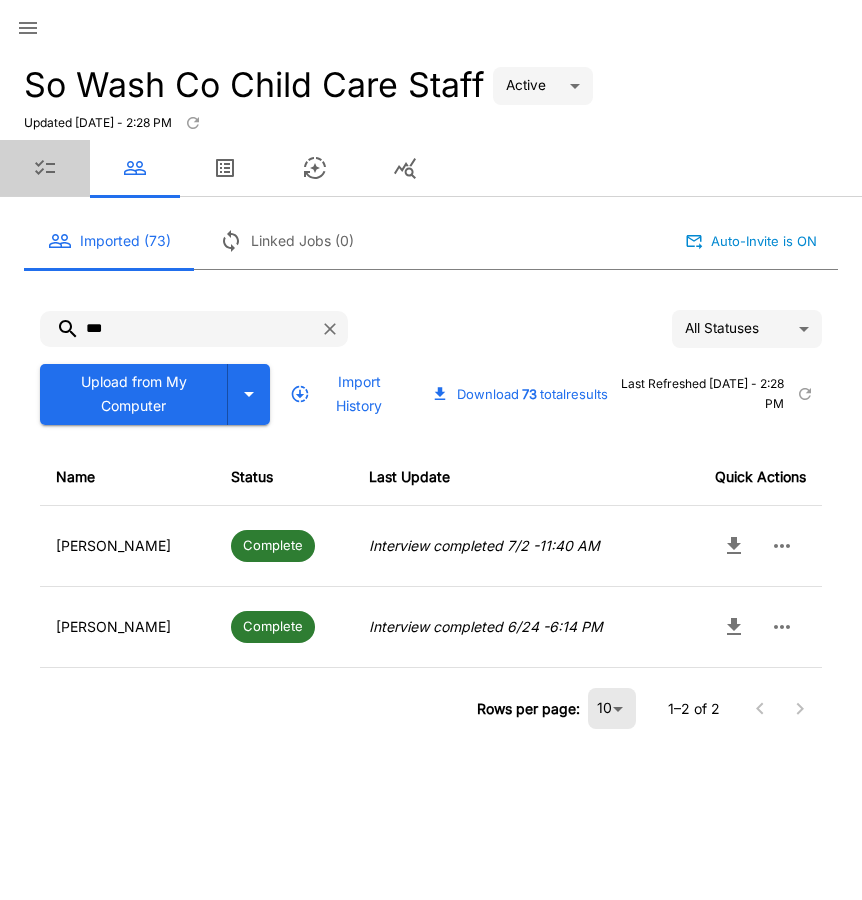 click 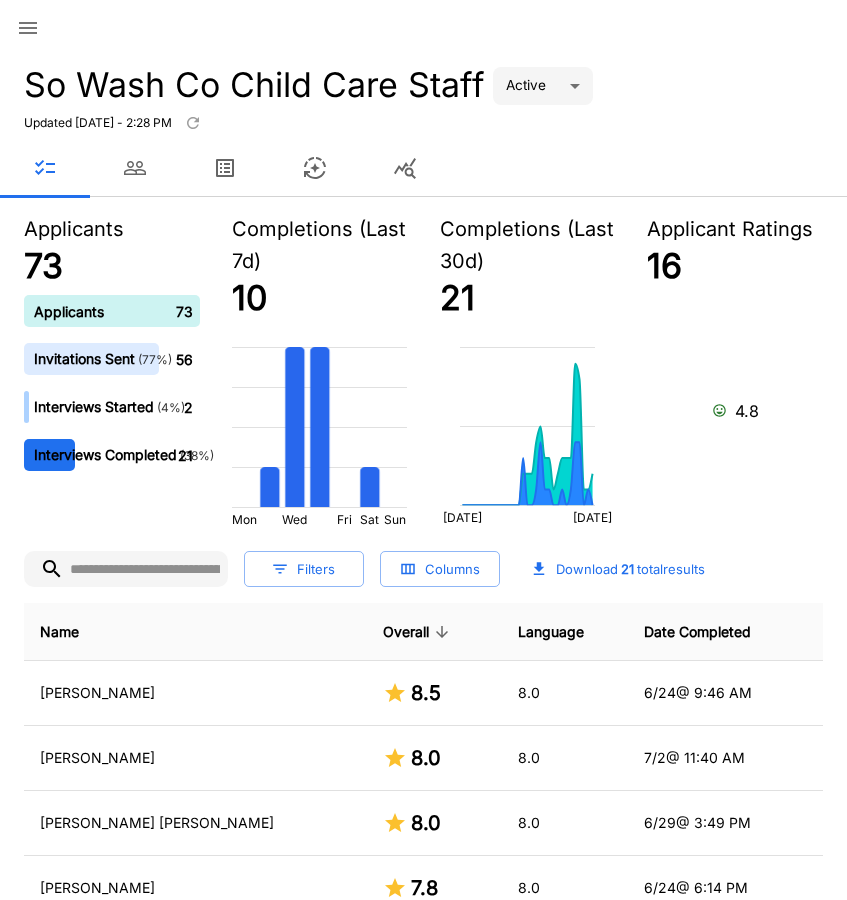 click 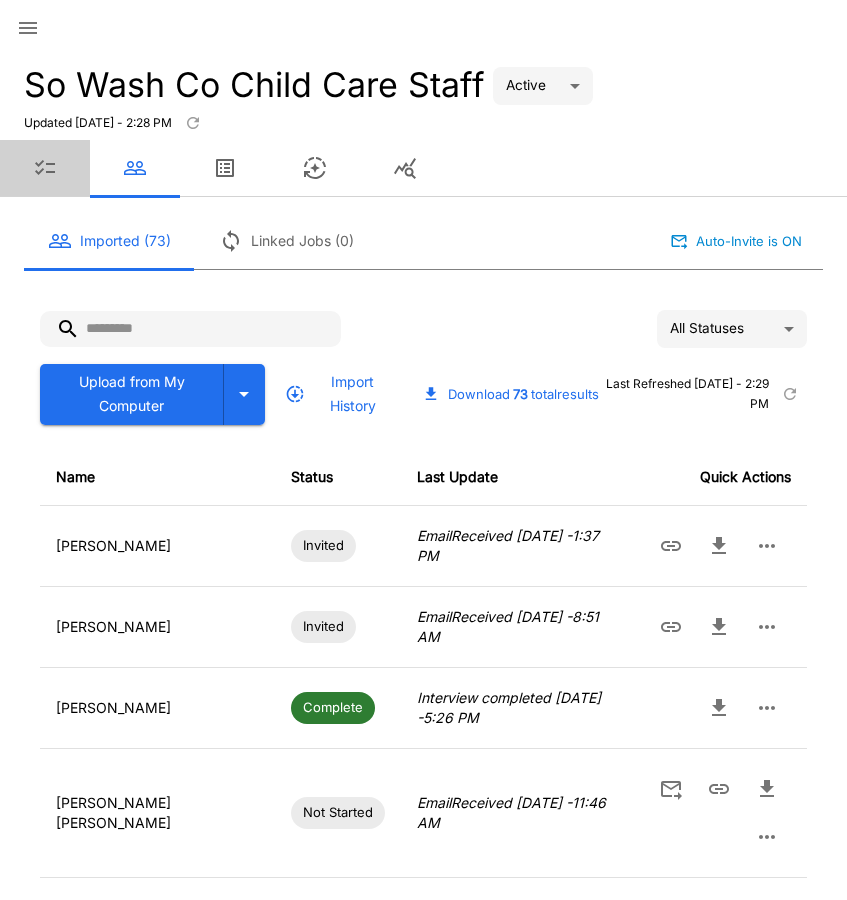 click 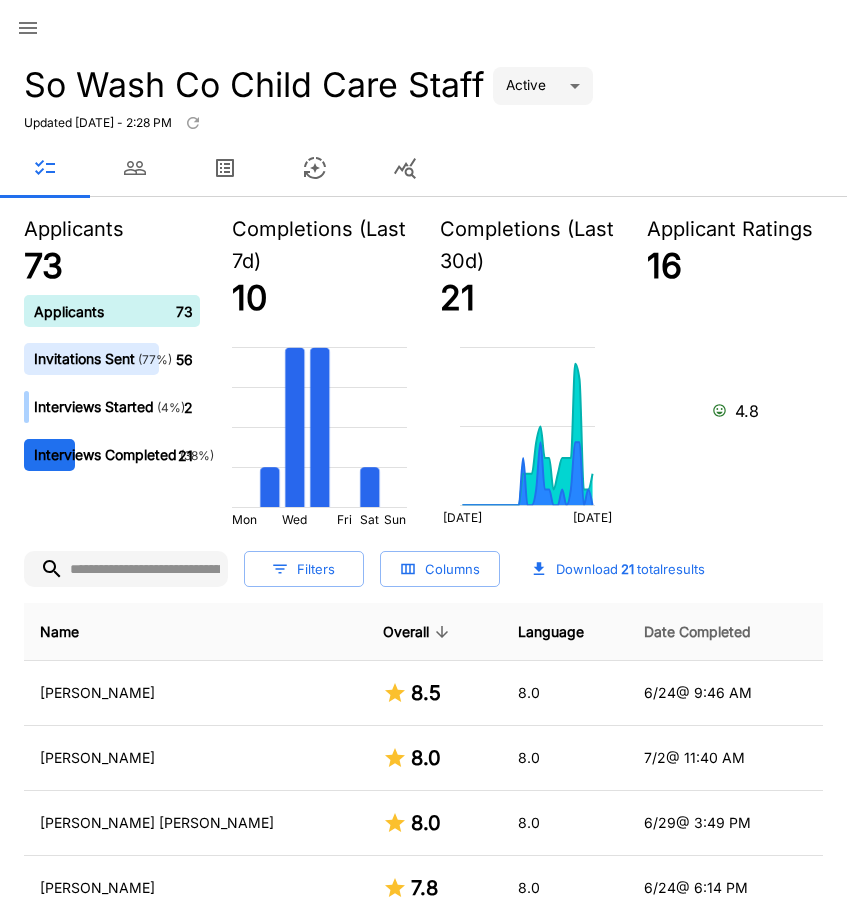 click on "Date Completed" at bounding box center [697, 632] 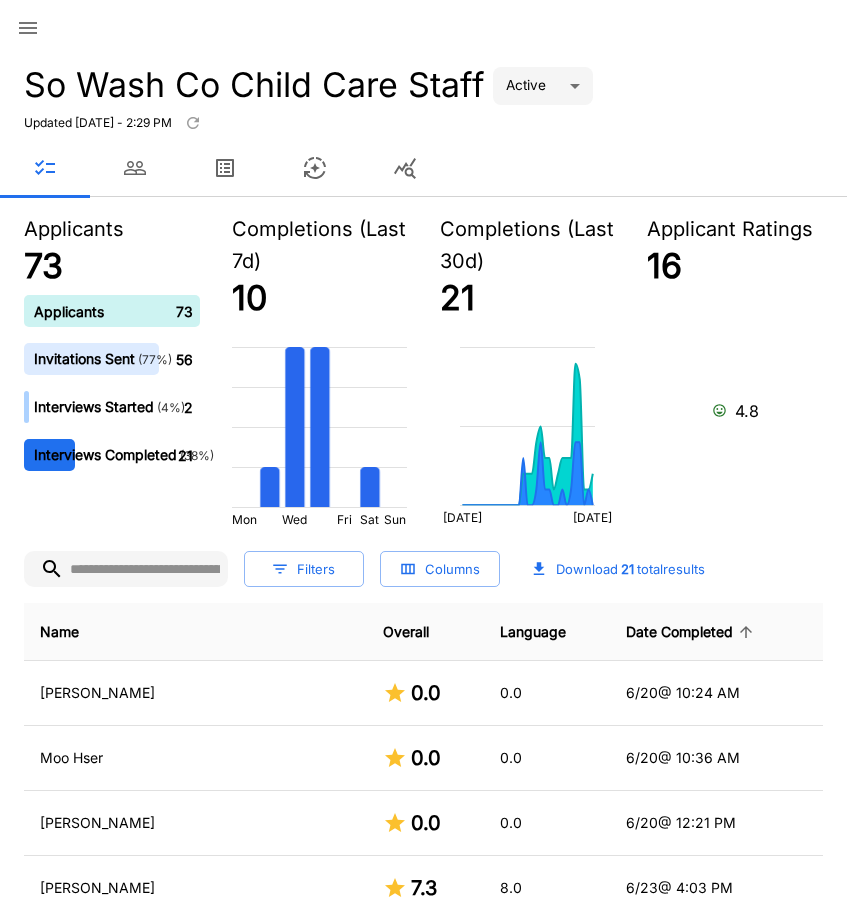 click on "Date Completed" at bounding box center (692, 632) 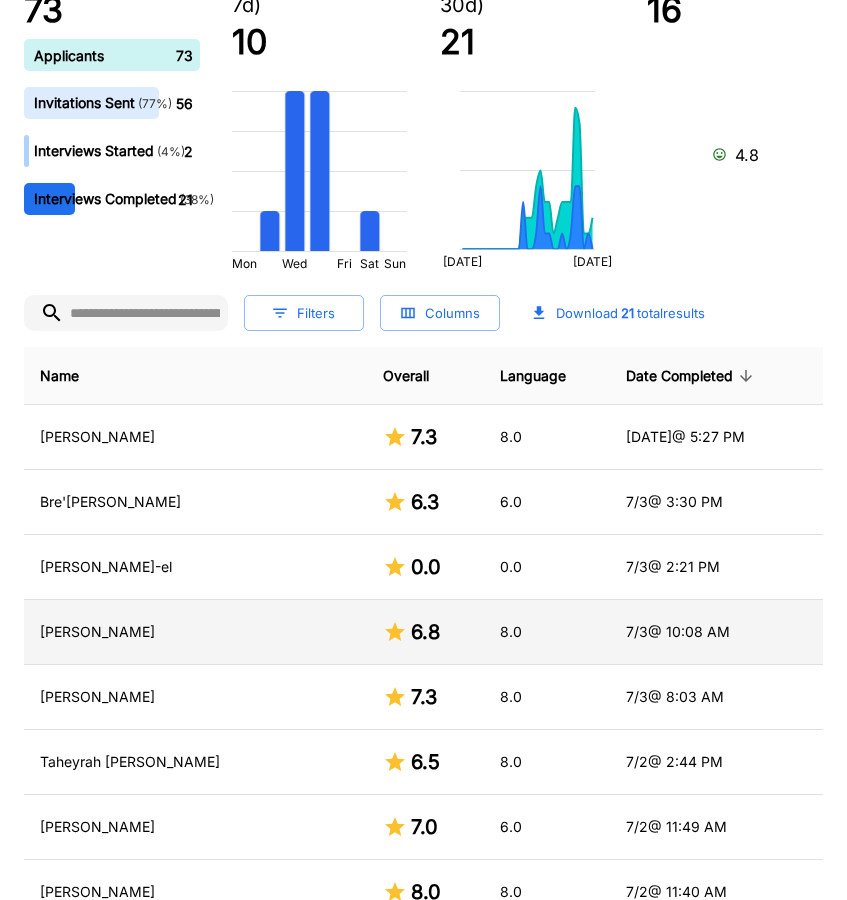 scroll, scrollTop: 0, scrollLeft: 0, axis: both 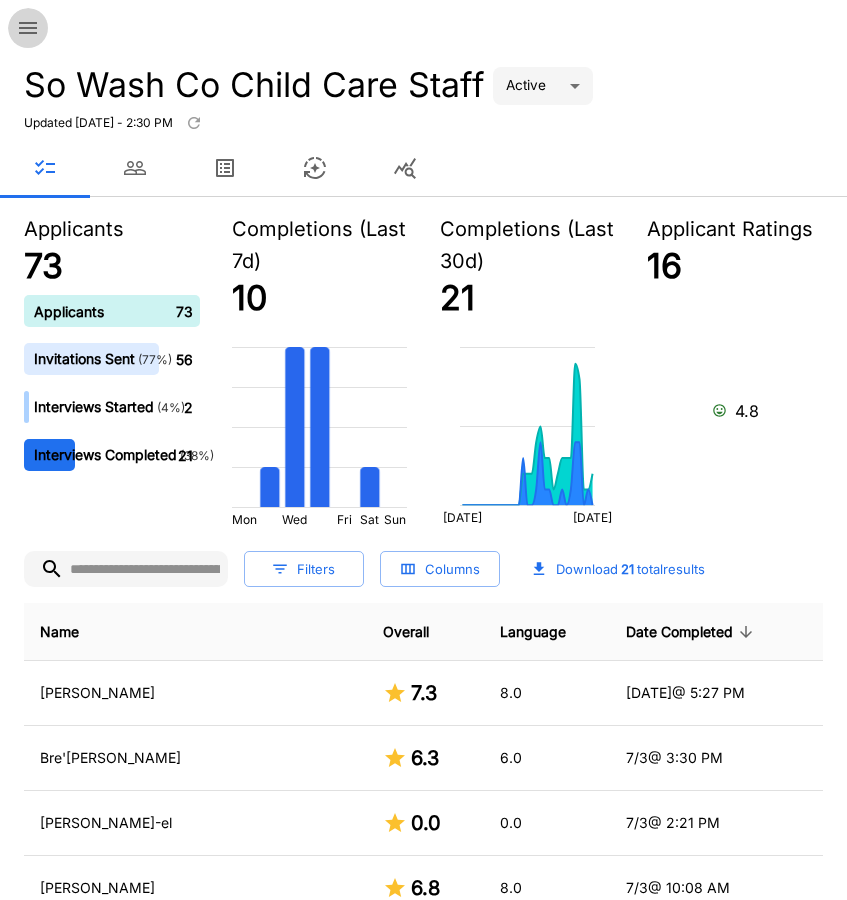 click 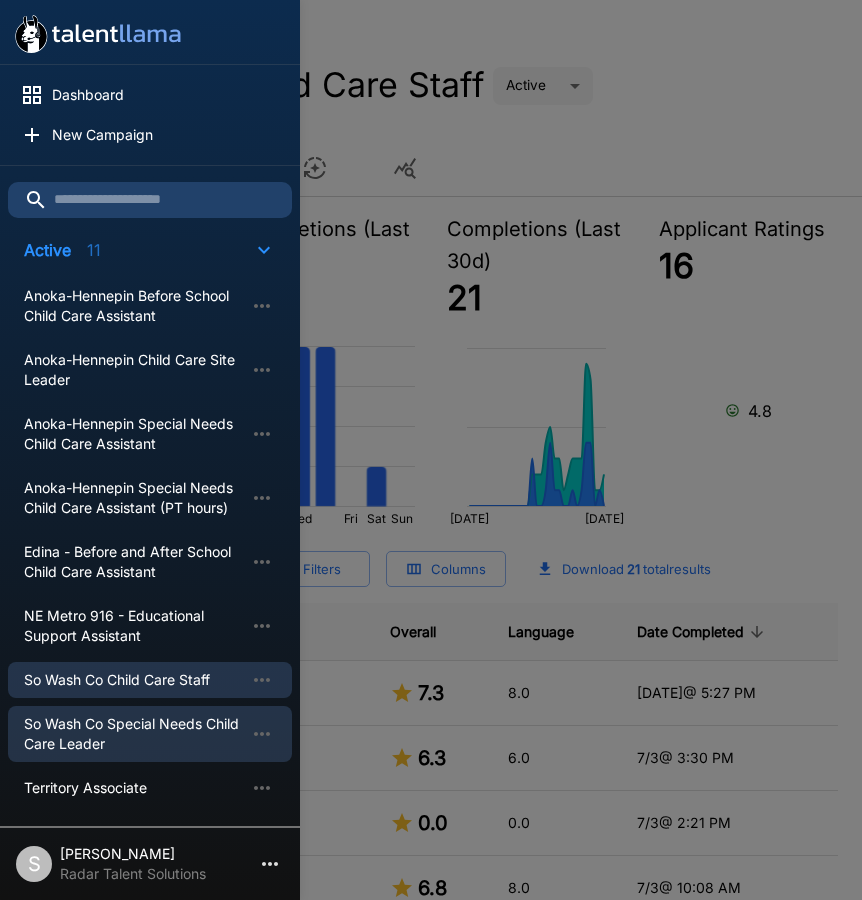 click on "So Wash Co Special Needs Child Care Leader" at bounding box center (134, 734) 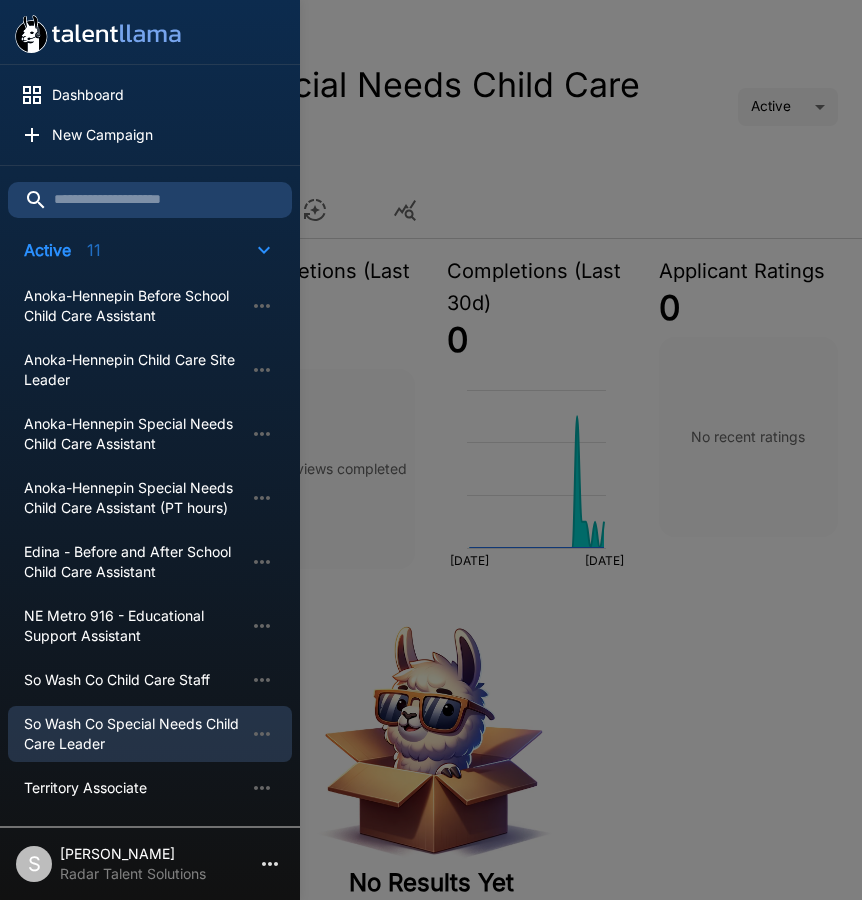 click at bounding box center (431, 450) 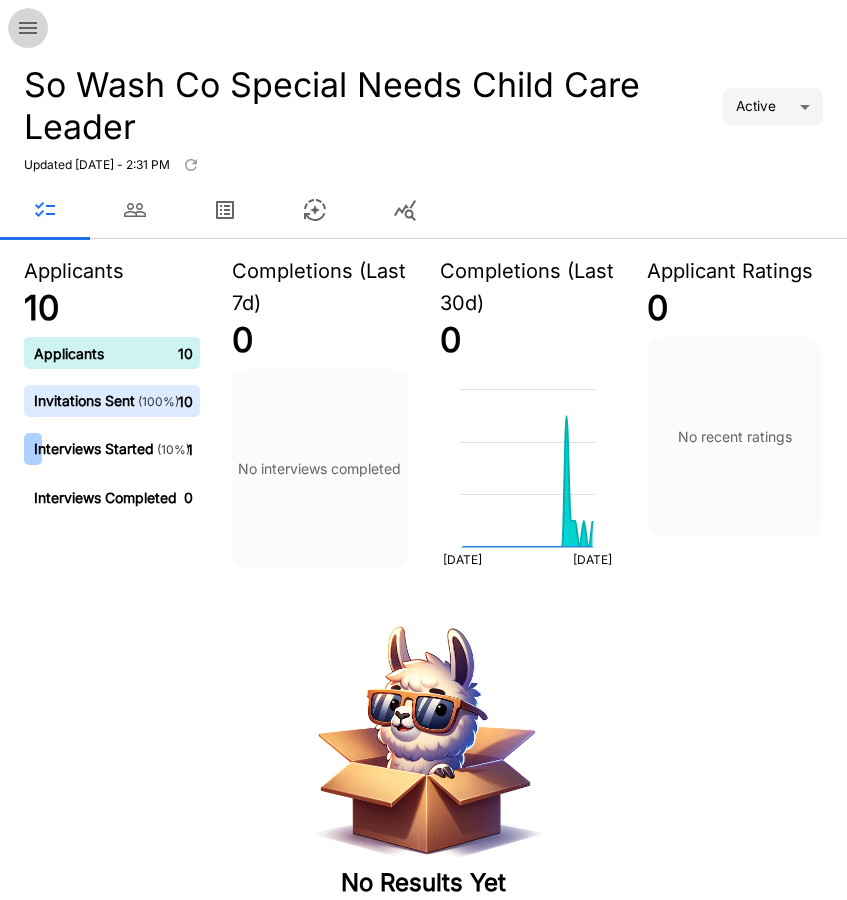 click 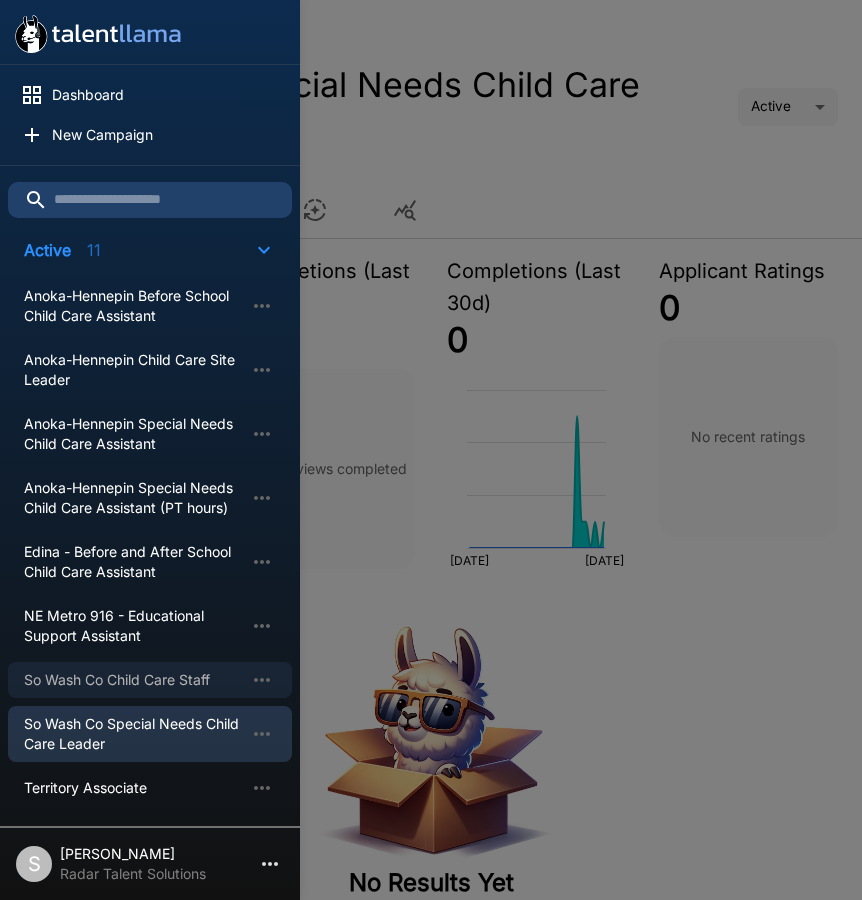click on "So Wash Co Child Care Staff" at bounding box center [134, 680] 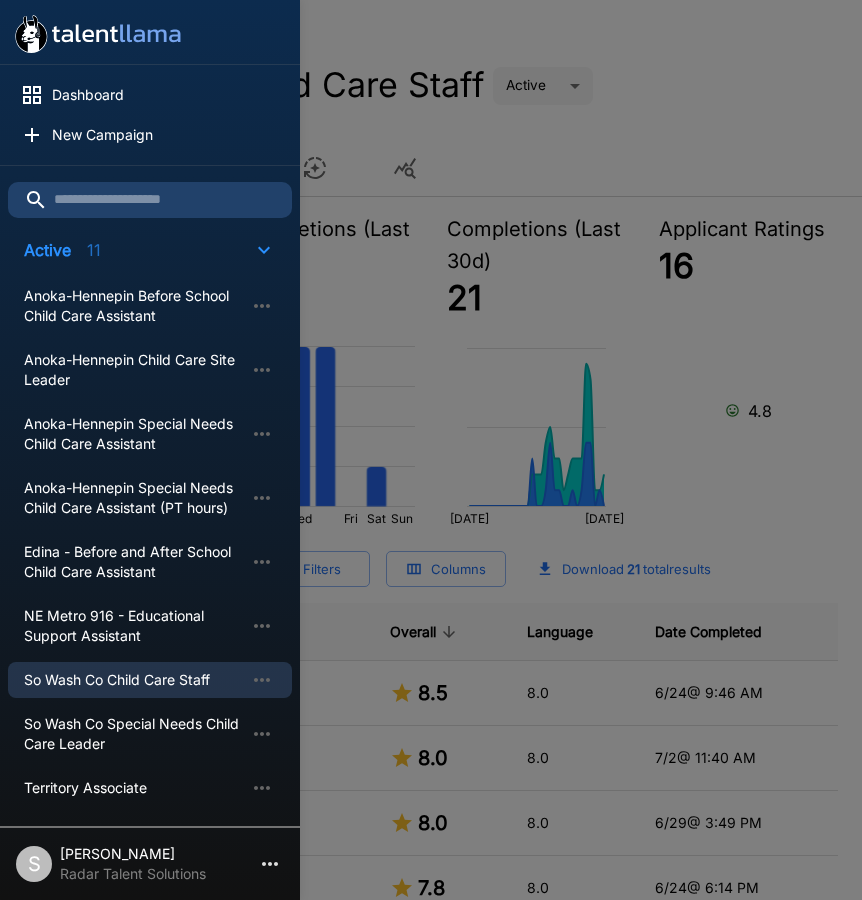 click at bounding box center [431, 450] 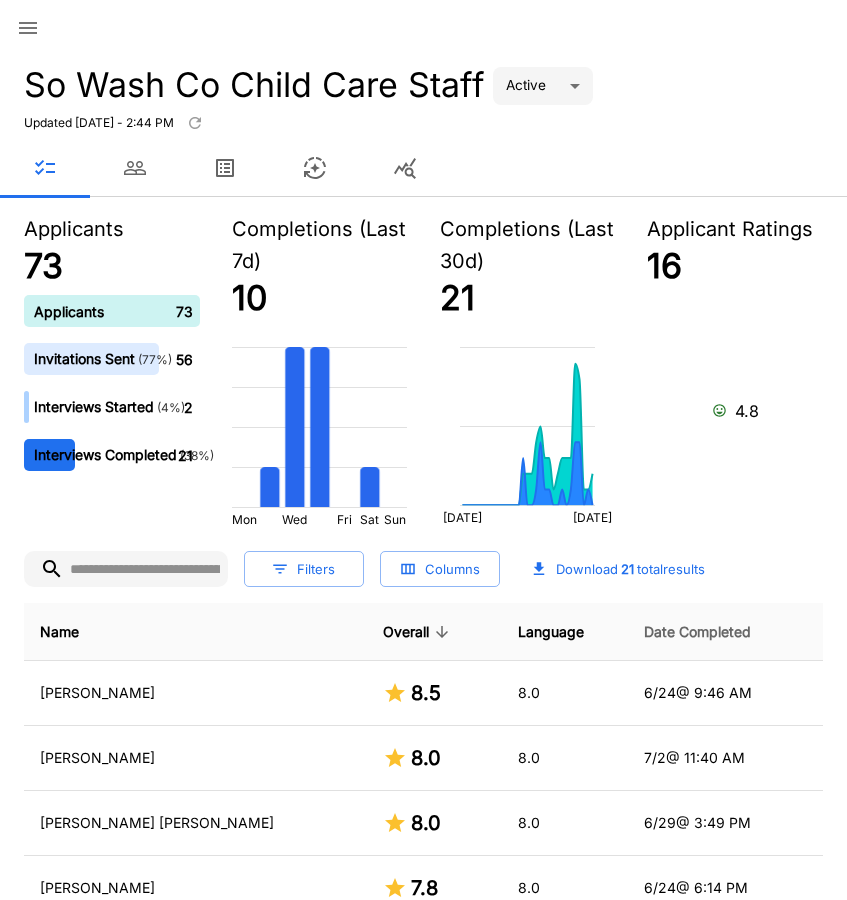 click on "Date Completed" at bounding box center [697, 632] 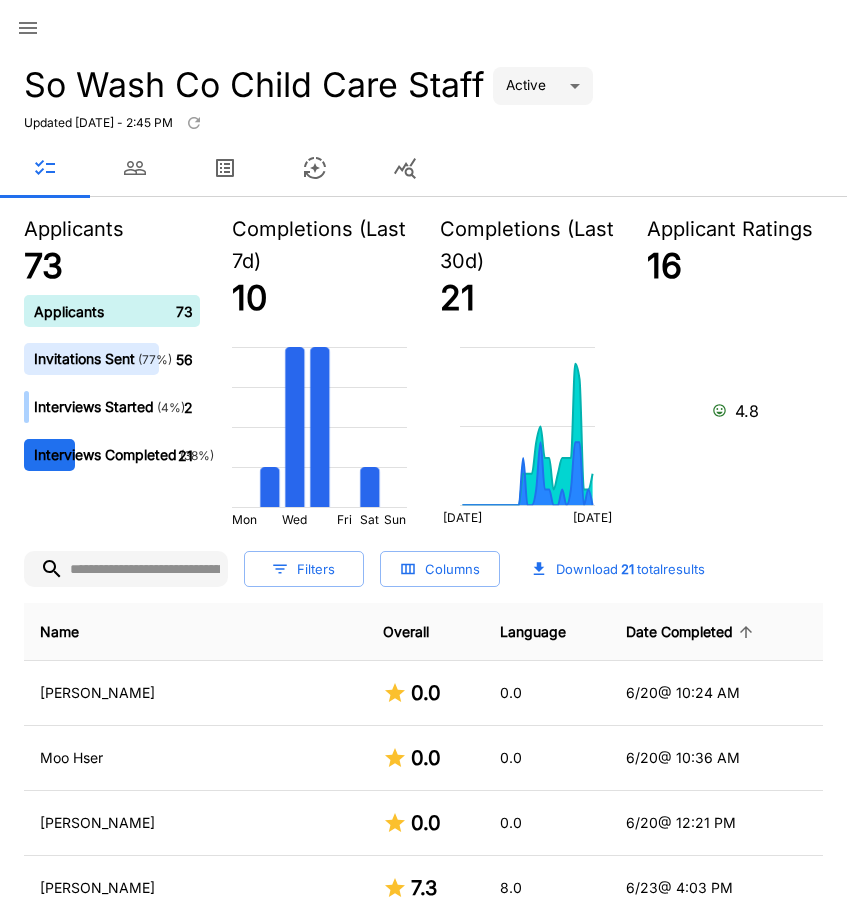 click on "Date Completed" at bounding box center (692, 632) 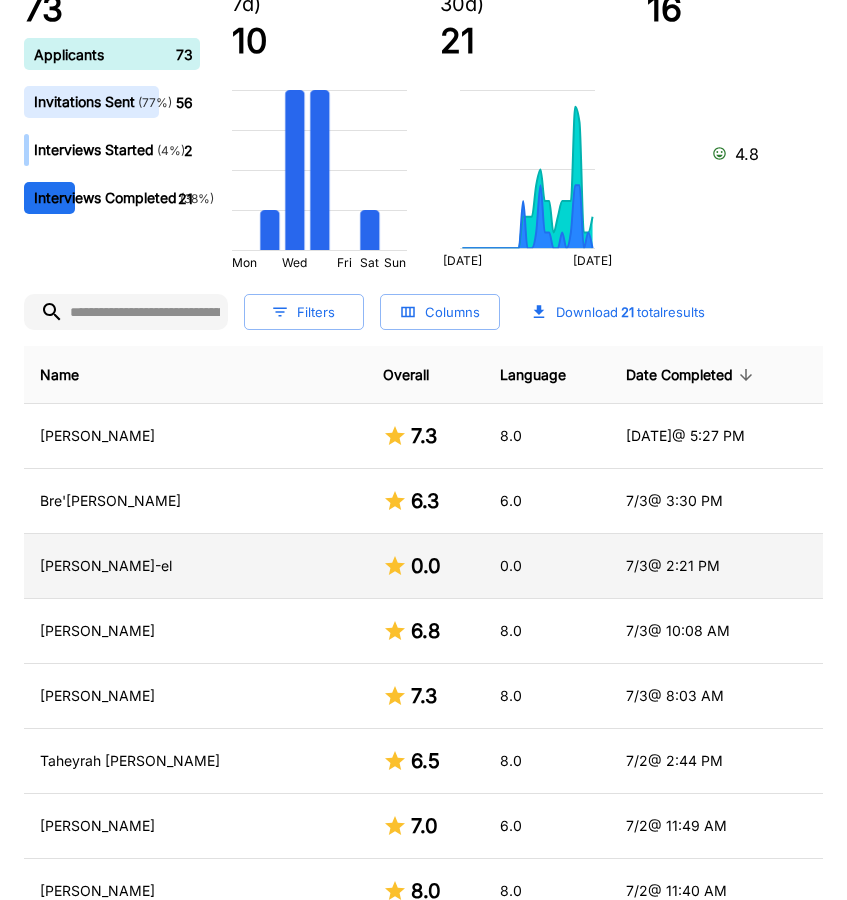 scroll, scrollTop: 300, scrollLeft: 0, axis: vertical 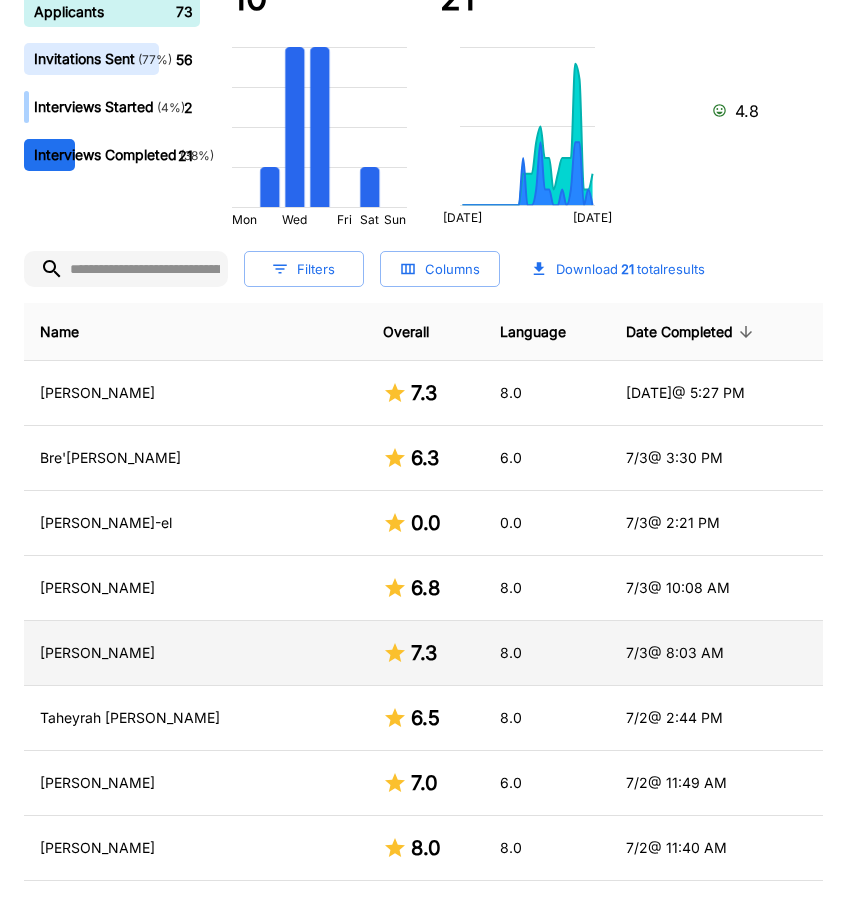 click on "[DATE]   8:03 AM" at bounding box center [716, 653] 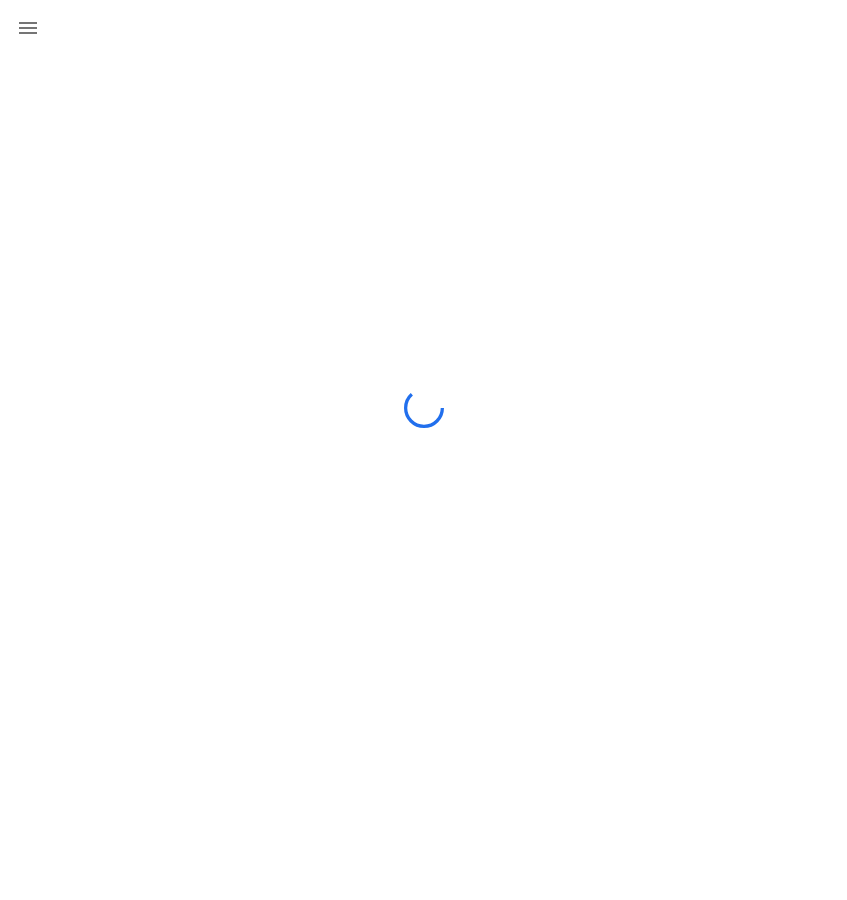 scroll, scrollTop: 0, scrollLeft: 0, axis: both 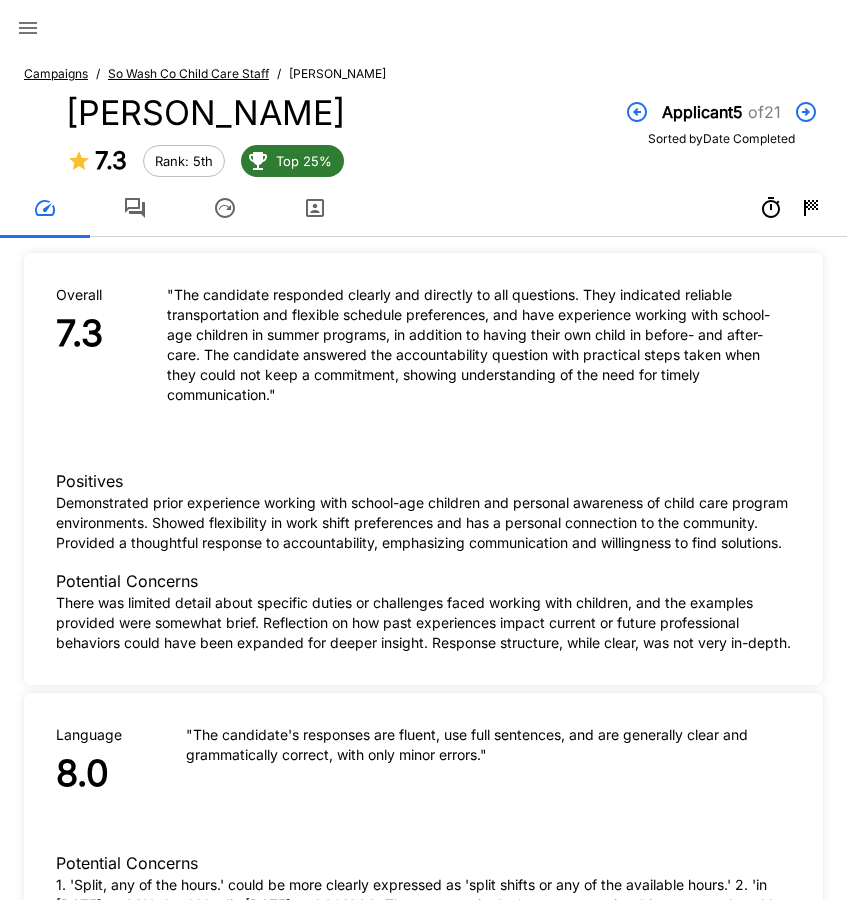 click 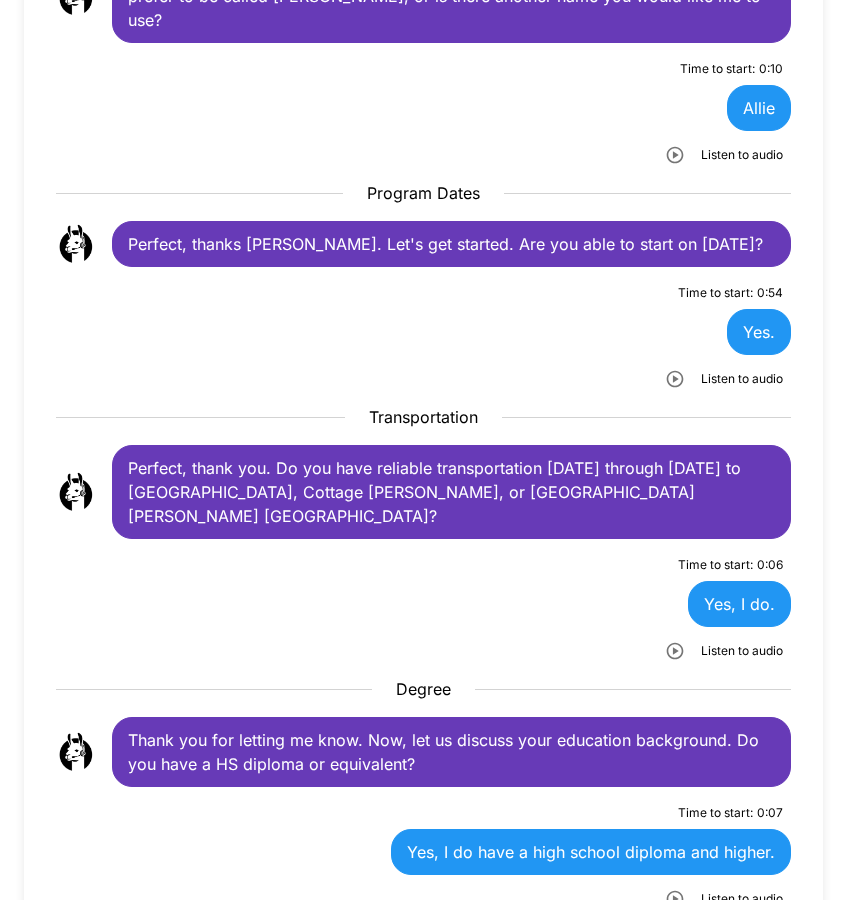 scroll, scrollTop: 500, scrollLeft: 0, axis: vertical 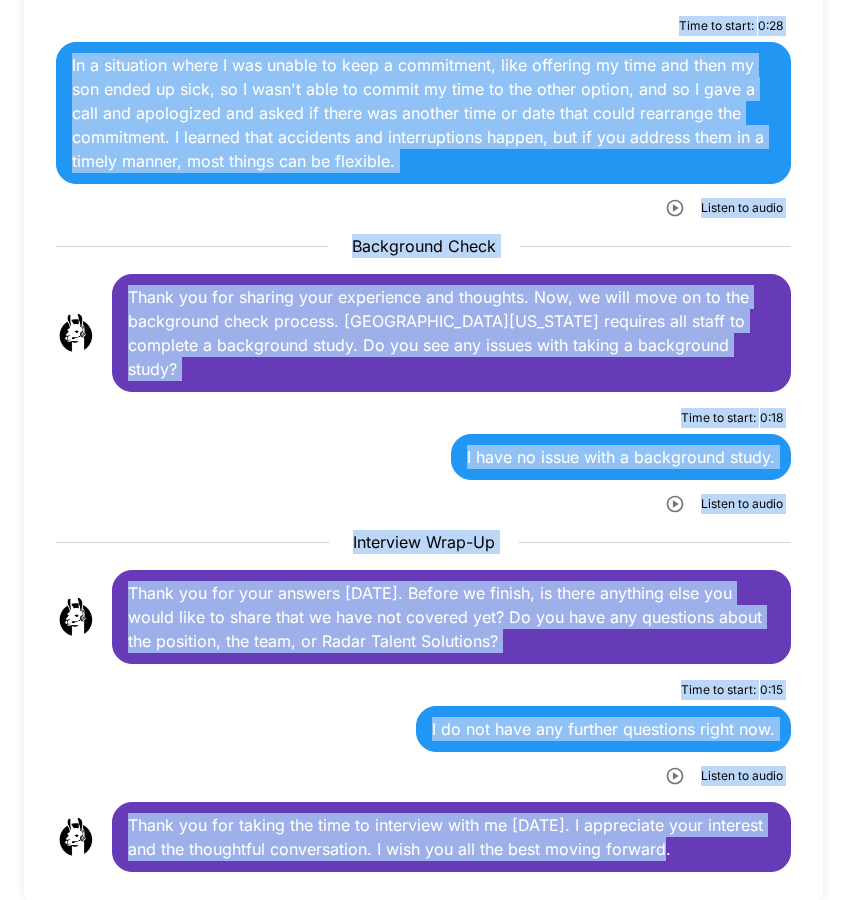 drag, startPoint x: 131, startPoint y: 152, endPoint x: 711, endPoint y: 761, distance: 841 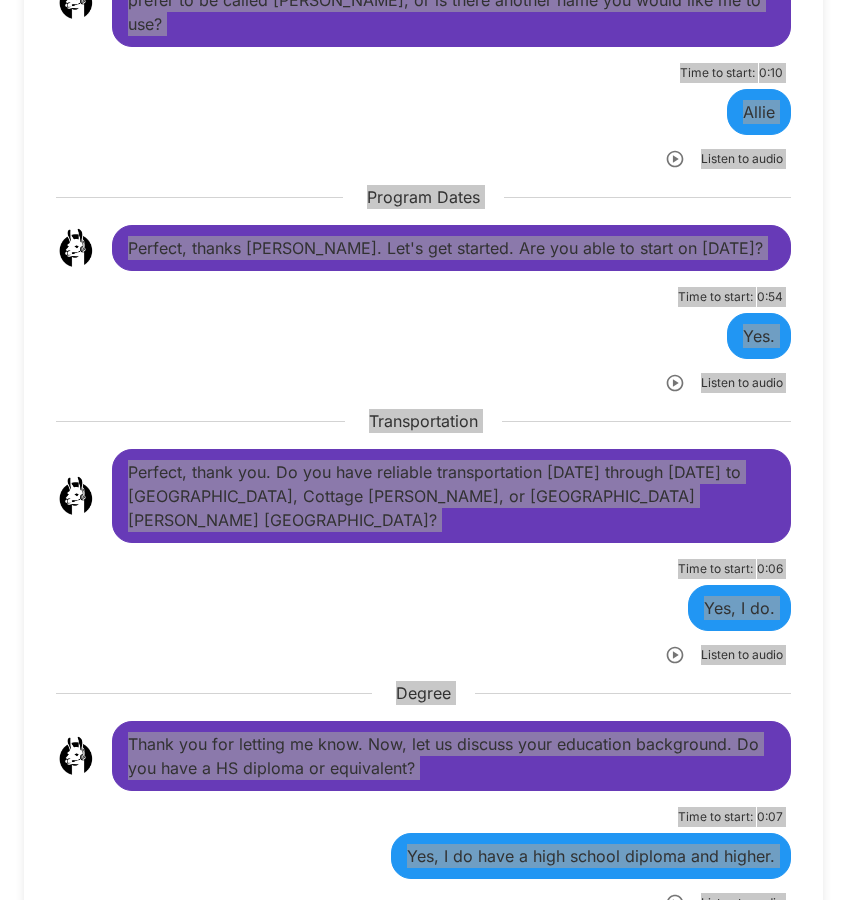 scroll, scrollTop: 3, scrollLeft: 0, axis: vertical 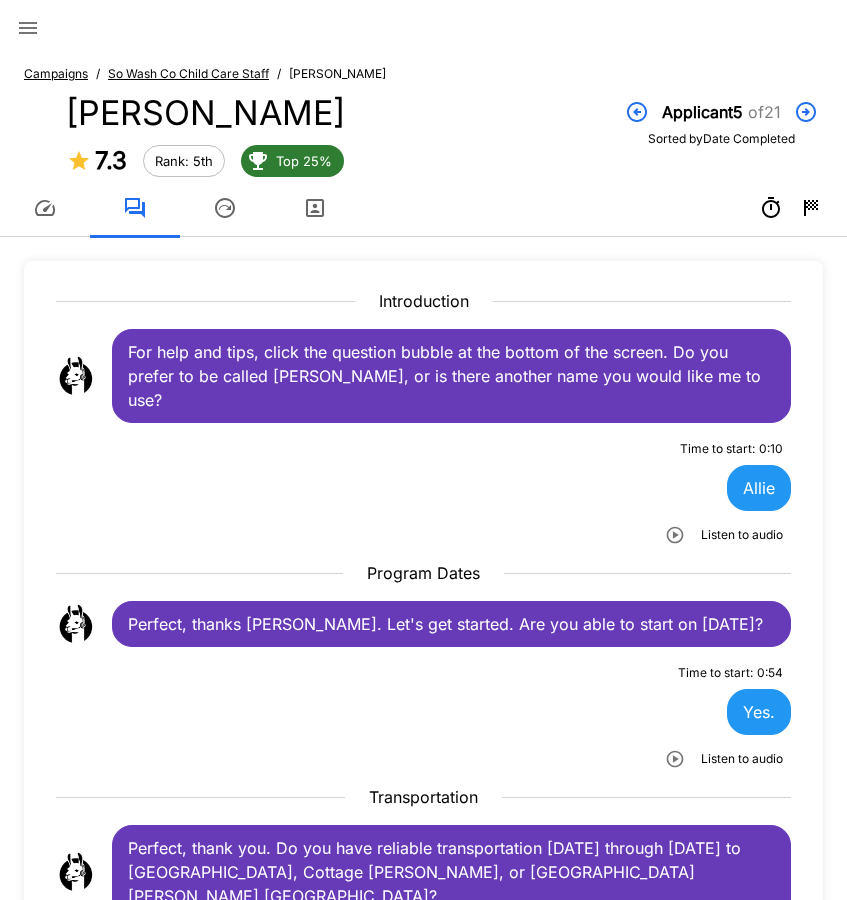 click on "So Wash Co Child Care Staff" at bounding box center [188, 73] 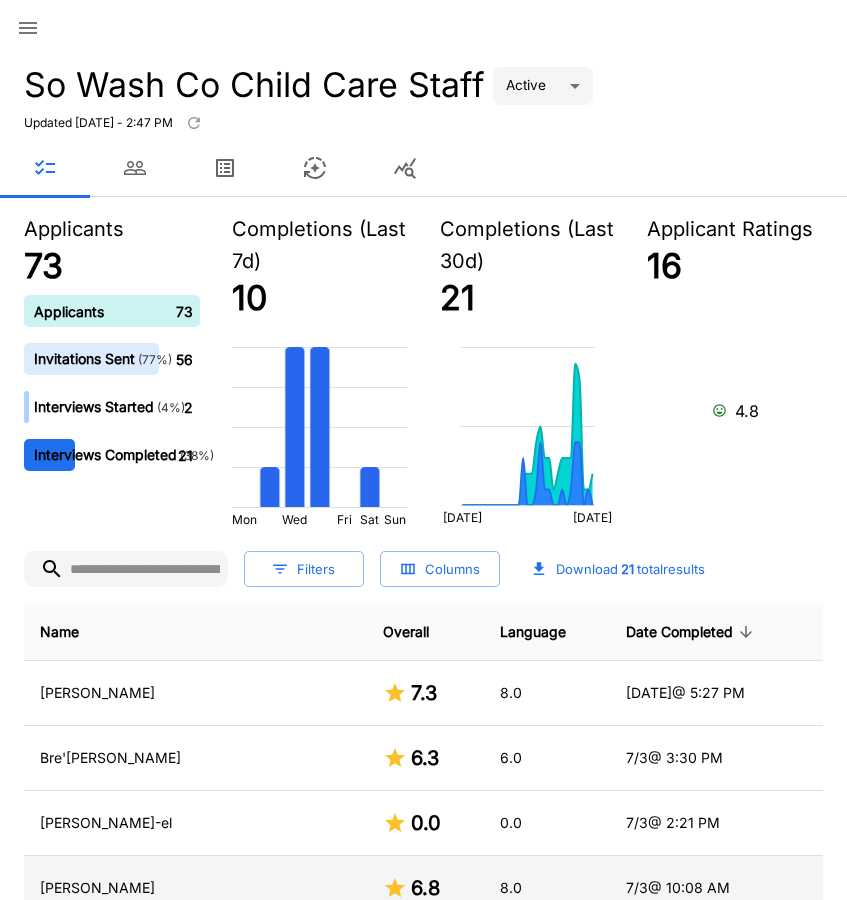 click on "[PERSON_NAME]" at bounding box center [195, 888] 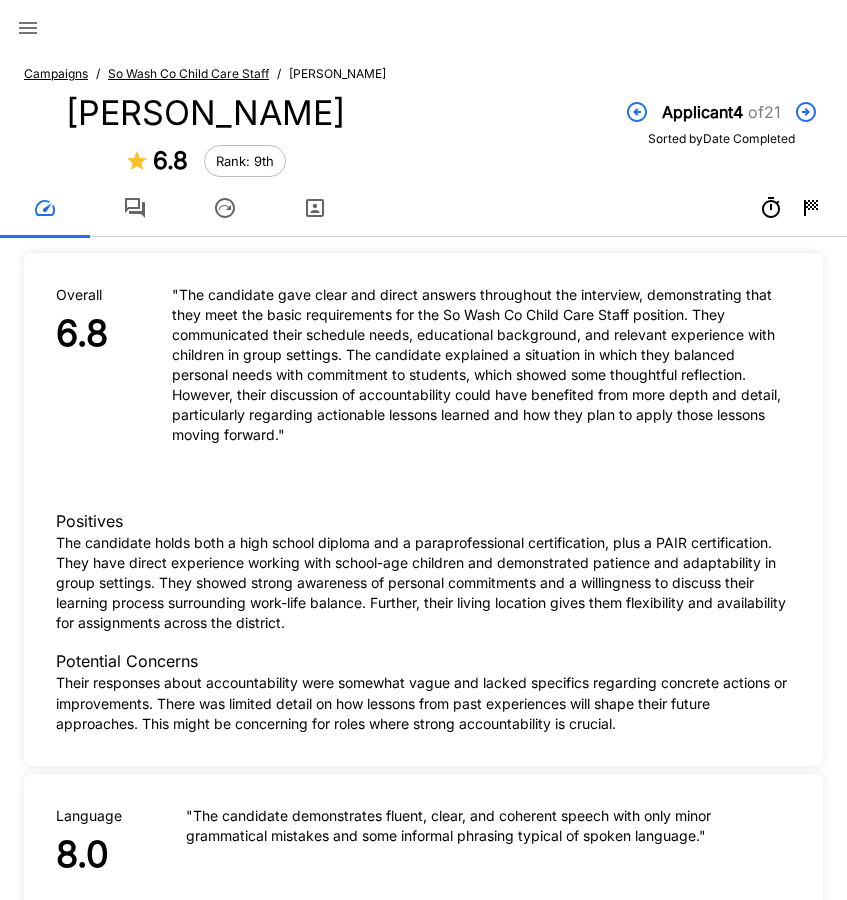 click 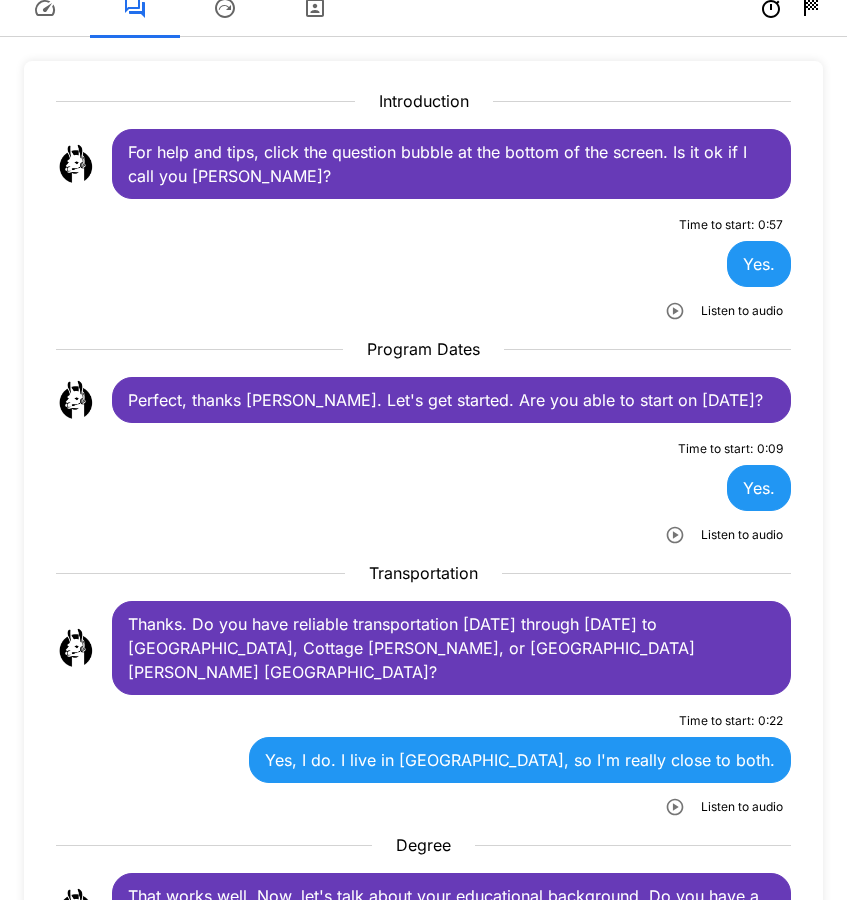 scroll, scrollTop: 700, scrollLeft: 0, axis: vertical 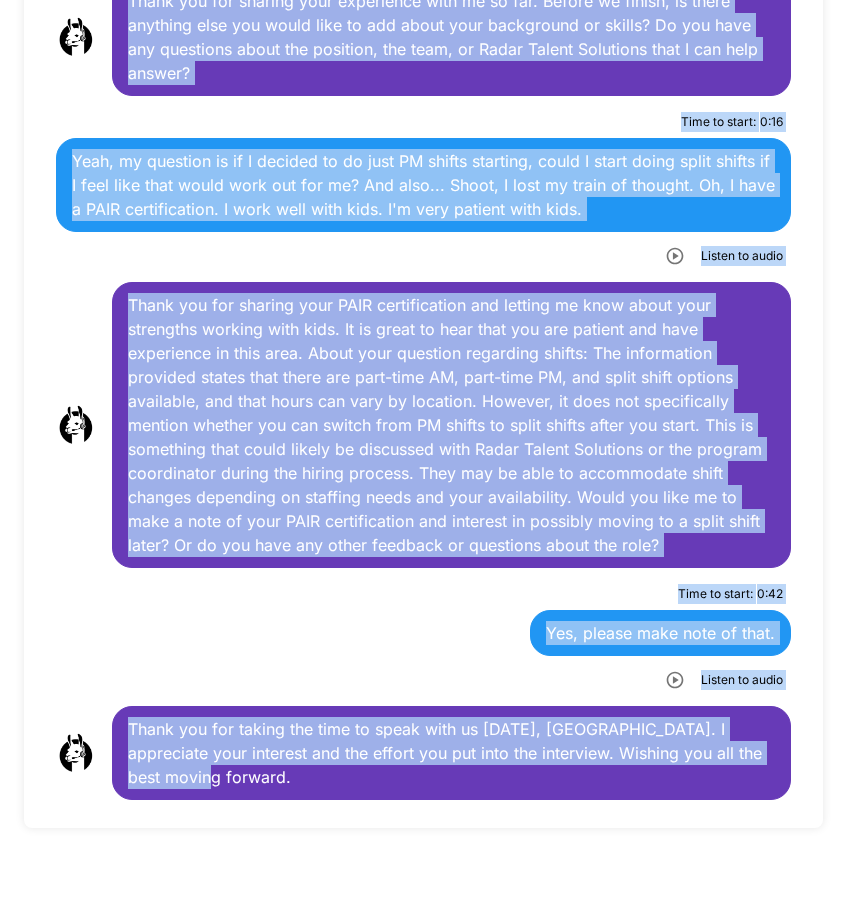 drag, startPoint x: 129, startPoint y: 348, endPoint x: 733, endPoint y: 775, distance: 739.6925 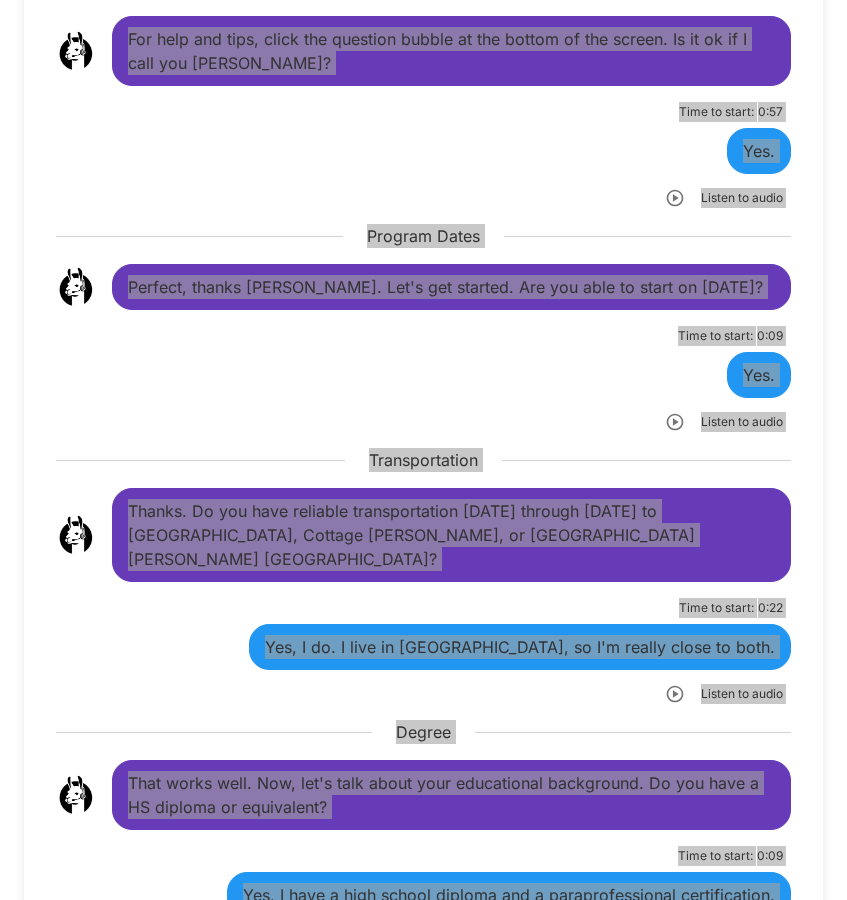 scroll, scrollTop: 0, scrollLeft: 0, axis: both 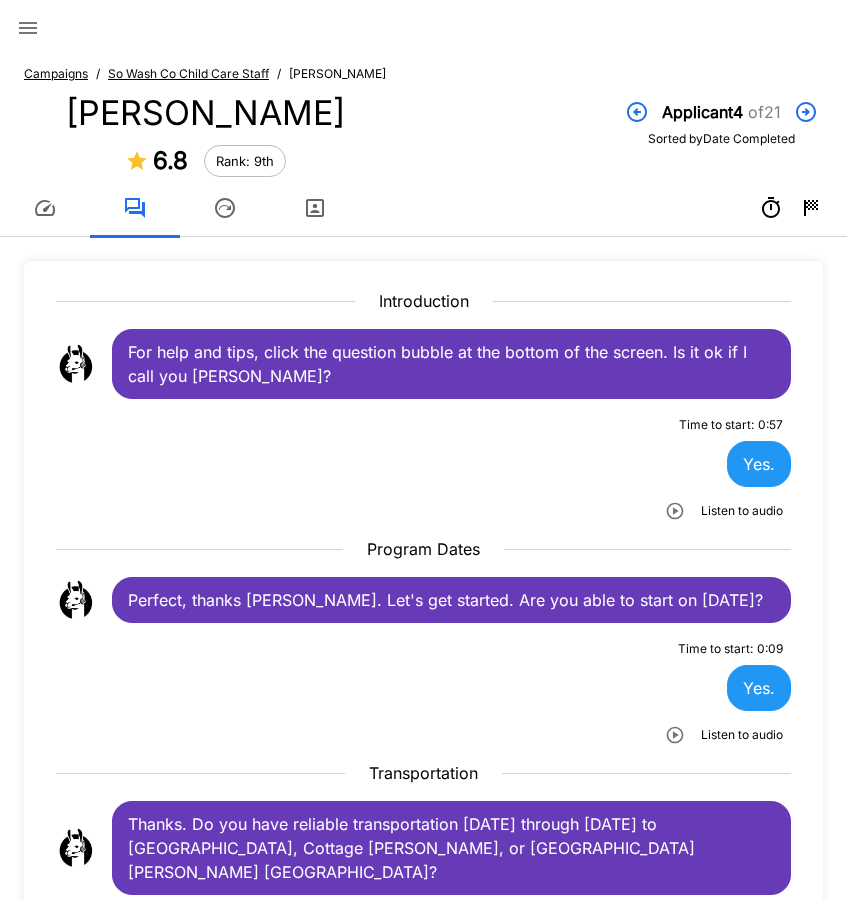 click on "So Wash Co Child Care Staff" at bounding box center [188, 73] 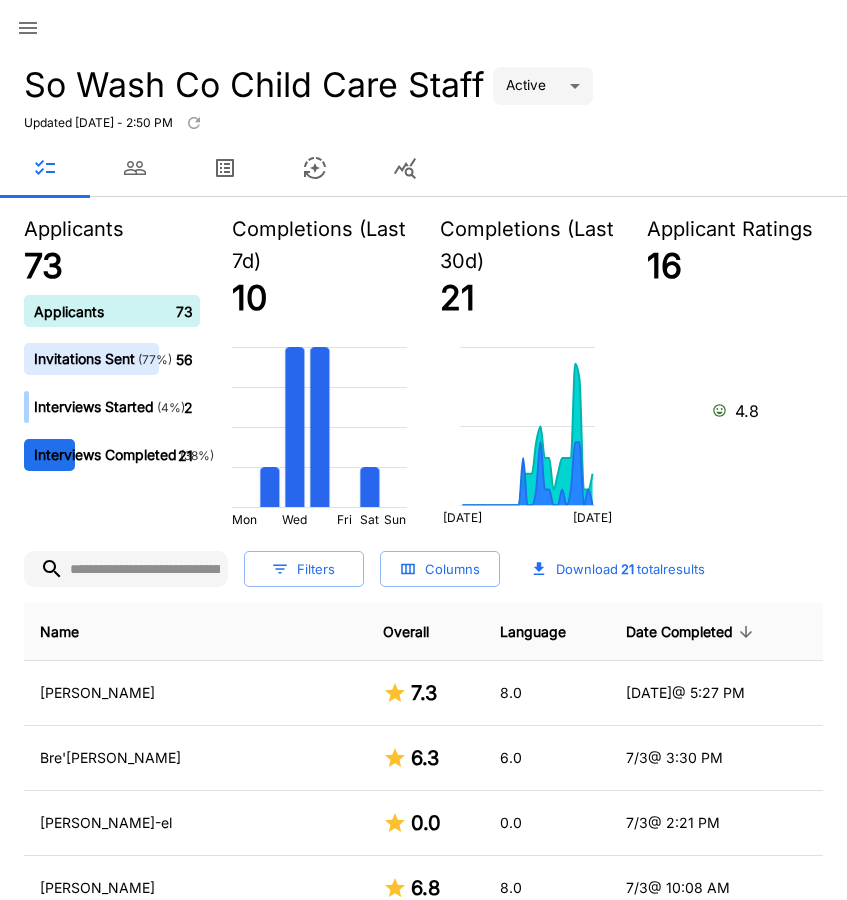 click on "[PERSON_NAME]-el" at bounding box center (195, 823) 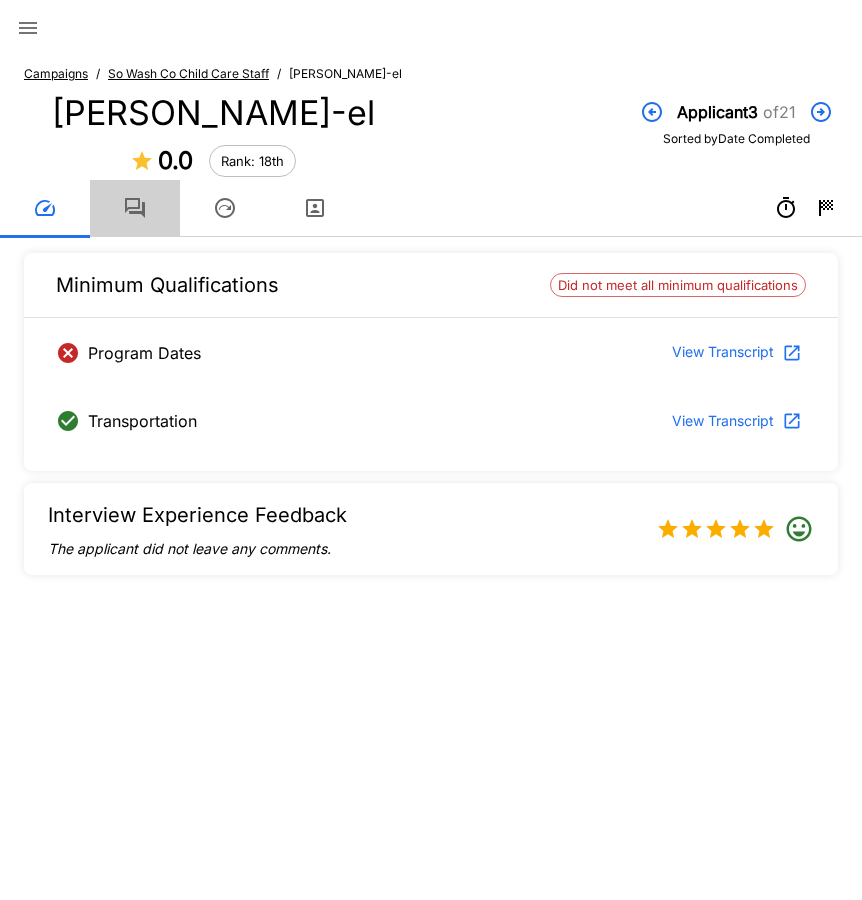 click 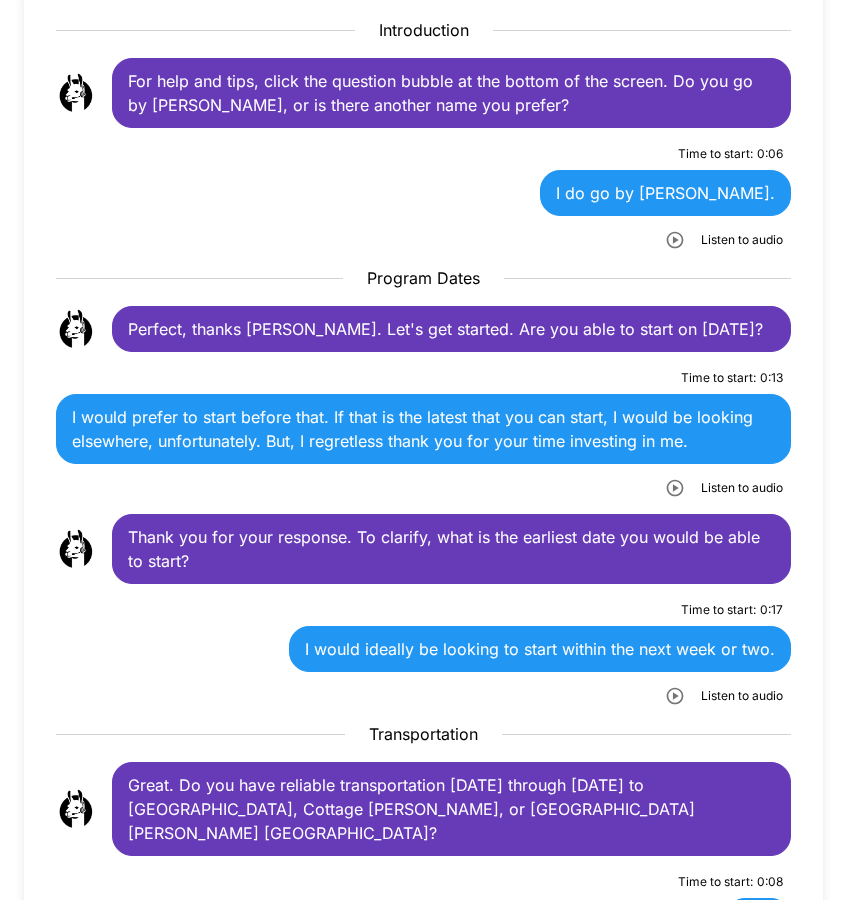 scroll, scrollTop: 300, scrollLeft: 0, axis: vertical 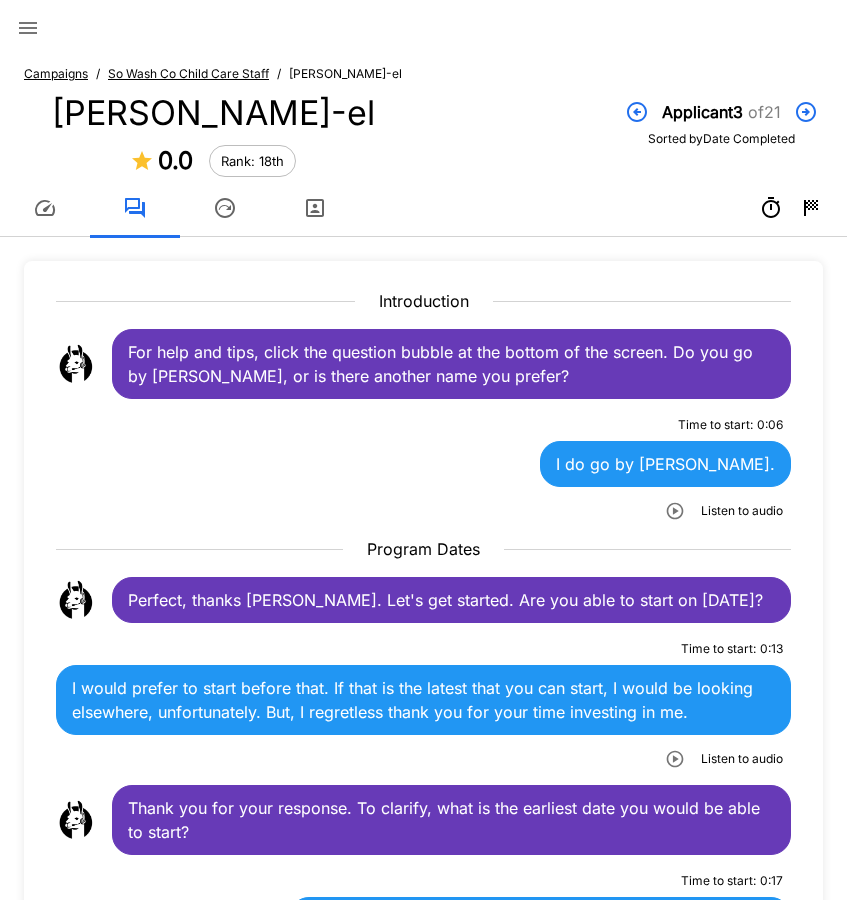 click on "So Wash Co Child Care Staff" at bounding box center [188, 73] 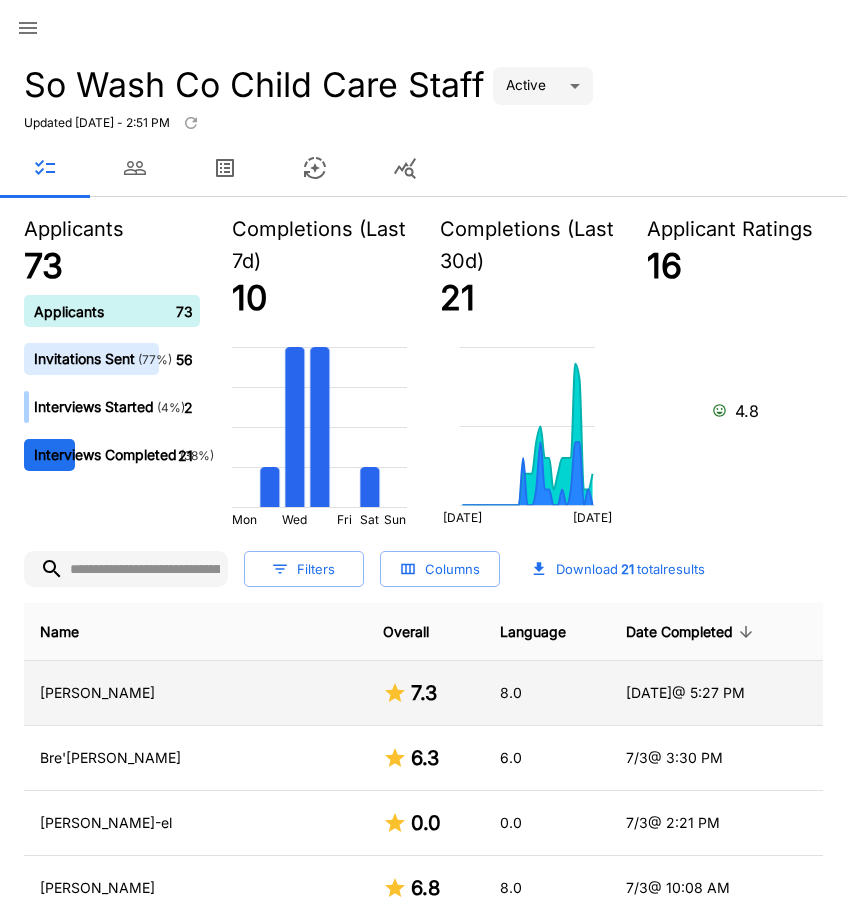 click on "[PERSON_NAME]" at bounding box center [195, 693] 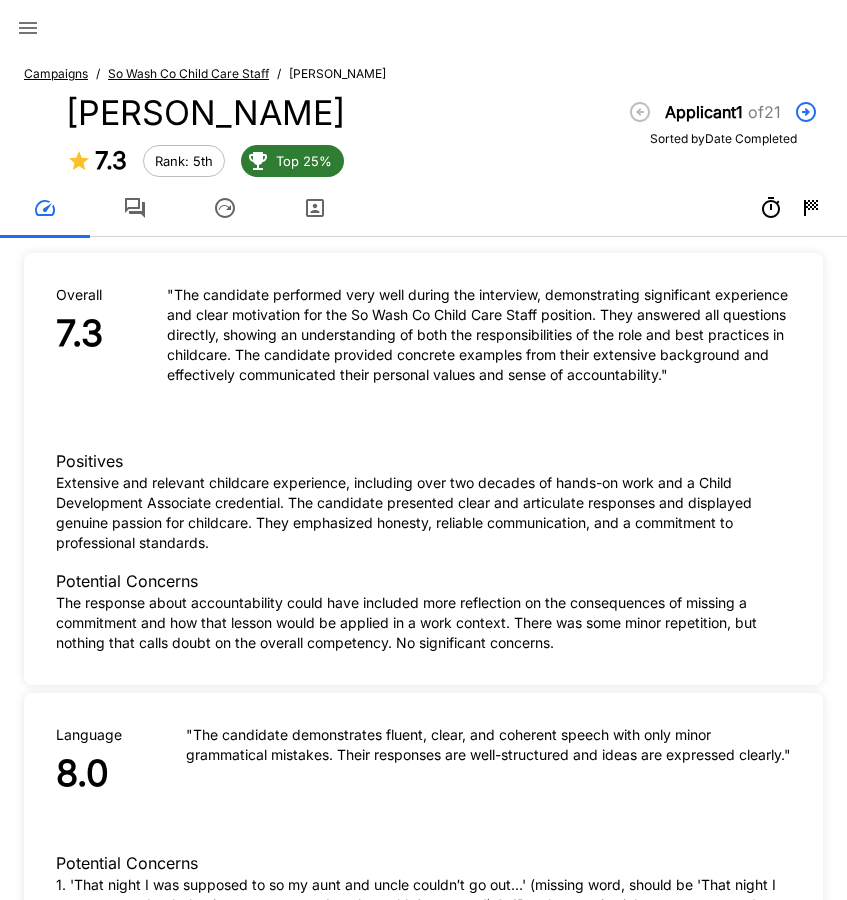 click at bounding box center (135, 208) 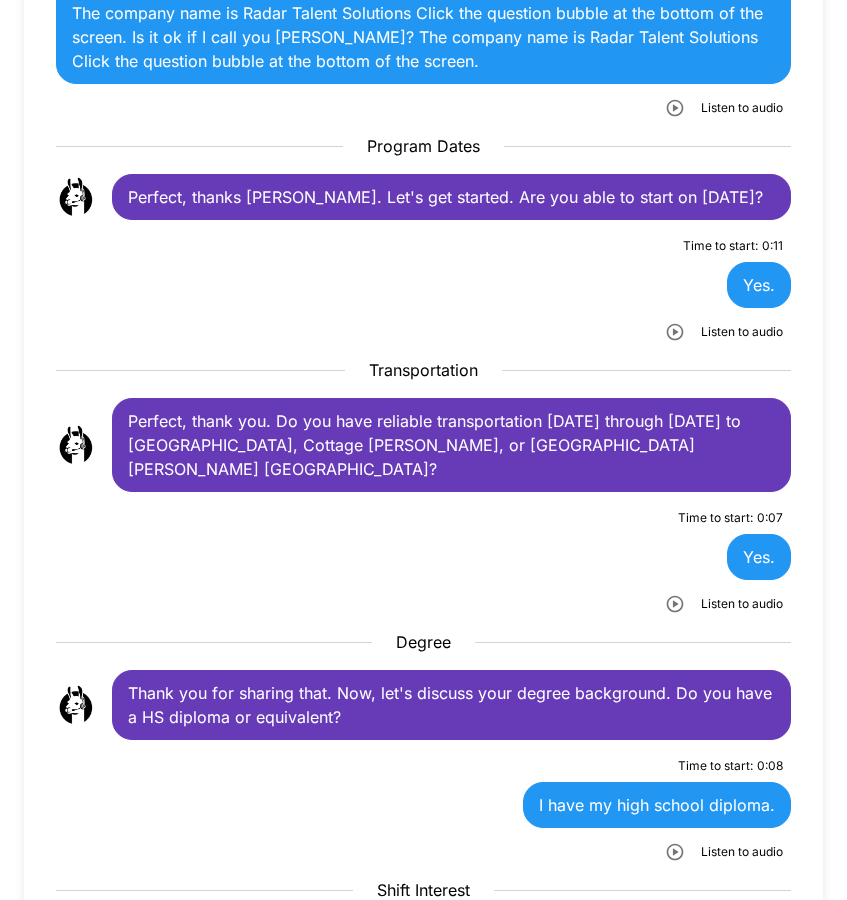 scroll, scrollTop: 500, scrollLeft: 0, axis: vertical 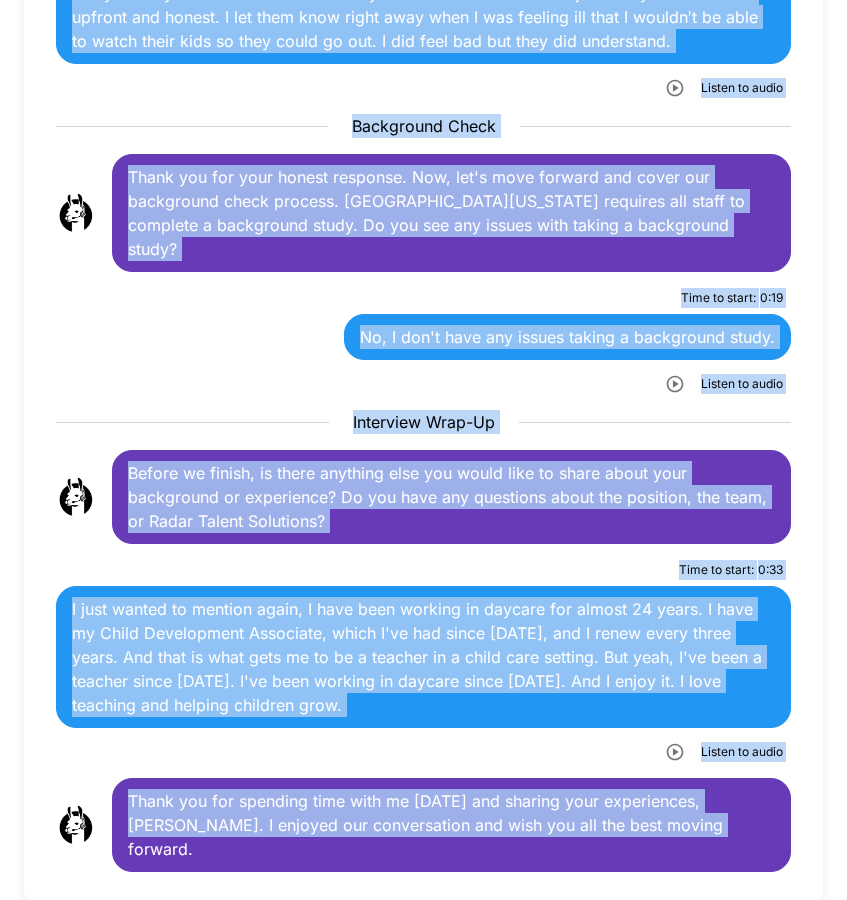 drag, startPoint x: 128, startPoint y: 349, endPoint x: 638, endPoint y: 750, distance: 648.76886 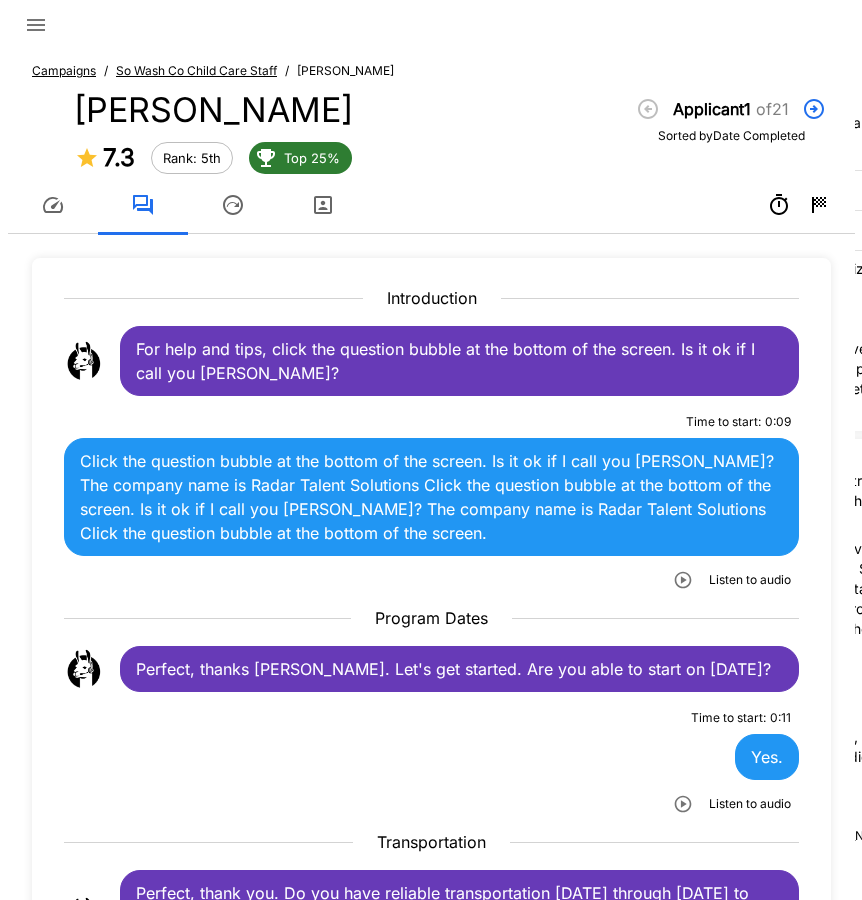 scroll, scrollTop: 0, scrollLeft: 0, axis: both 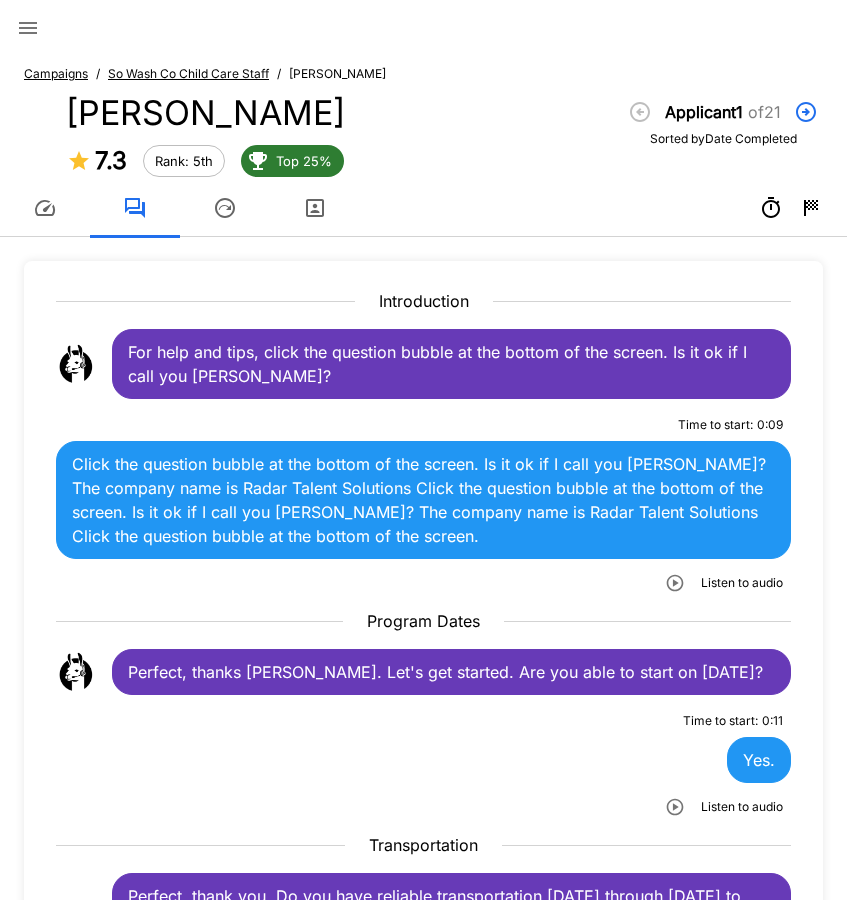 click on "Campaigns" at bounding box center (56, 73) 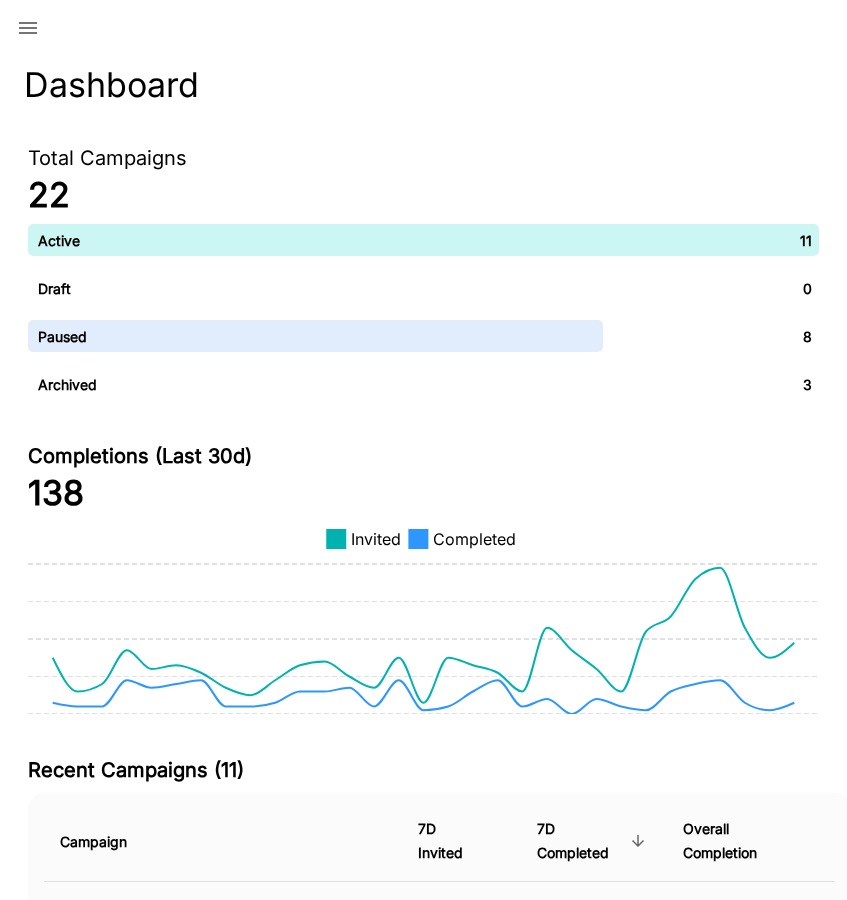 click 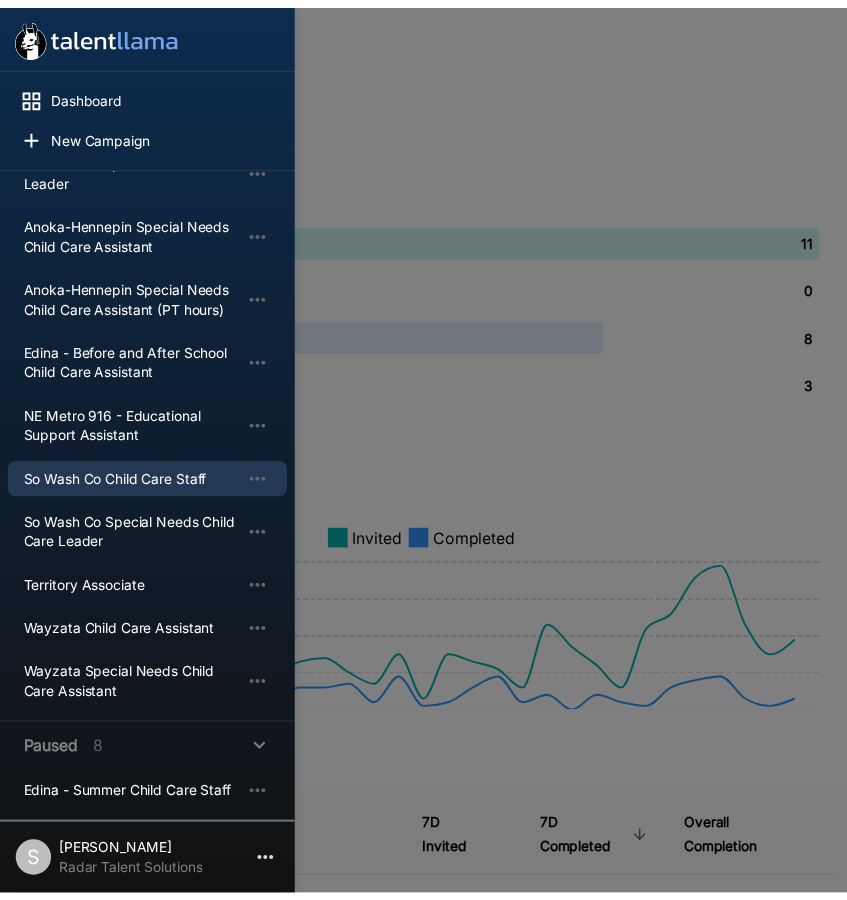 scroll, scrollTop: 200, scrollLeft: 0, axis: vertical 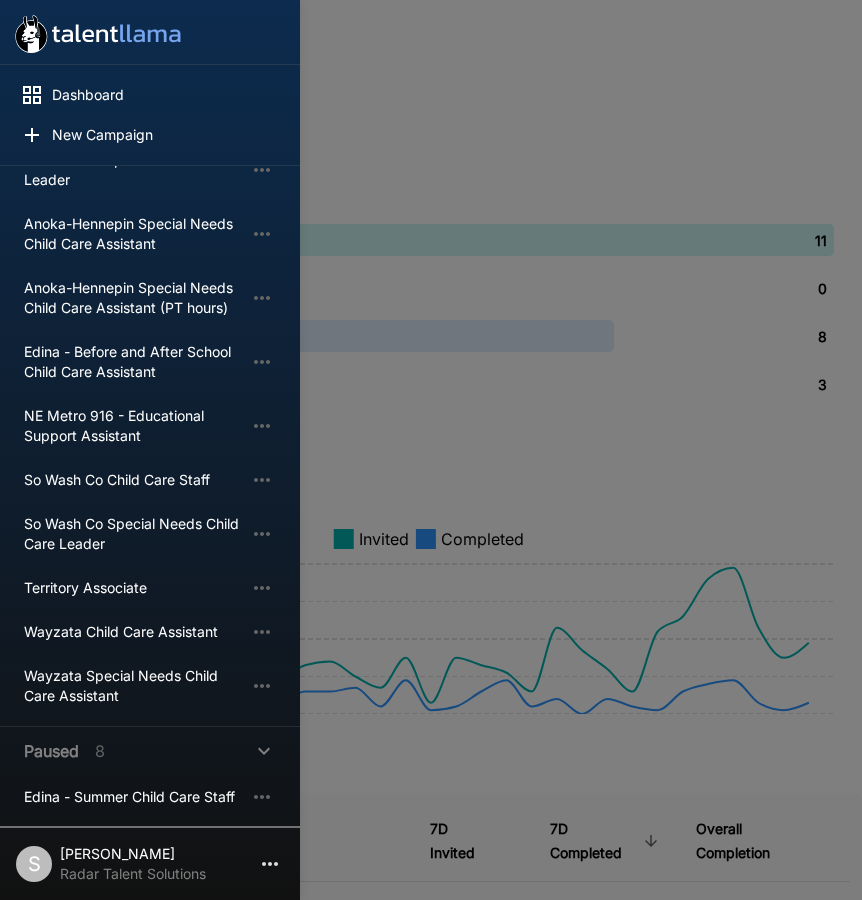 click at bounding box center [431, 450] 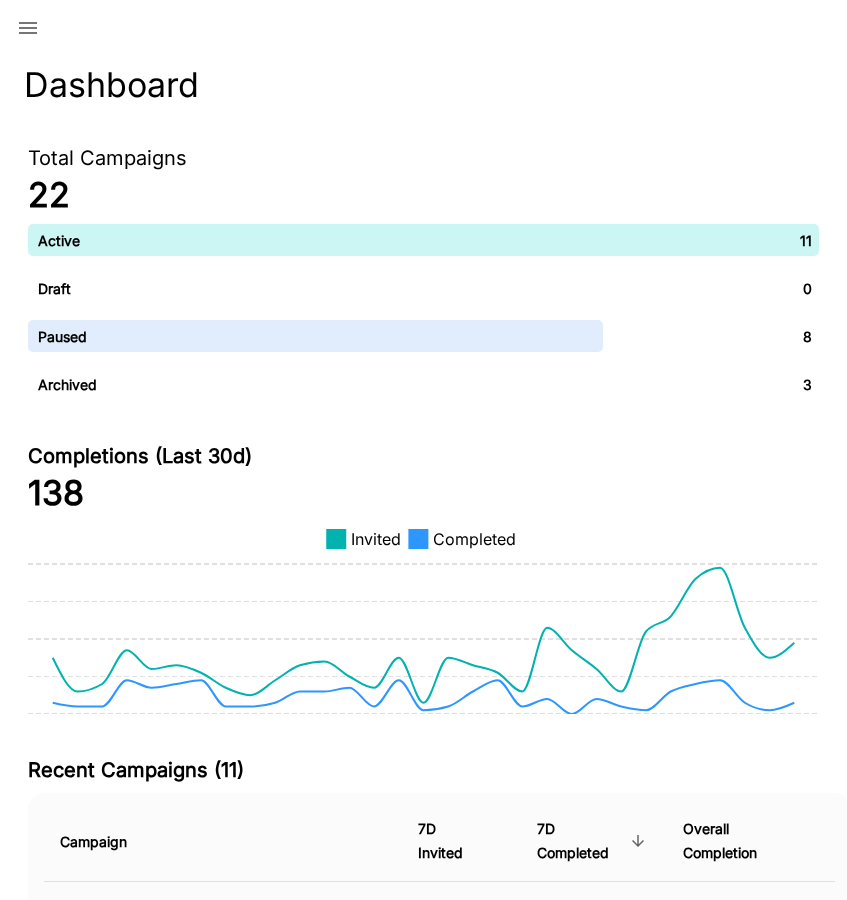 click 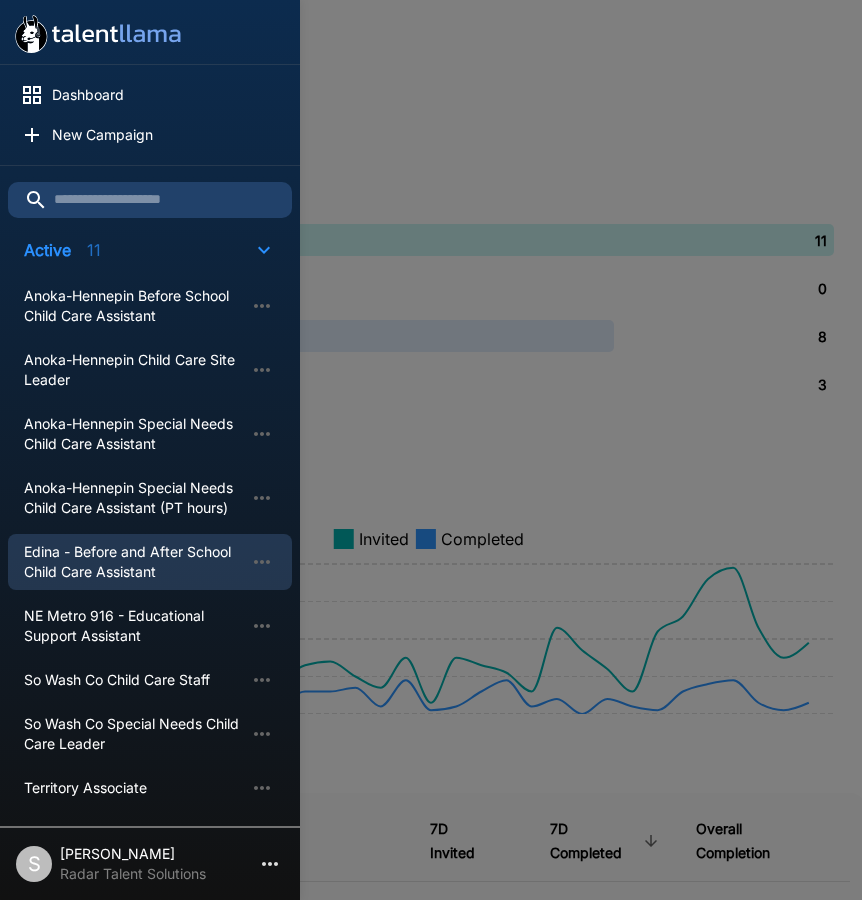 click on "Edina - Before and After School Child Care Assistant" at bounding box center (134, 562) 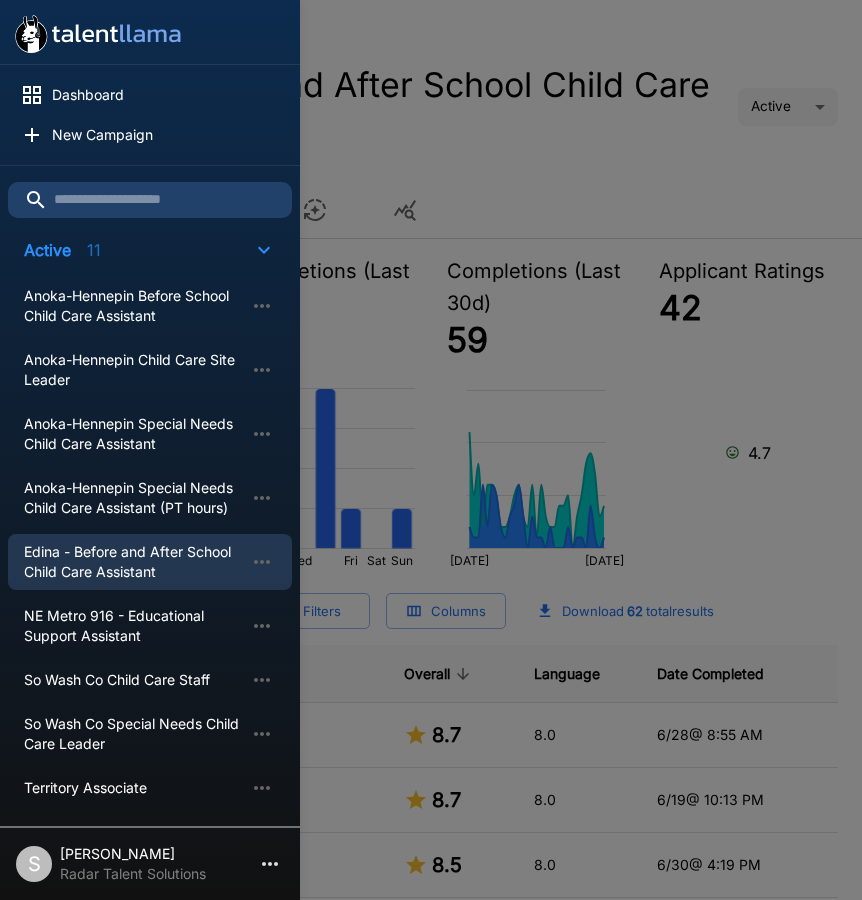 click at bounding box center (431, 450) 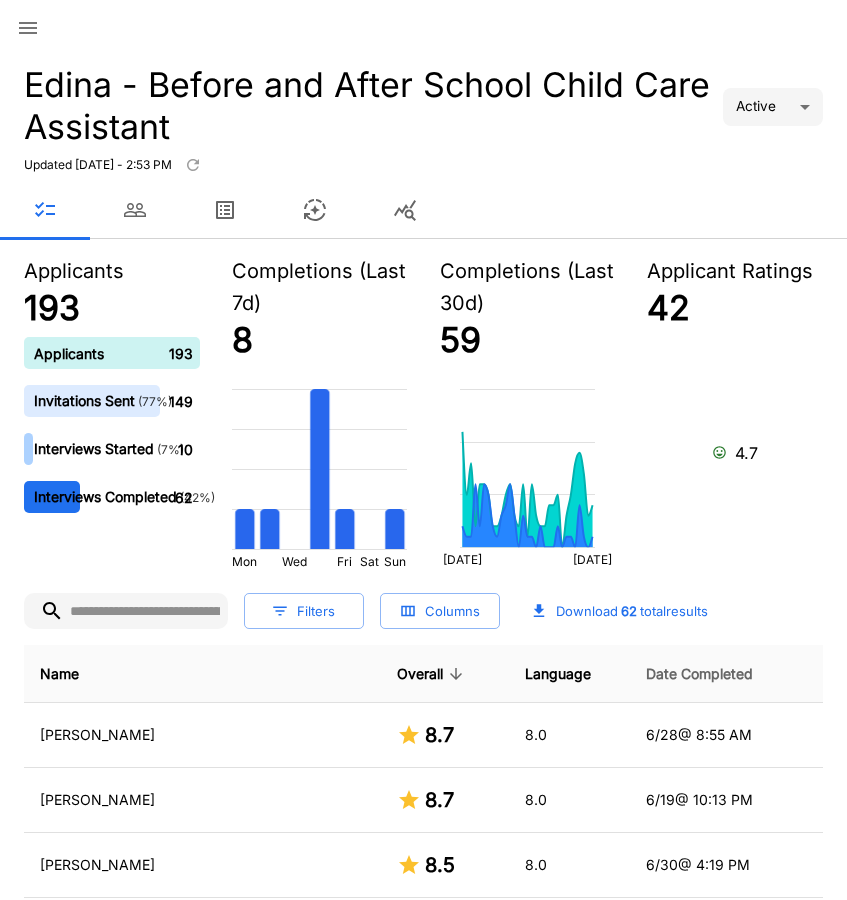 click on "Date Completed" at bounding box center [699, 674] 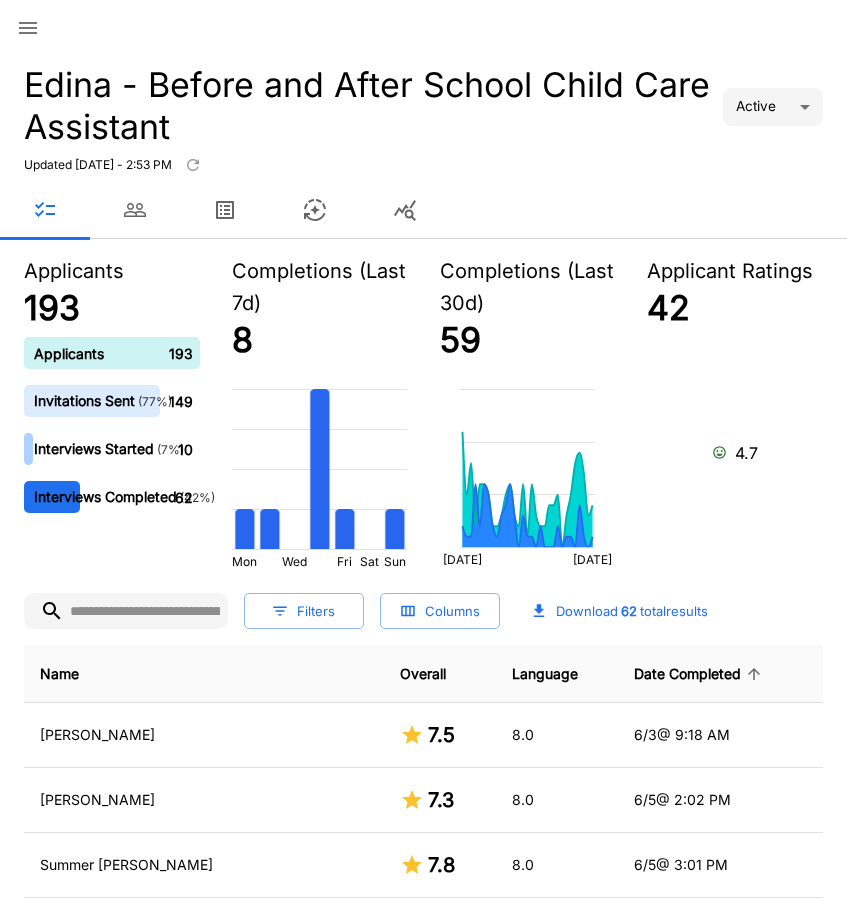 click on "Date Completed" at bounding box center (700, 674) 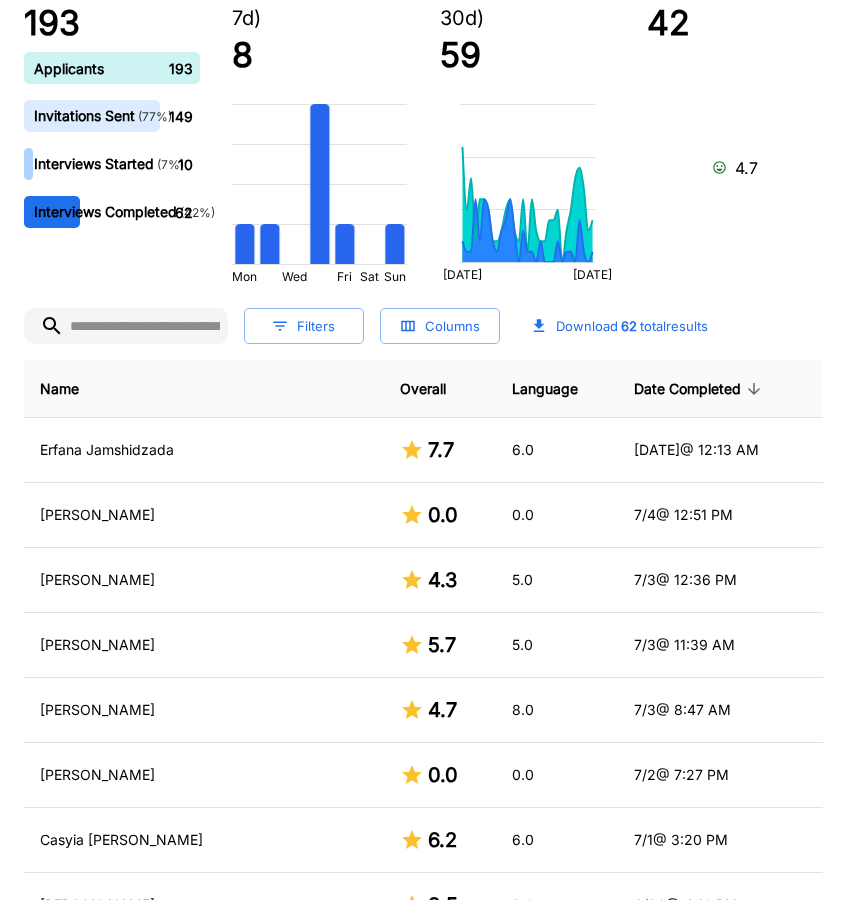 scroll, scrollTop: 0, scrollLeft: 0, axis: both 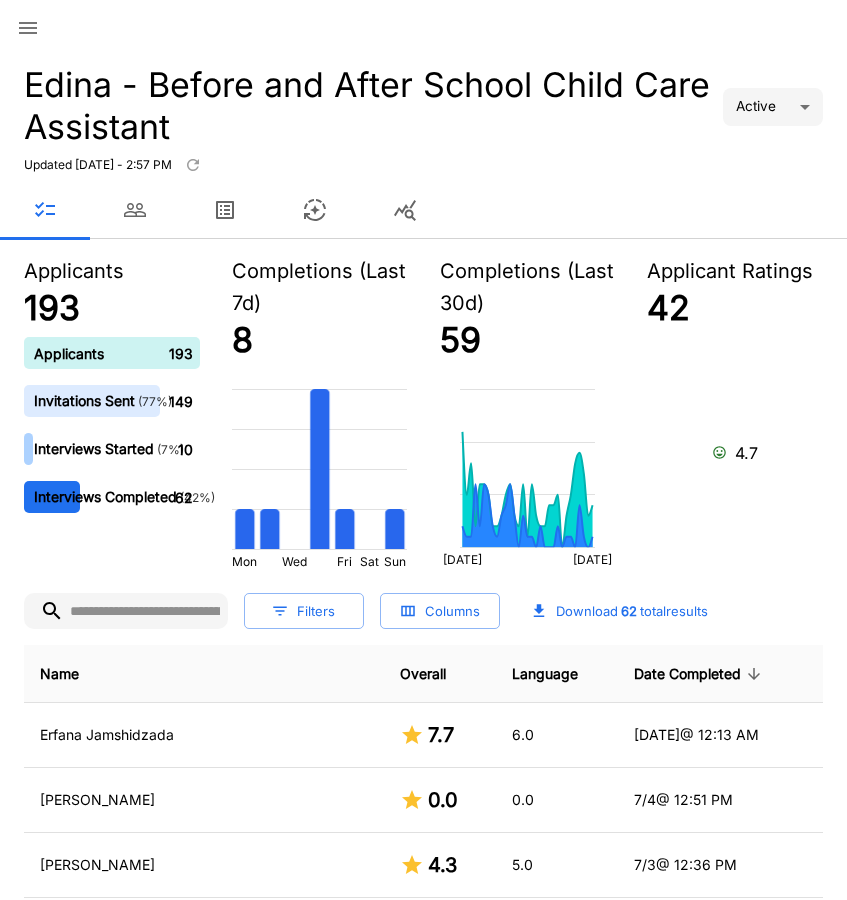 click on "Edina - Before and After School Child Care Assistant  Active **** Updated [DATE] - 2:57 PM Applicants 193 Applicants 193 Invitations Sent    ( 77 %) 149 Interviews Started    ( 7 %) 10 Interviews Completed    ( 42 %) 62 Completions (Last 7d) 8 Mon Wed Fri Sat Sun Completions (Last 30d) 59 [DATE] [DATE] Applicant Ratings 42 4.7 Filters Columns Download   62   total  results Name Overall Language Date Completed Erfana Jamshidzada   7.7 6.0 [DATE]  @   12:13 AM [PERSON_NAME]   0.0 0.0 [DATE]   12:51 PM [PERSON_NAME]   4.3 5.0 [DATE]   12:36 PM [PERSON_NAME]   5.7 5.0 [DATE]   11:39 AM [PERSON_NAME]   4.7 8.0 [DATE]   8:47 AM [PERSON_NAME]   0.0 0.0 [DATE]   7:27 PM [PERSON_NAME]   6.2 6.0 [DATE]   3:20 PM [PERSON_NAME]   8.5 8.0 [DATE]   4:19 PM [PERSON_NAME]   7.2 8.0 [DATE]   4:19 PM [PERSON_NAME]   8.7 8.0 [DATE]   8:55 AM [PERSON_NAME]   6.3 8.0 [DATE]   1:02 PM [PERSON_NAME]   5.8 6.0 [DATE]   9:01 PM [PERSON_NAME]   0.0 0.0 [DATE]   12:31 PM [PERSON_NAME]   5.3 8.0 6/21  @" at bounding box center (423, 2058) 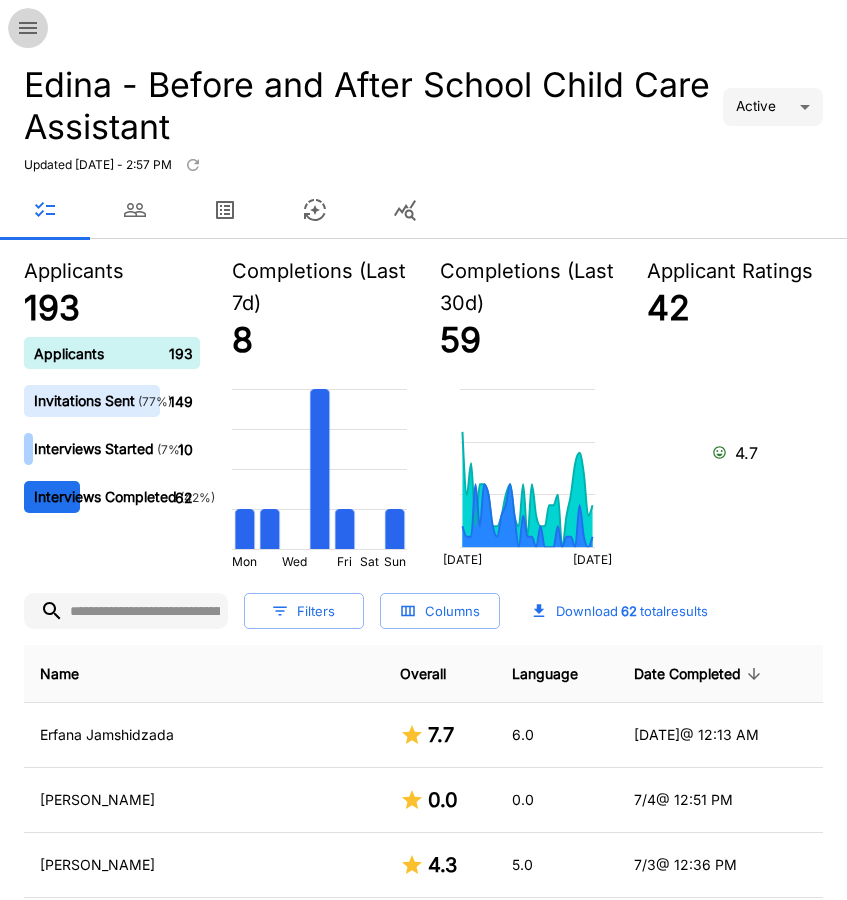 click 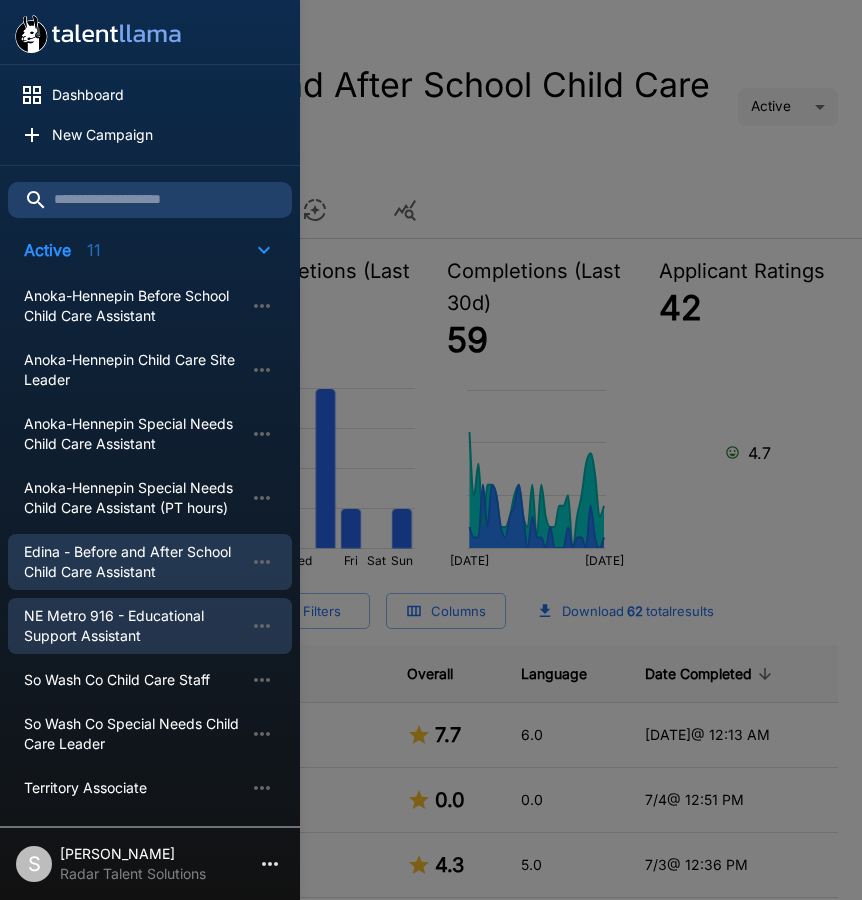 click on "NE Metro 916 - Educational Support Assistant" at bounding box center (134, 626) 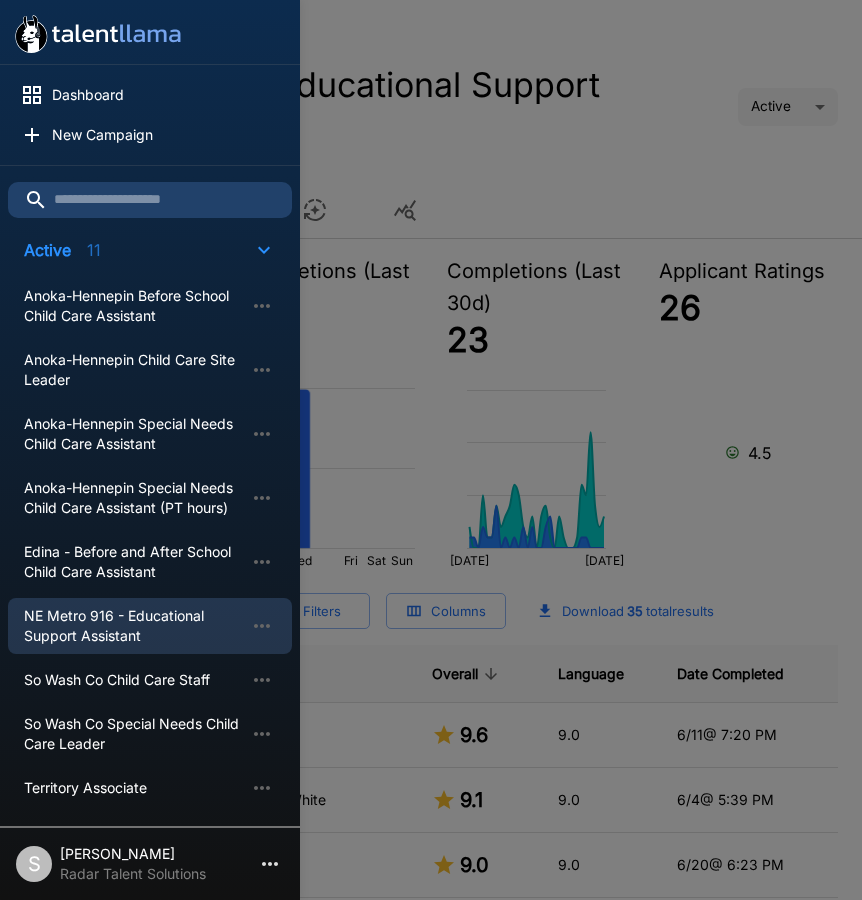 click at bounding box center [431, 450] 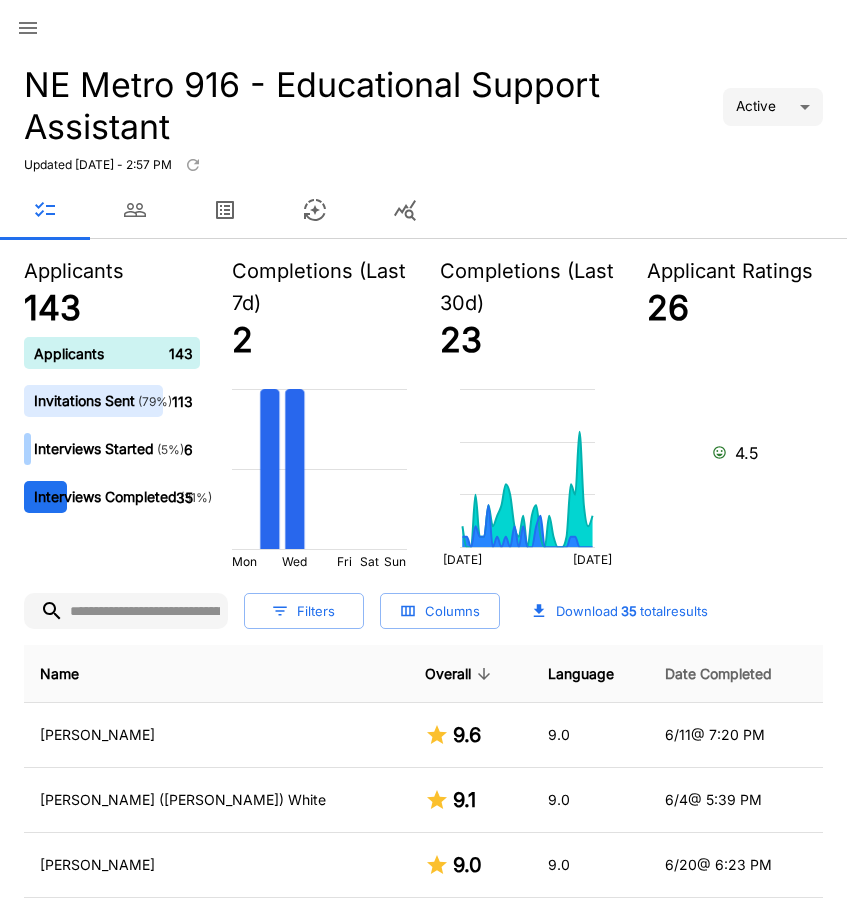 click on "Date Completed" at bounding box center (718, 674) 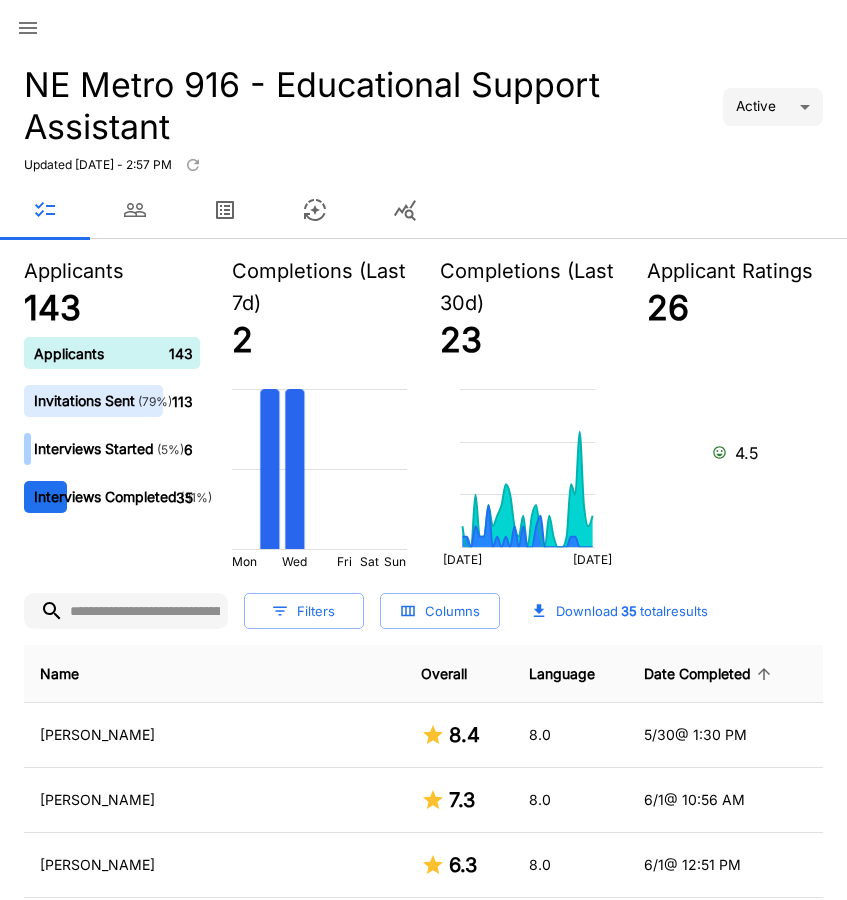 click on "Date Completed" at bounding box center [710, 674] 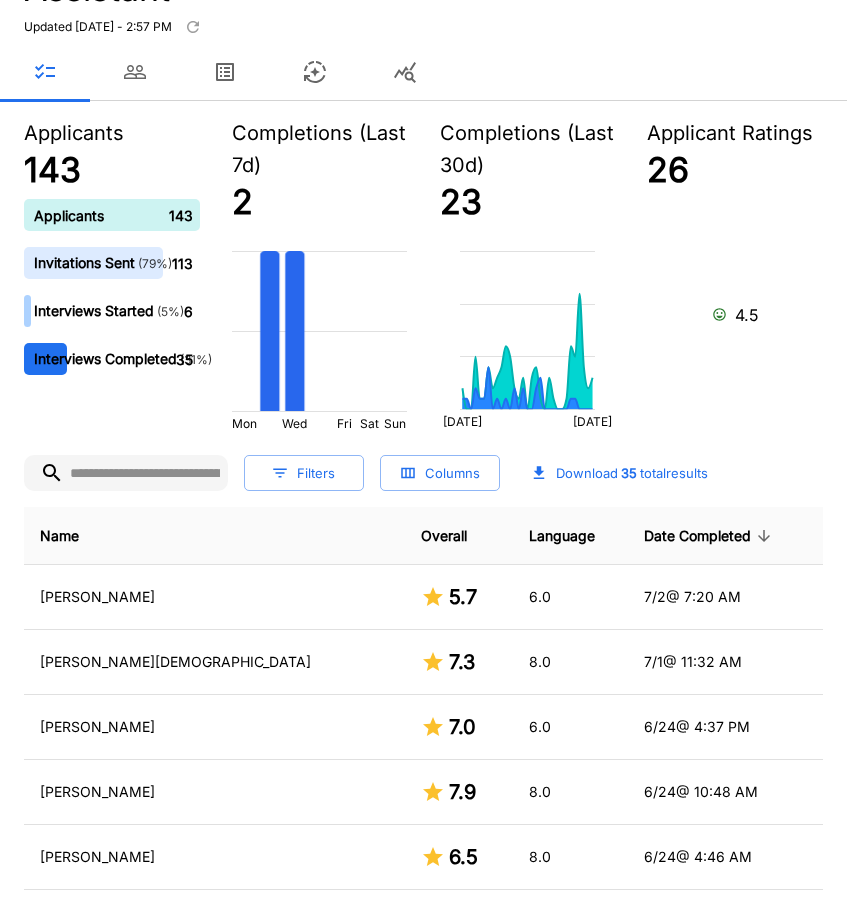 scroll, scrollTop: 200, scrollLeft: 0, axis: vertical 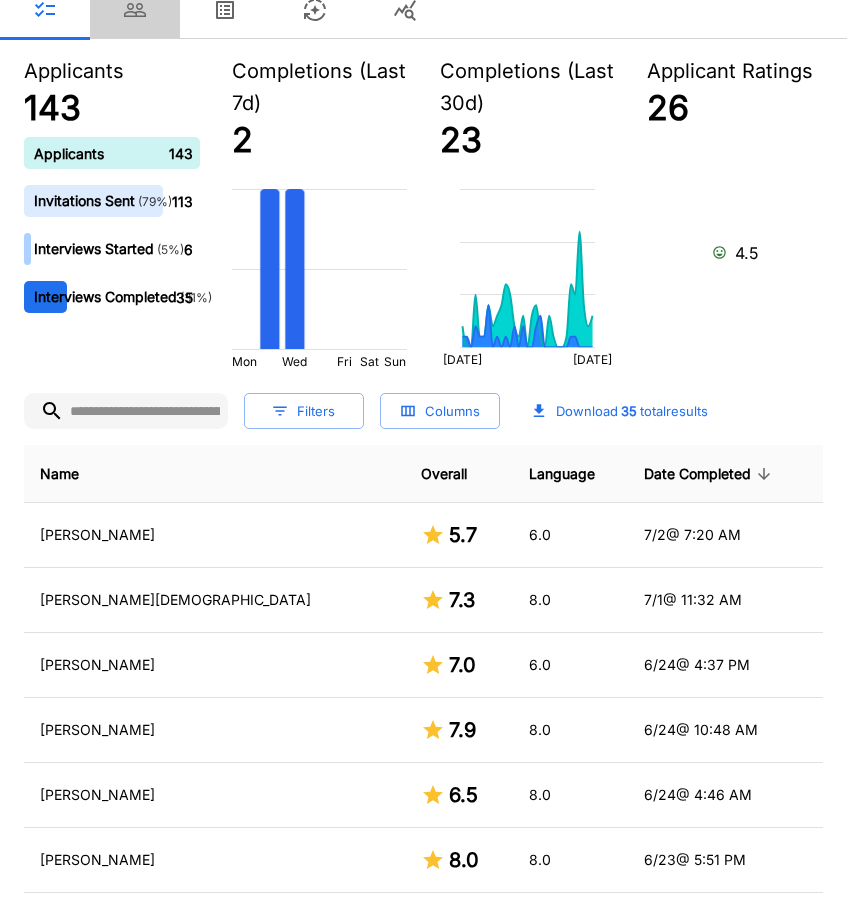 click at bounding box center [135, 10] 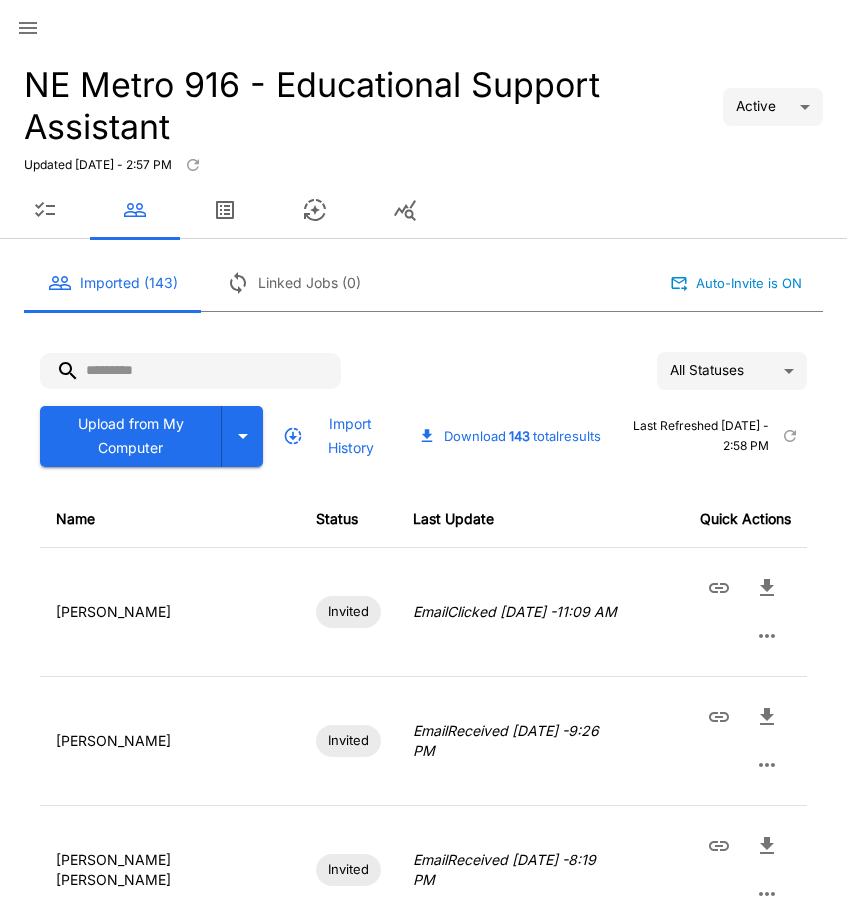 click at bounding box center [190, 371] 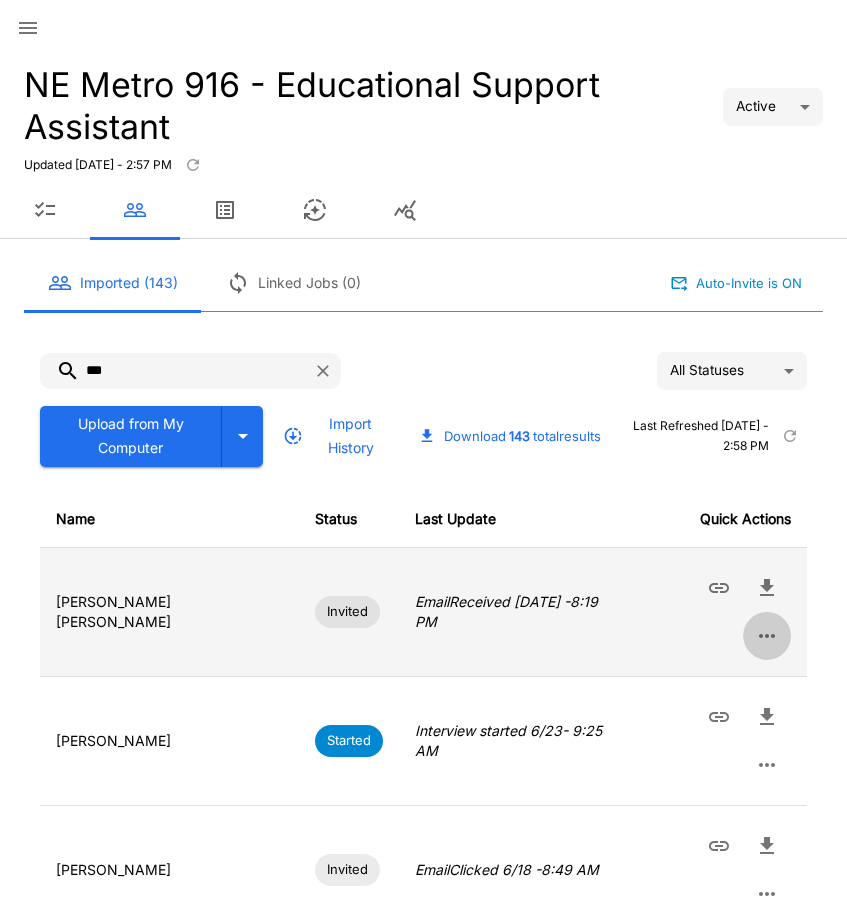 click 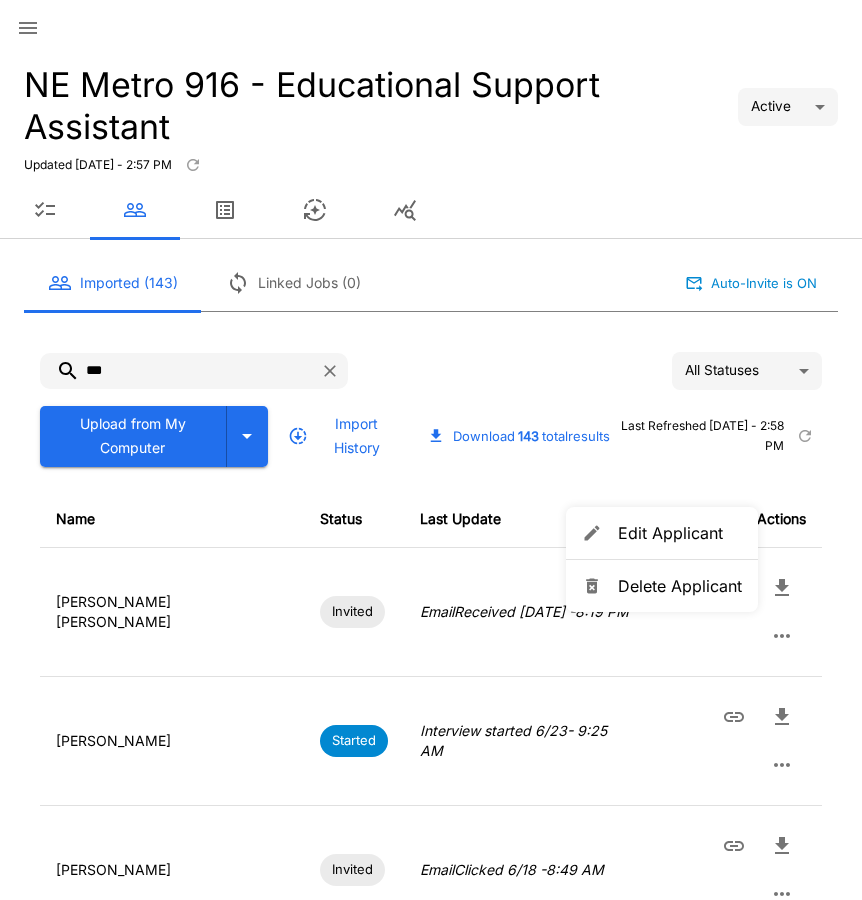 click on "Delete Applicant" at bounding box center [680, 586] 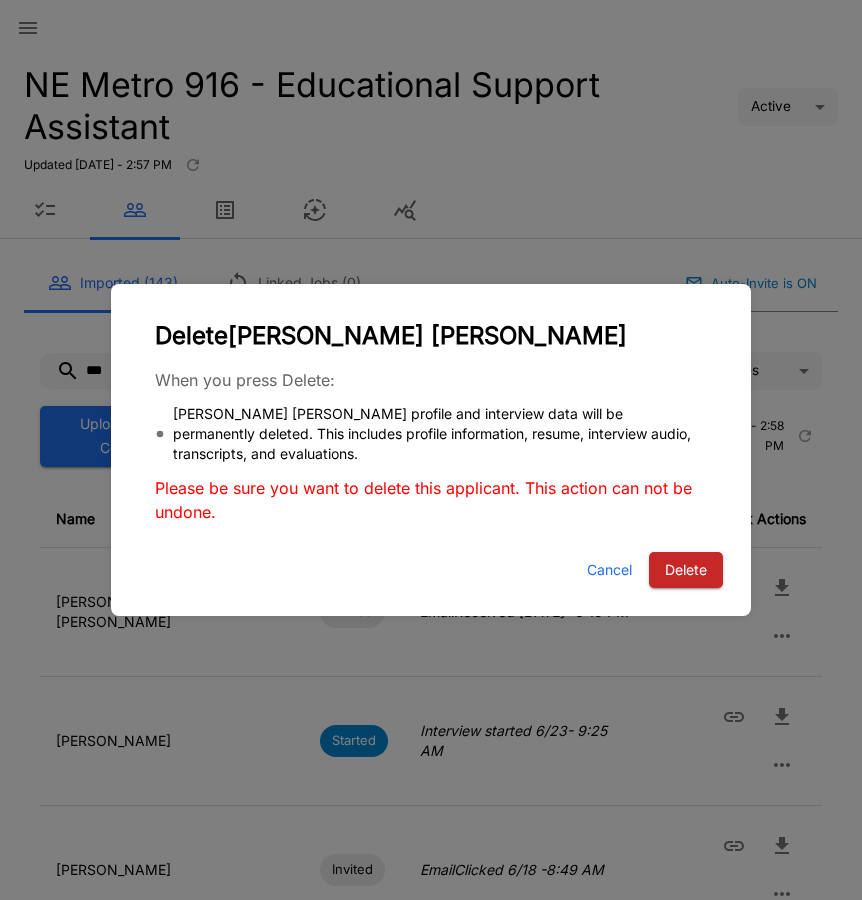 click on "Delete" at bounding box center (686, 570) 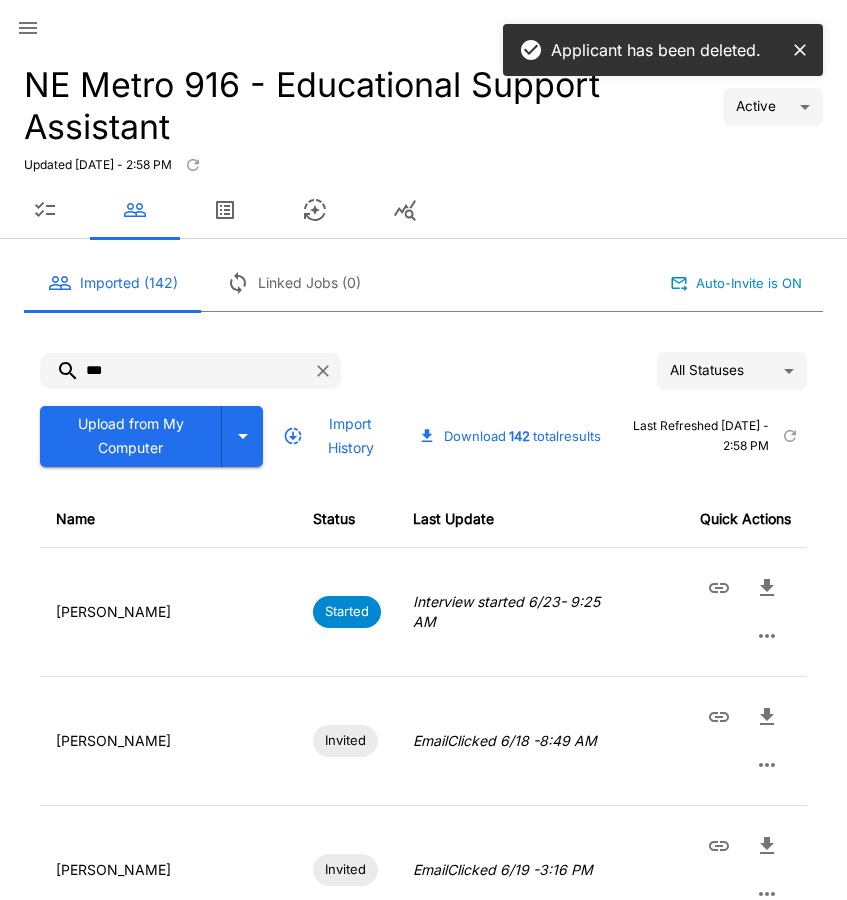 click on "Imported (142) Linked Jobs (0) Auto-Invite is ON Applicant has been deleted. *** All Statuses ** Upload from My Computer Import History Download   142   total  results Last Refreshed [DATE] - 2:58 PM Name Status Last Update Quick Actions [PERSON_NAME] Started Interview started   [DATE]   9:25 AM [PERSON_NAME] Invited Email  Clicked   [DATE]  8:49 AM [PERSON_NAME] Invited Email  Clicked   [DATE]  3:16 PM [PERSON_NAME][MEDICAL_DATA] Invited Email  Received   [DATE]  2:34 AM Rows per page: 10 ** 1–4 of 4" at bounding box center (423, 701) 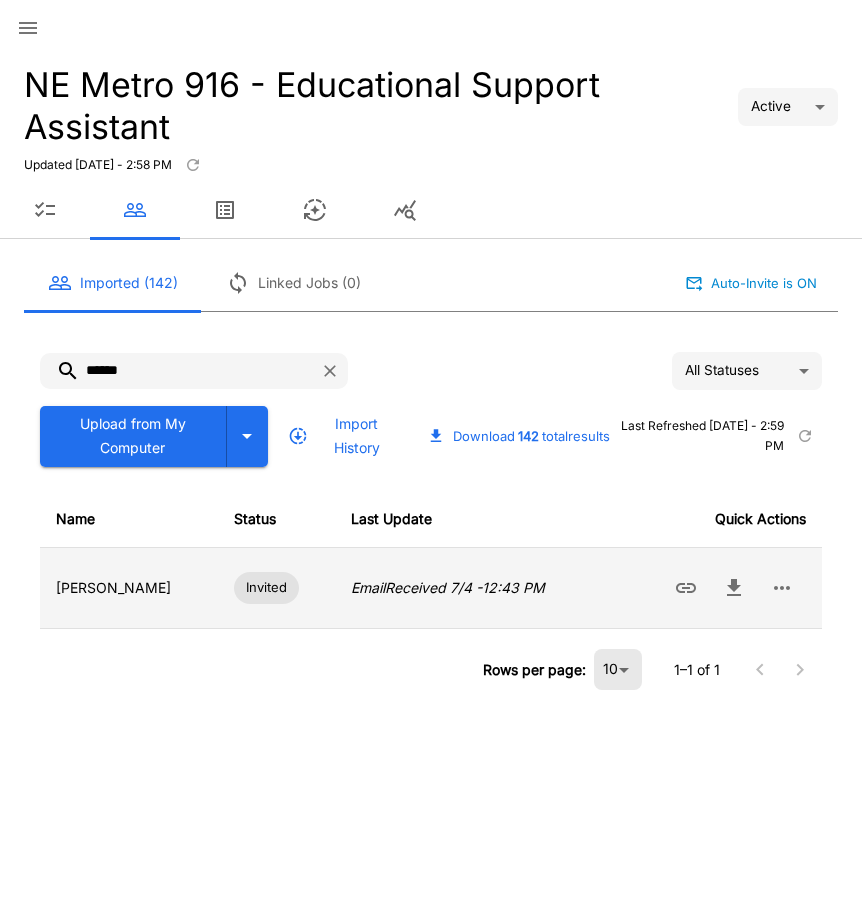 click 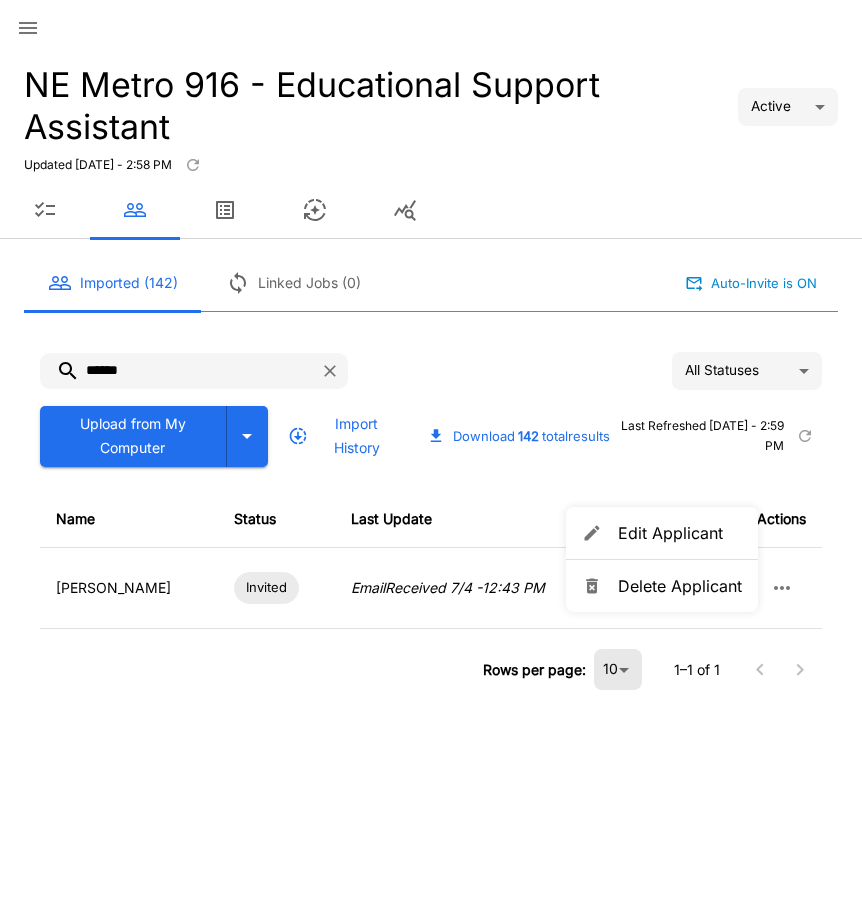 click on "Delete Applicant" at bounding box center [680, 586] 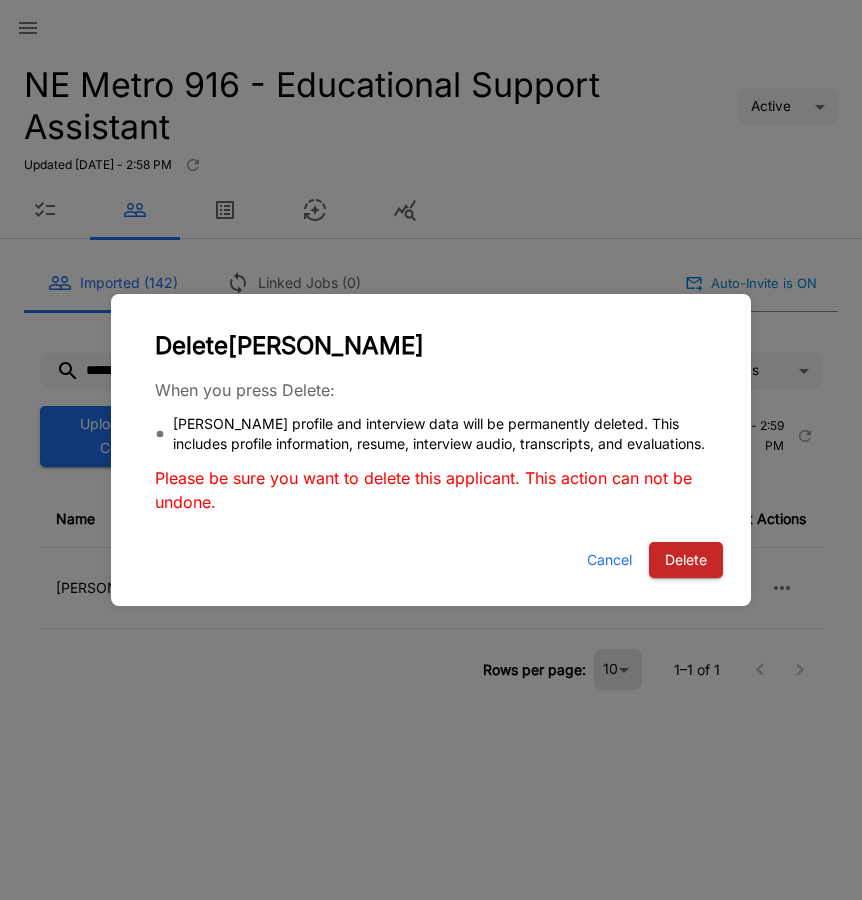 click on "Delete" at bounding box center [686, 560] 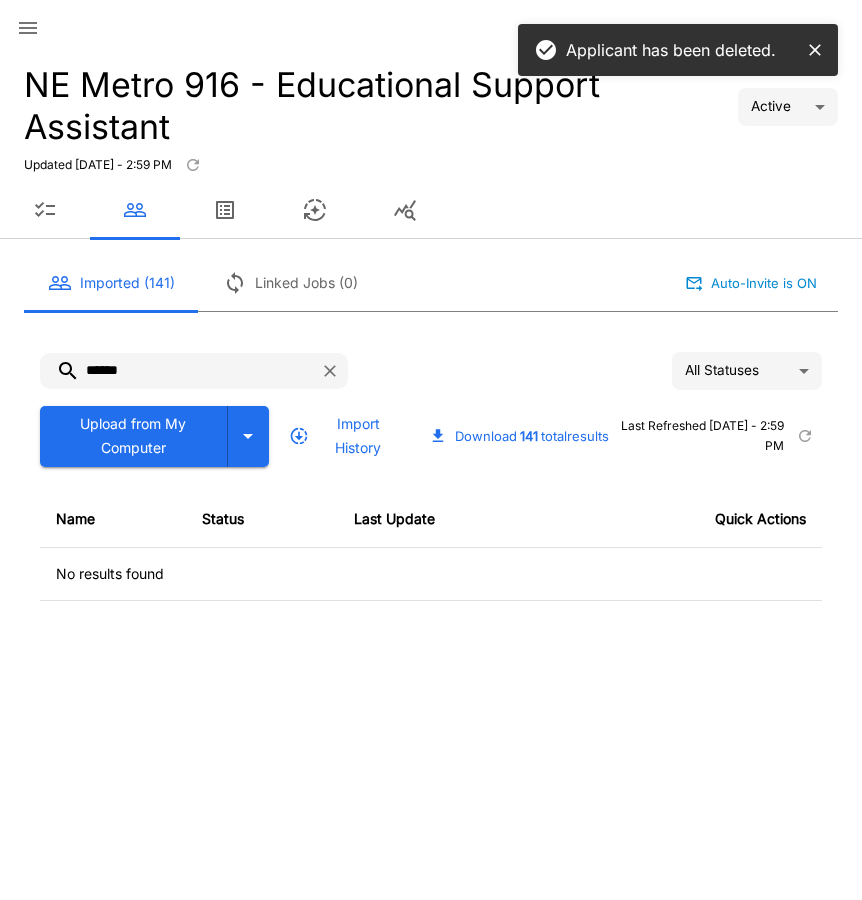 drag, startPoint x: 160, startPoint y: 375, endPoint x: 10, endPoint y: 370, distance: 150.08331 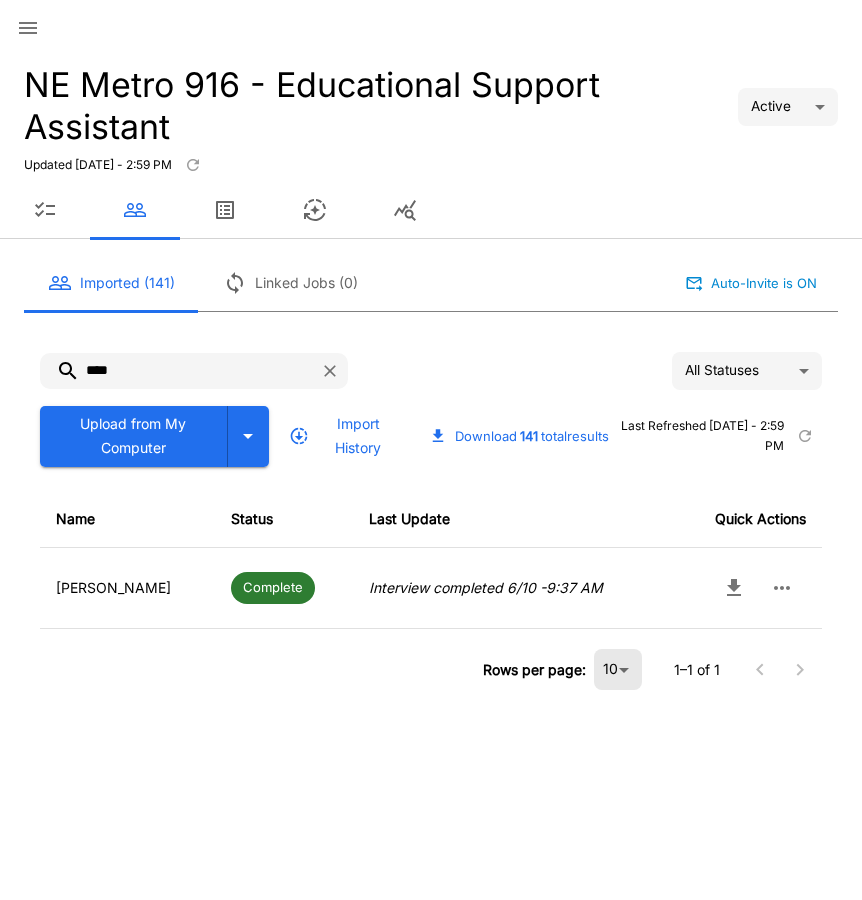 drag, startPoint x: 78, startPoint y: 373, endPoint x: 26, endPoint y: 372, distance: 52.009613 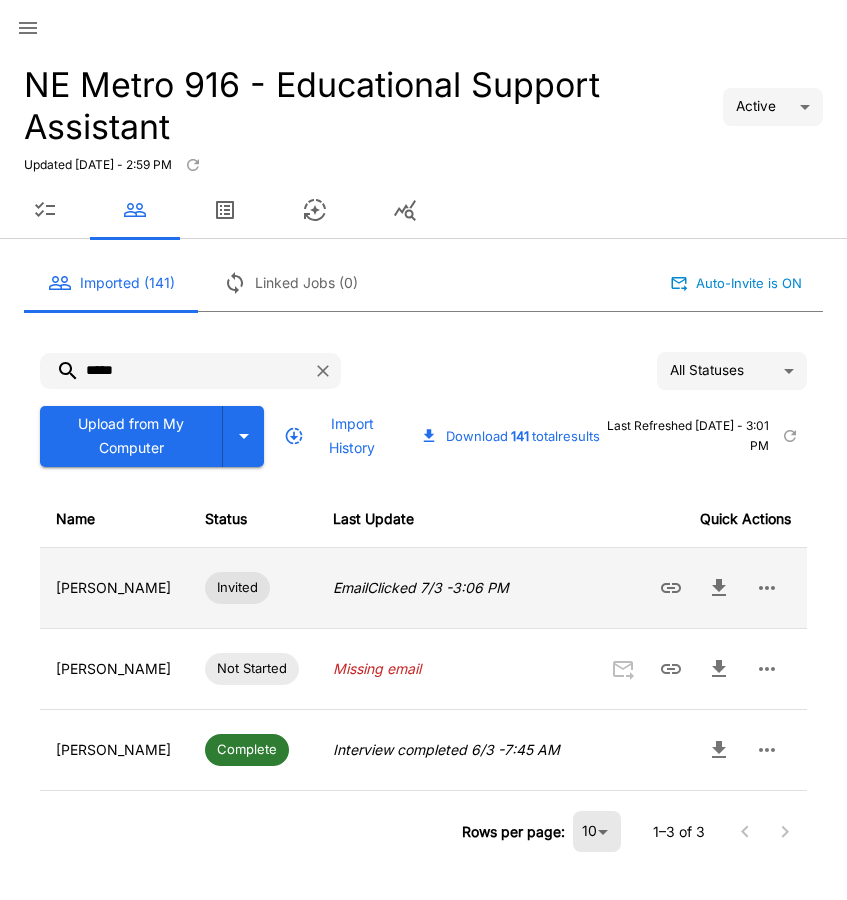 click 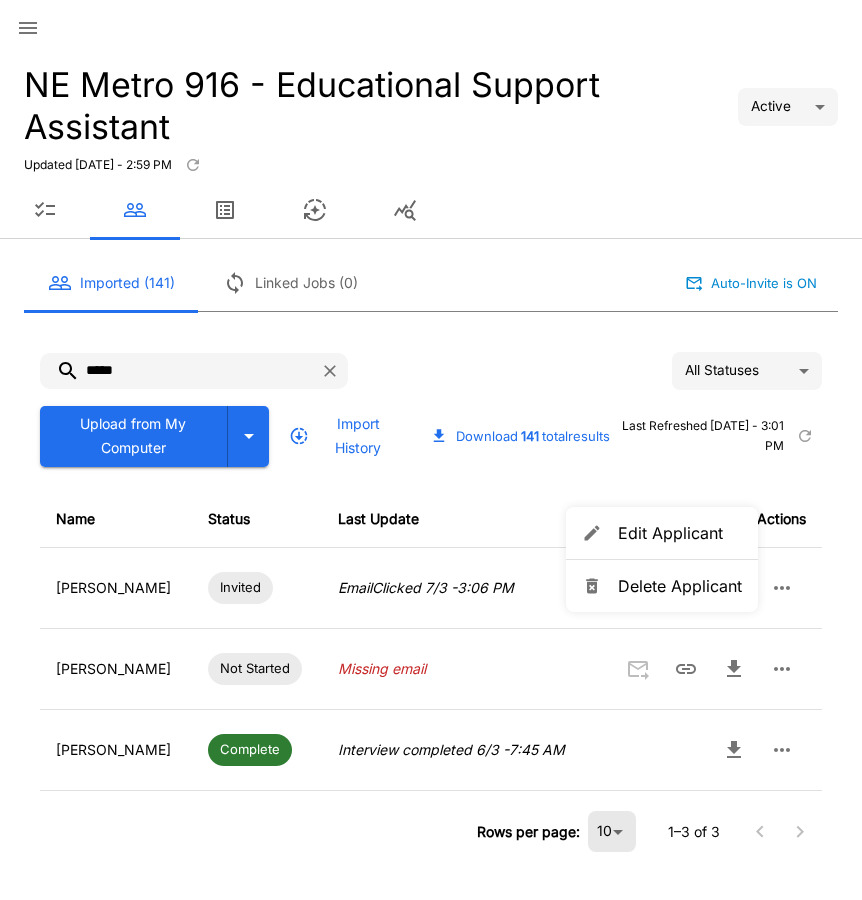 click on "Delete Applicant" at bounding box center [680, 586] 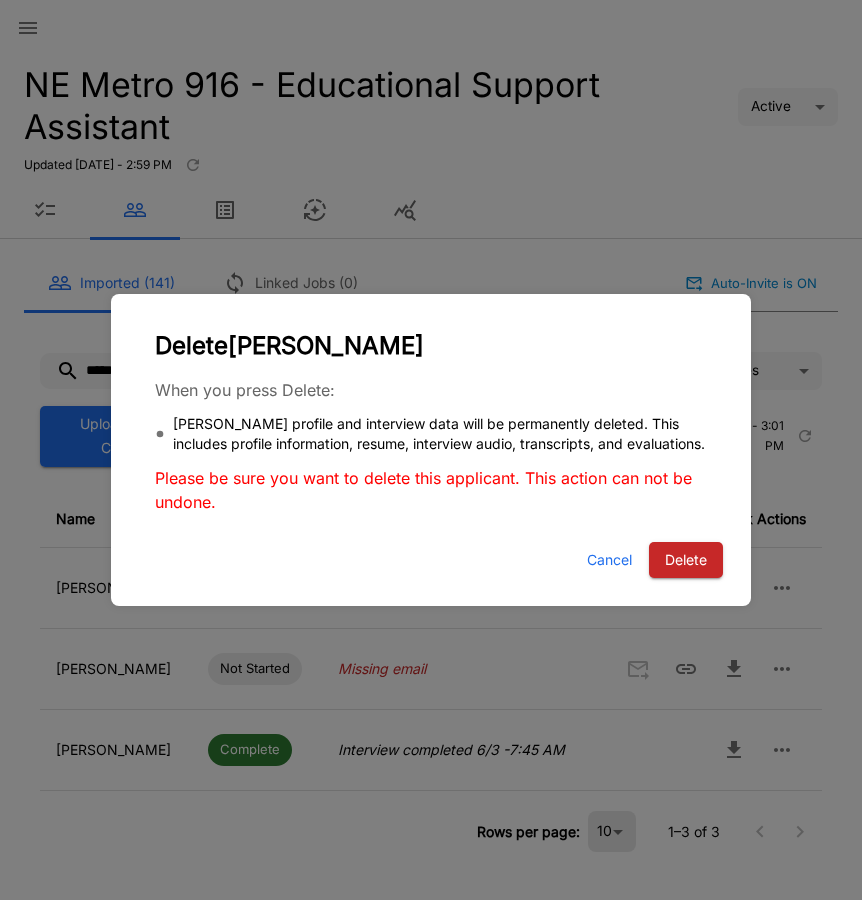 click on "Delete" at bounding box center (686, 560) 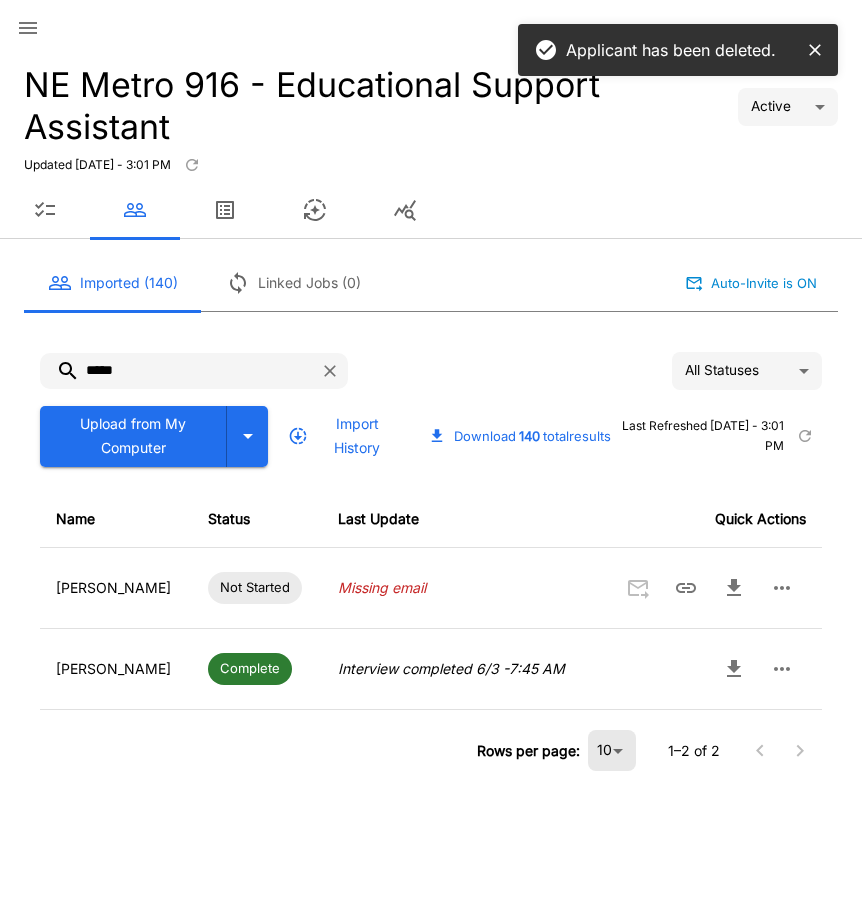 drag, startPoint x: 31, startPoint y: 377, endPoint x: 3, endPoint y: 377, distance: 28 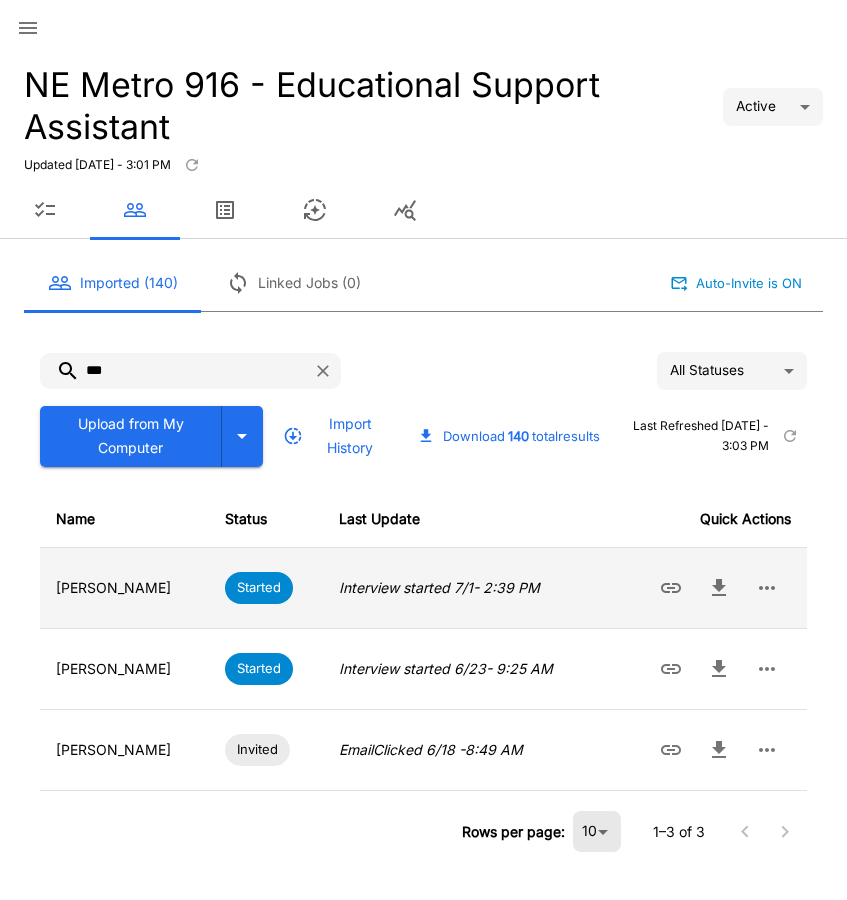 type on "***" 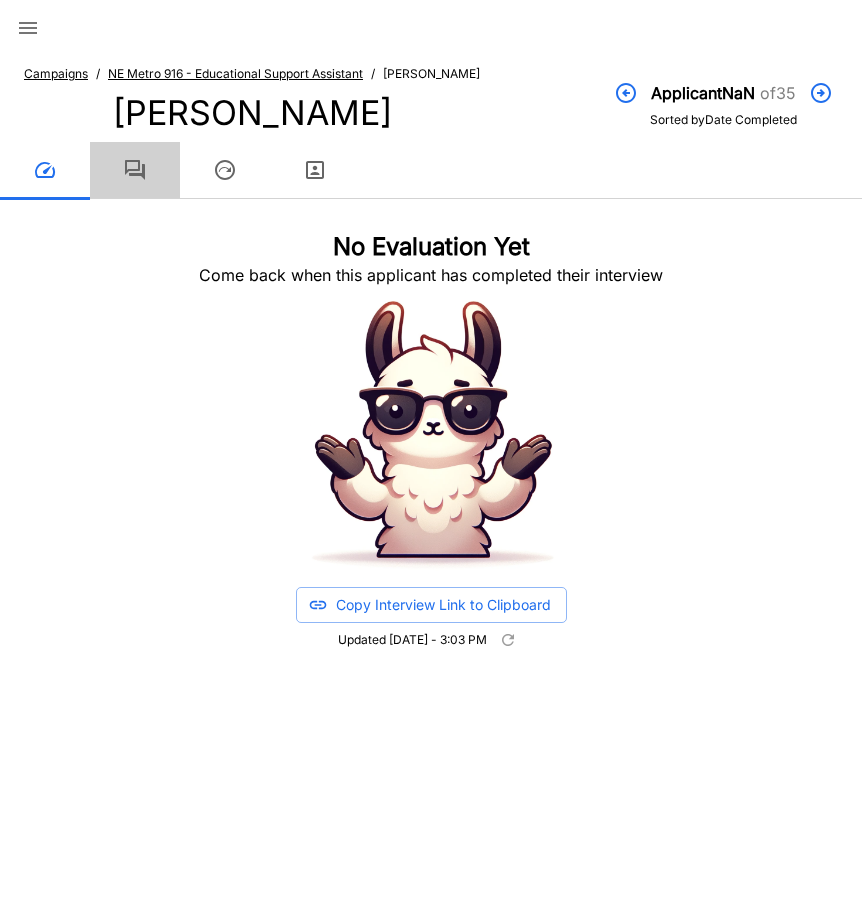 click 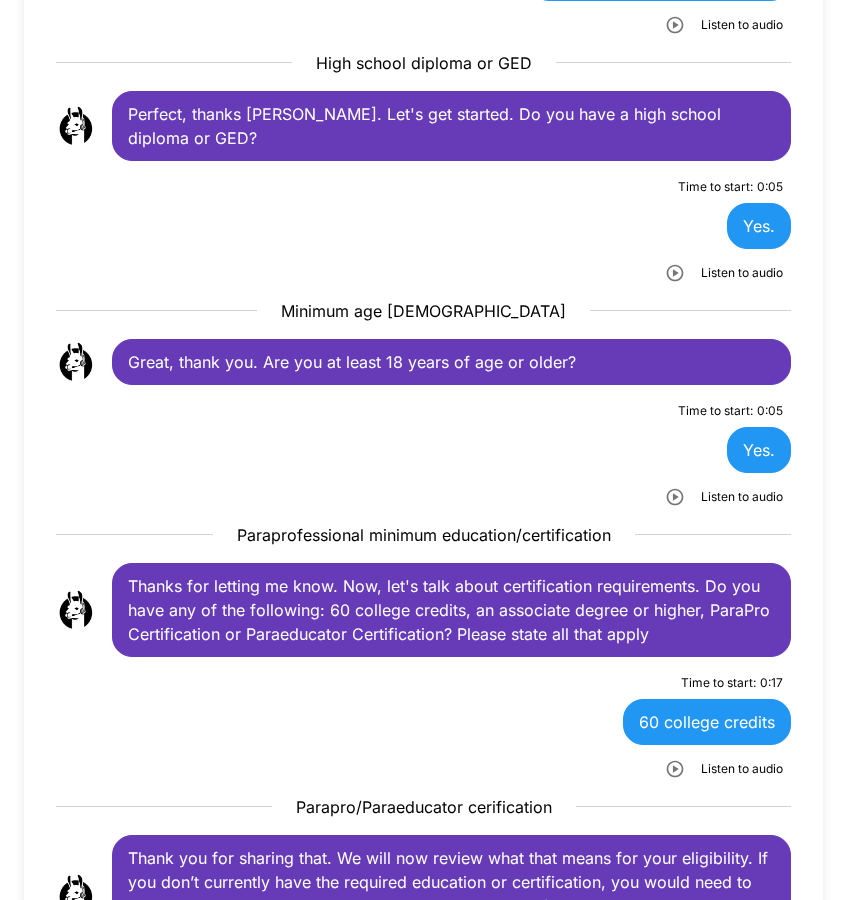 scroll, scrollTop: 600, scrollLeft: 0, axis: vertical 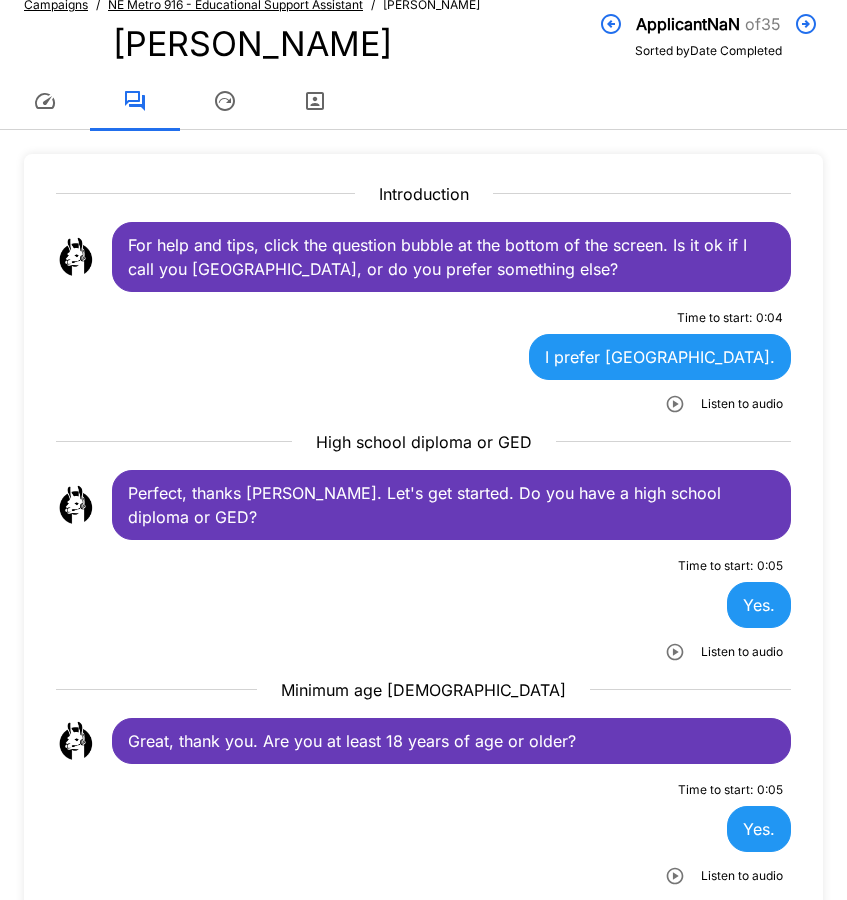 click on "For help and tips, click the question bubble at the bottom of the screen.  Is it ok if I call you [GEOGRAPHIC_DATA], or do you prefer something else?" at bounding box center [451, 257] 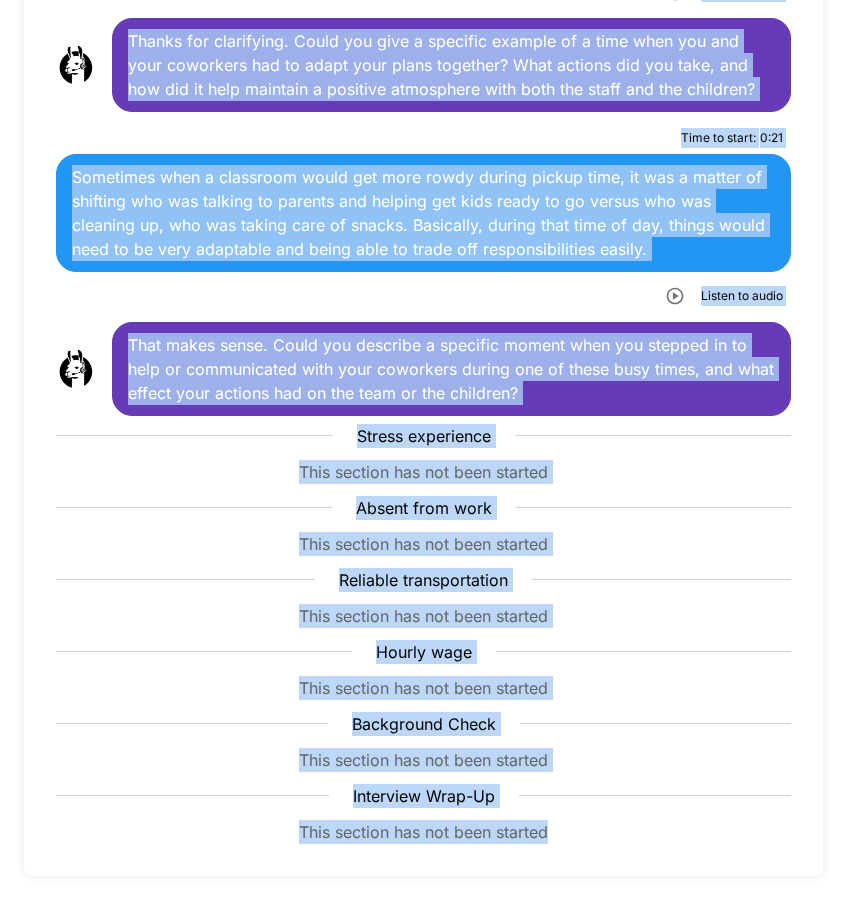 scroll, scrollTop: 2769, scrollLeft: 0, axis: vertical 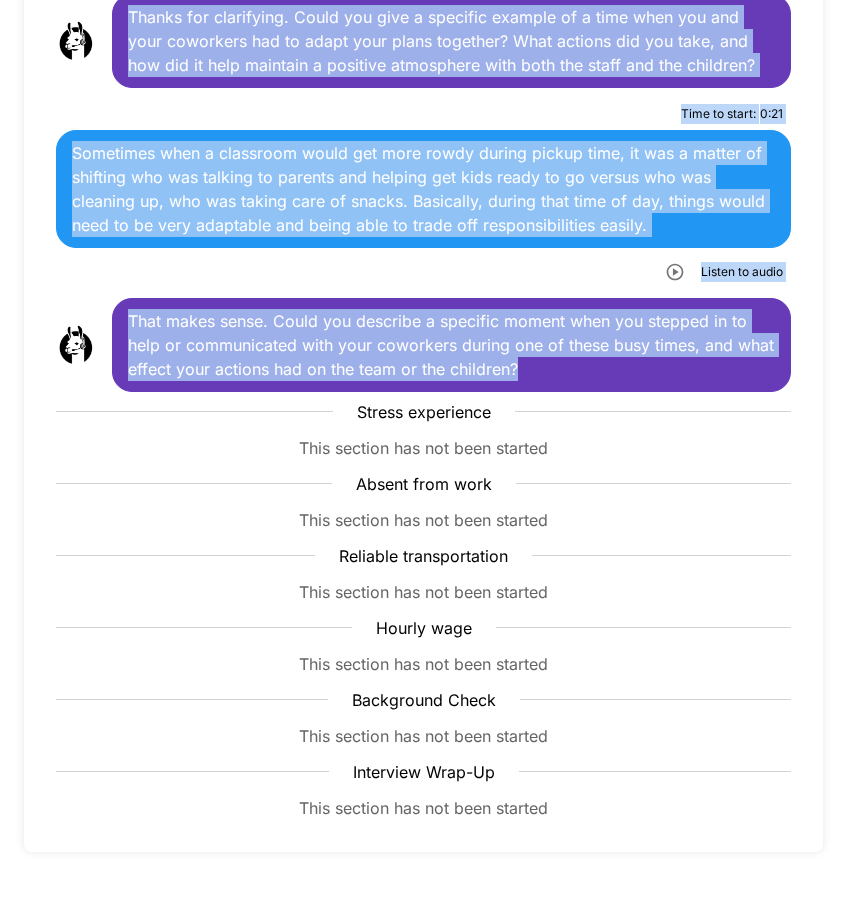 drag, startPoint x: 130, startPoint y: 240, endPoint x: 616, endPoint y: 321, distance: 492.70377 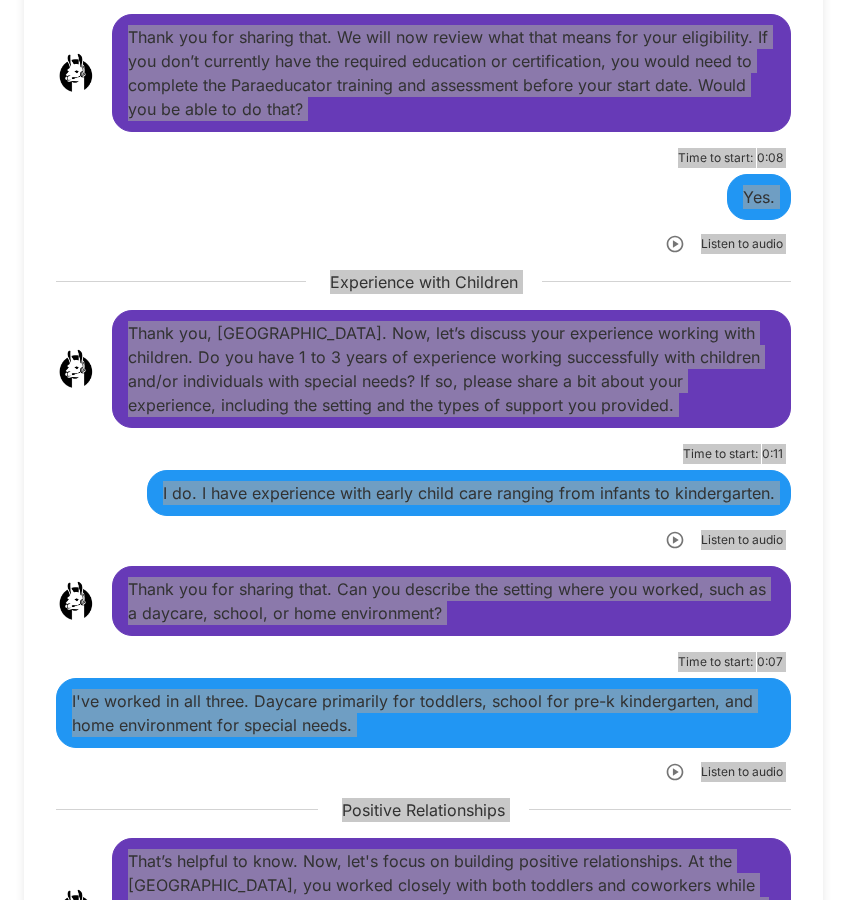 scroll, scrollTop: 669, scrollLeft: 0, axis: vertical 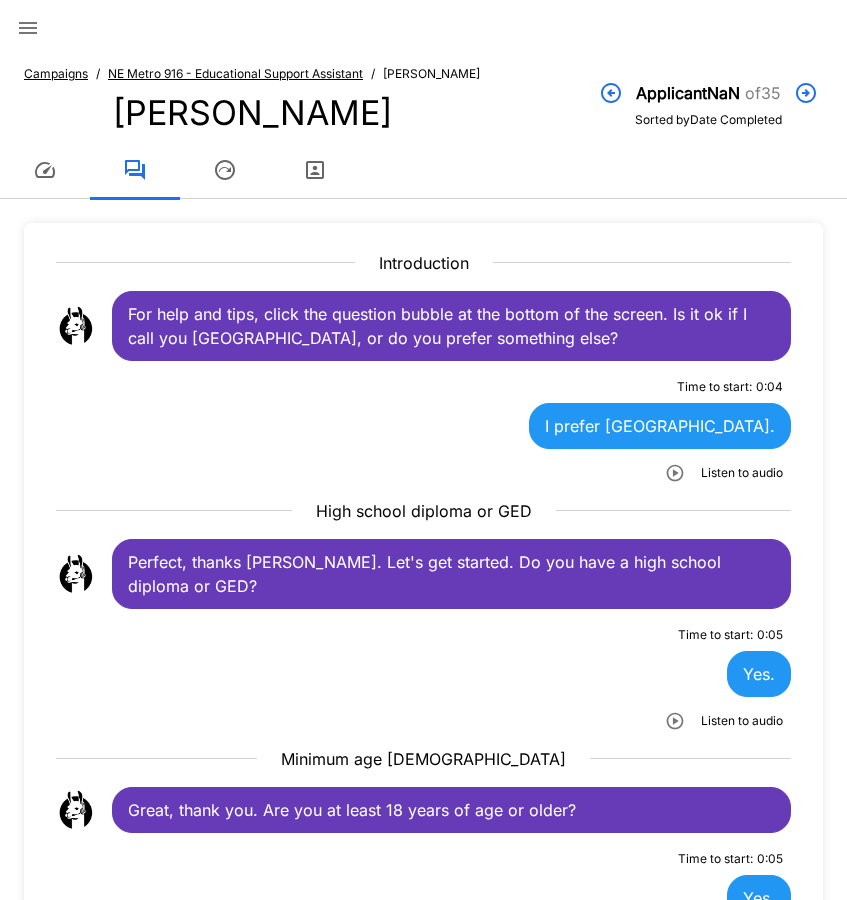 click on "Campaigns" at bounding box center (56, 73) 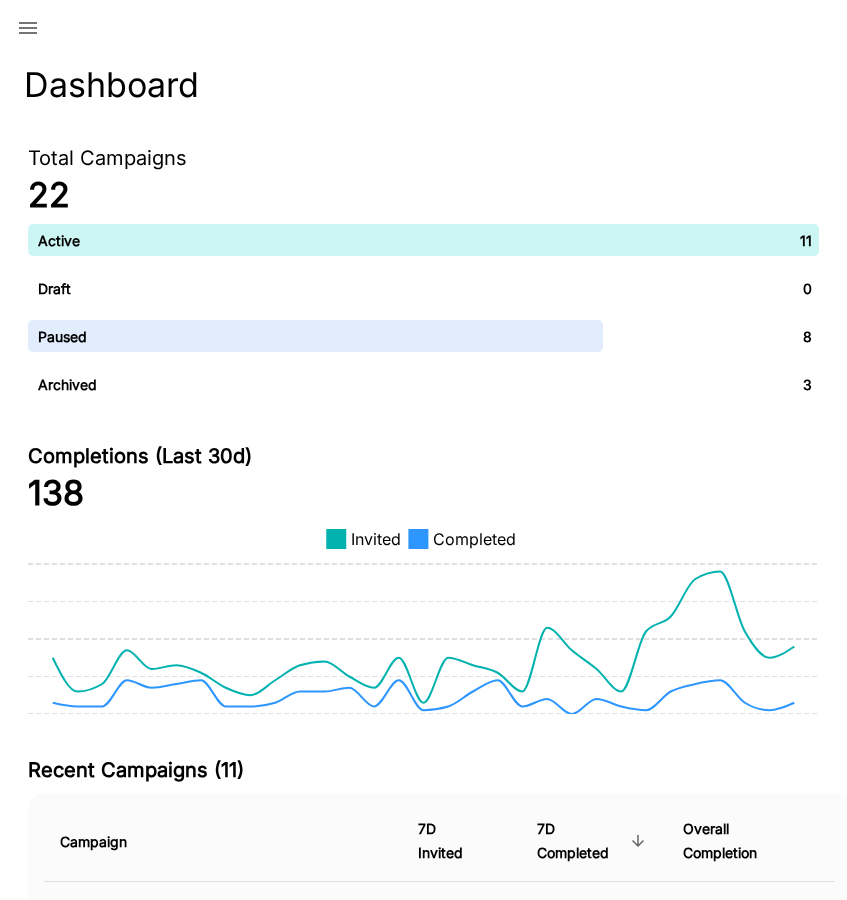 click 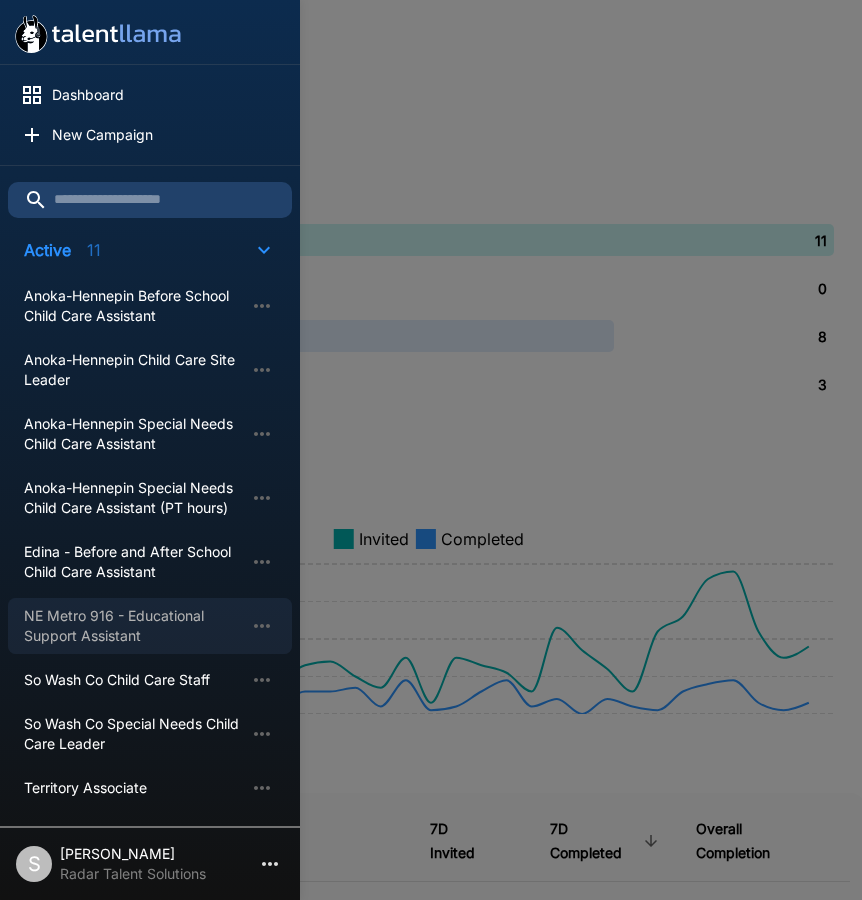click on "NE Metro 916 - Educational Support Assistant" at bounding box center (134, 626) 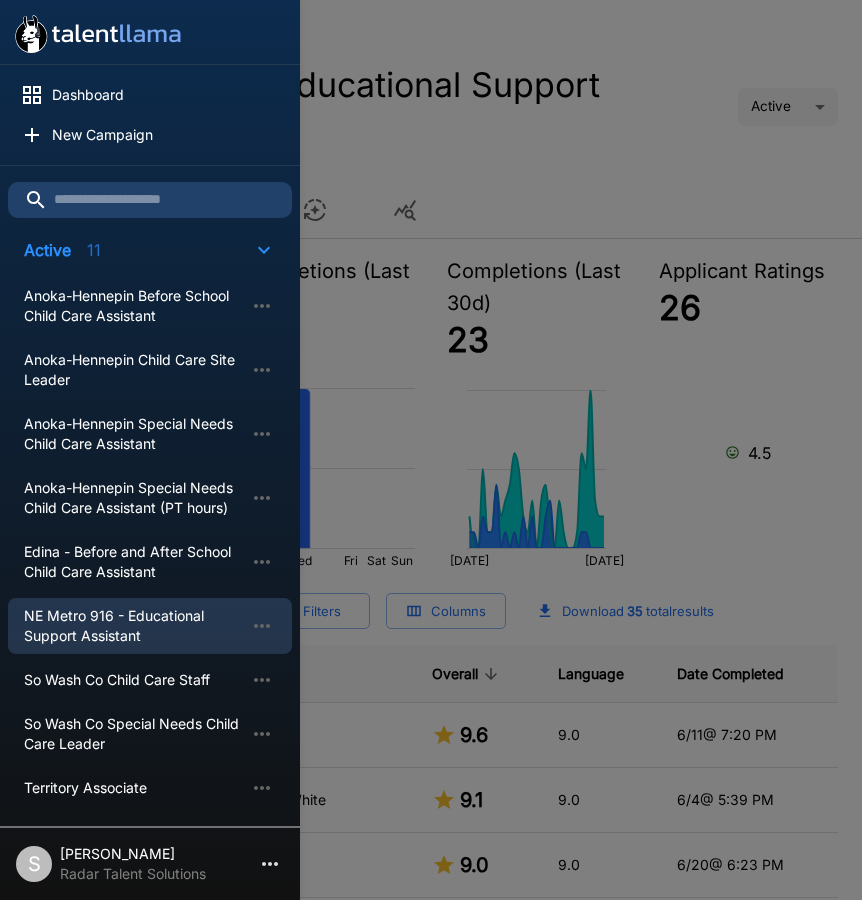 click at bounding box center [431, 450] 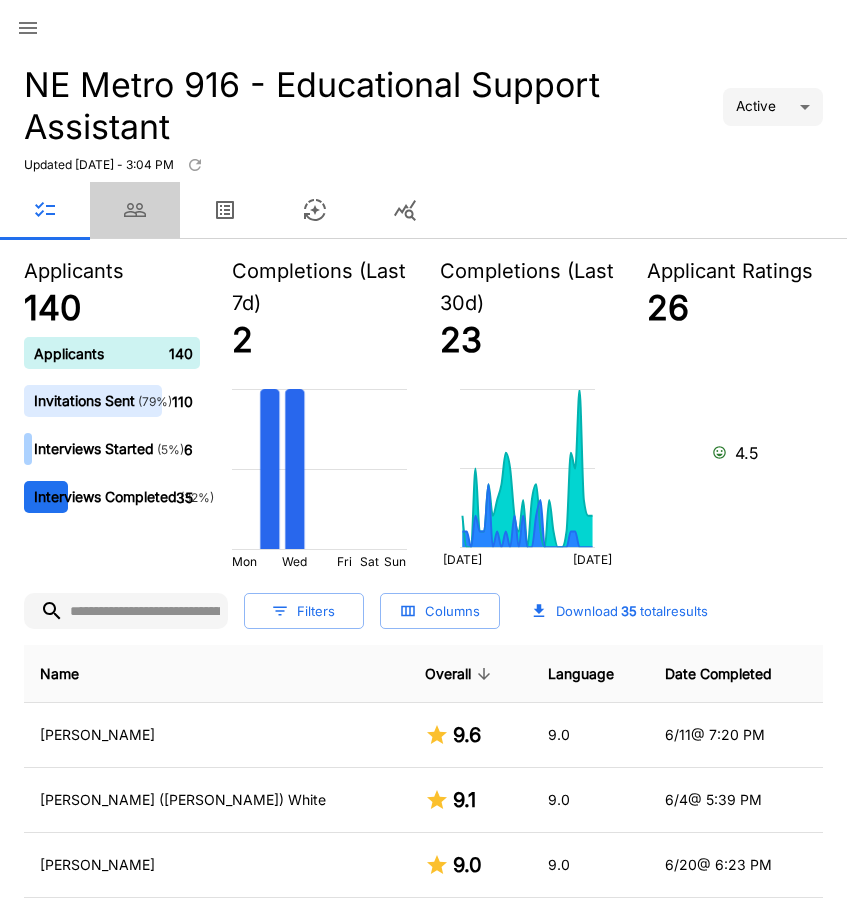 click 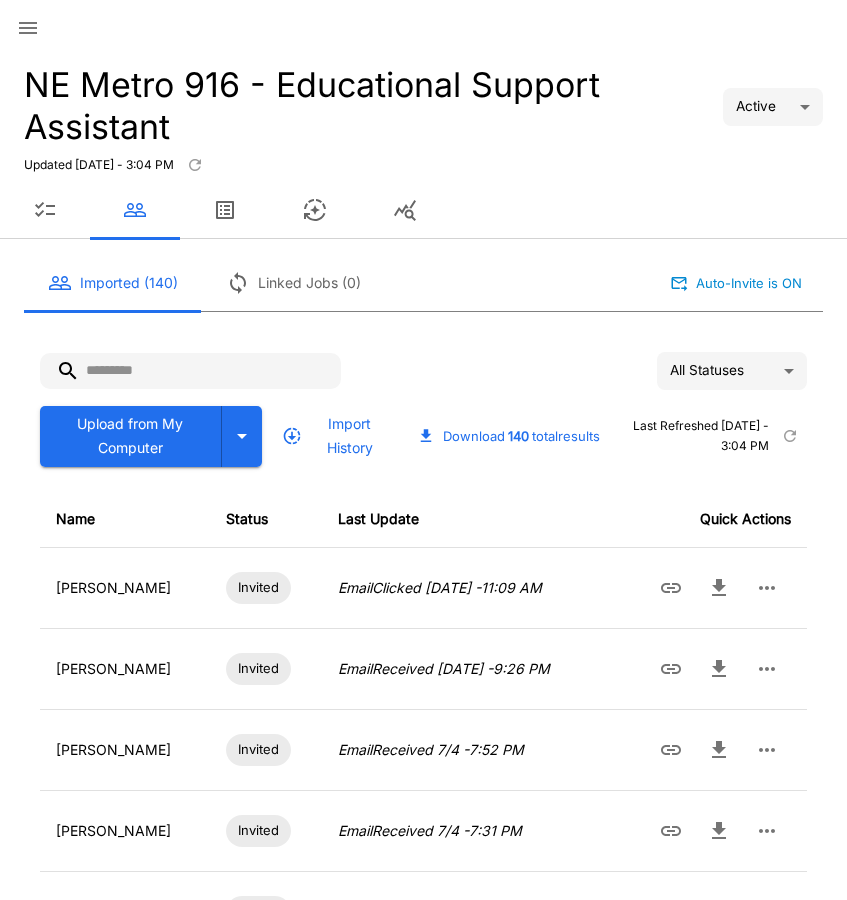 click at bounding box center [190, 371] 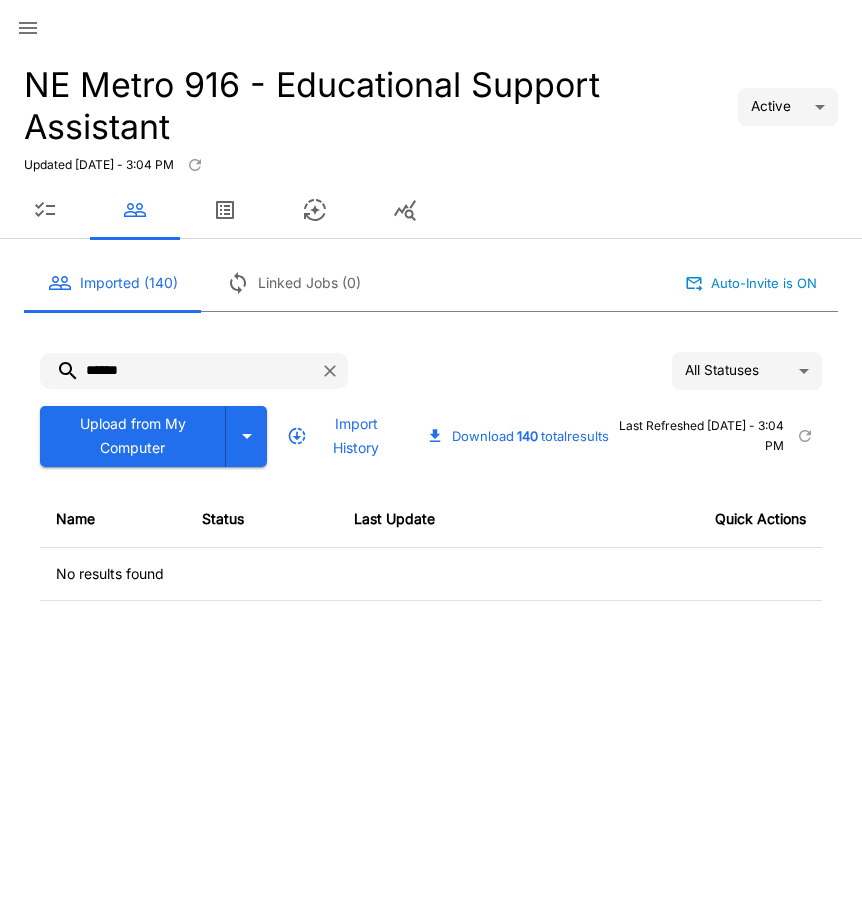 type on "******" 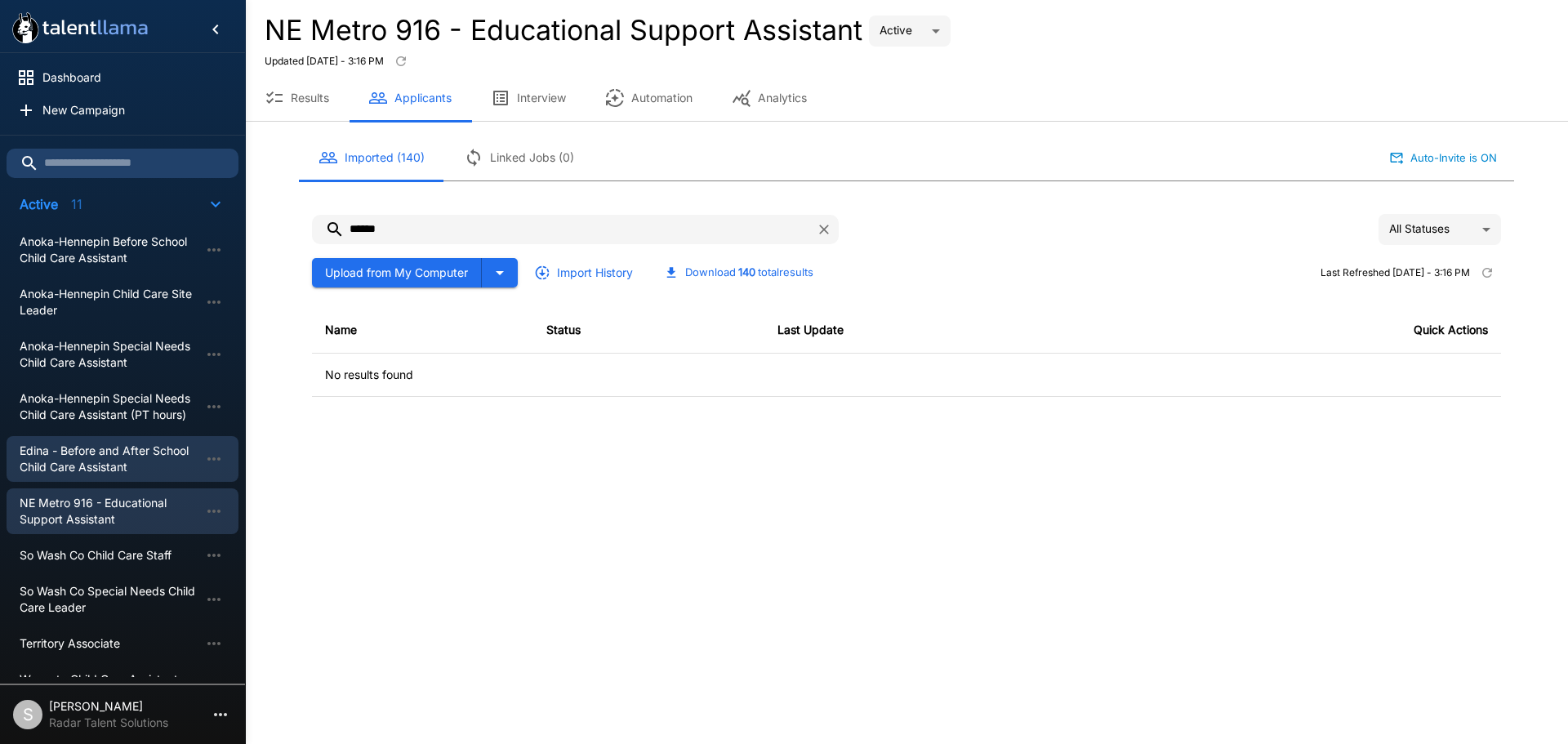 click on "Edina - Before and After School Child Care Assistant" at bounding box center [109, 459] 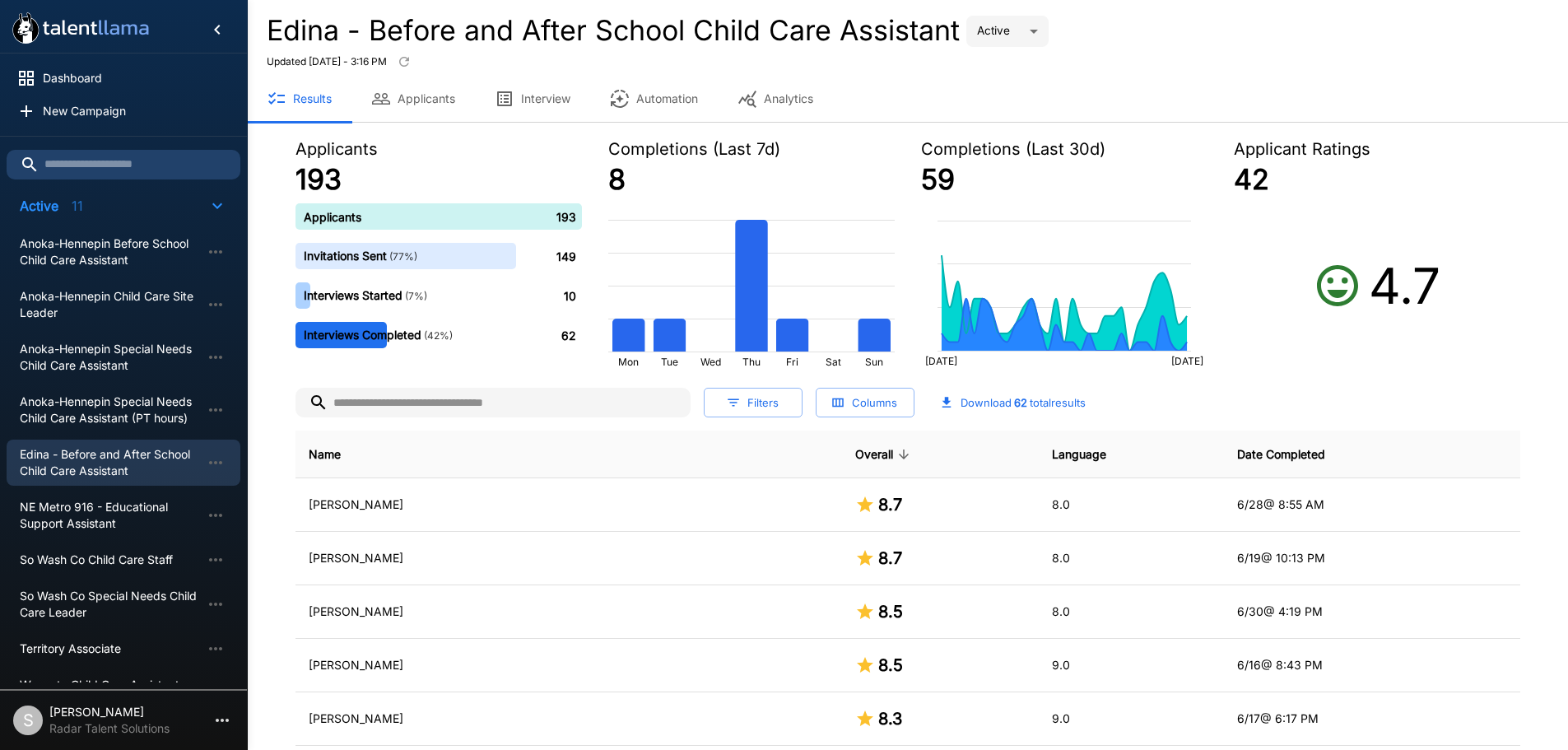 click on "Applicants" at bounding box center (413, 99) 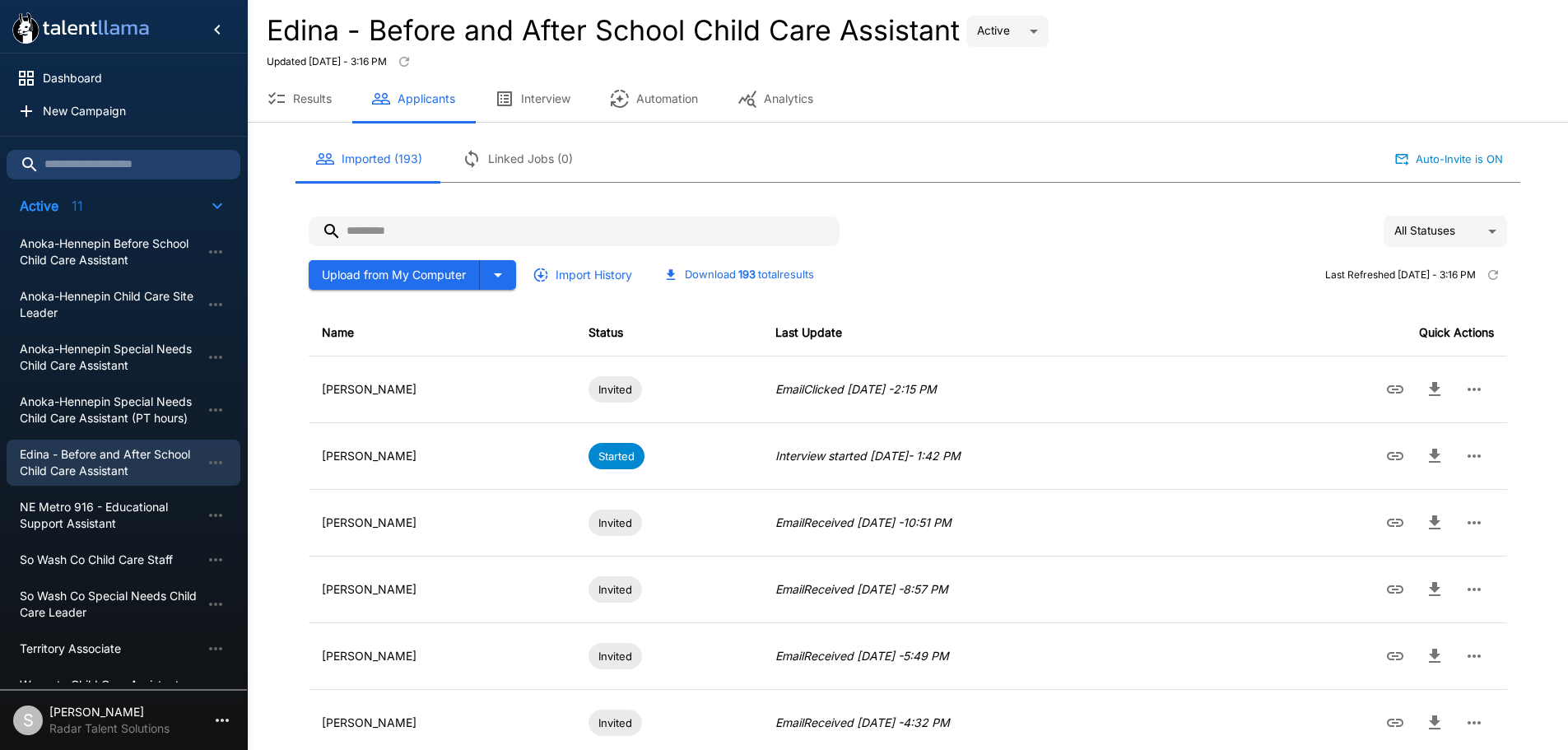 click at bounding box center (574, 231) 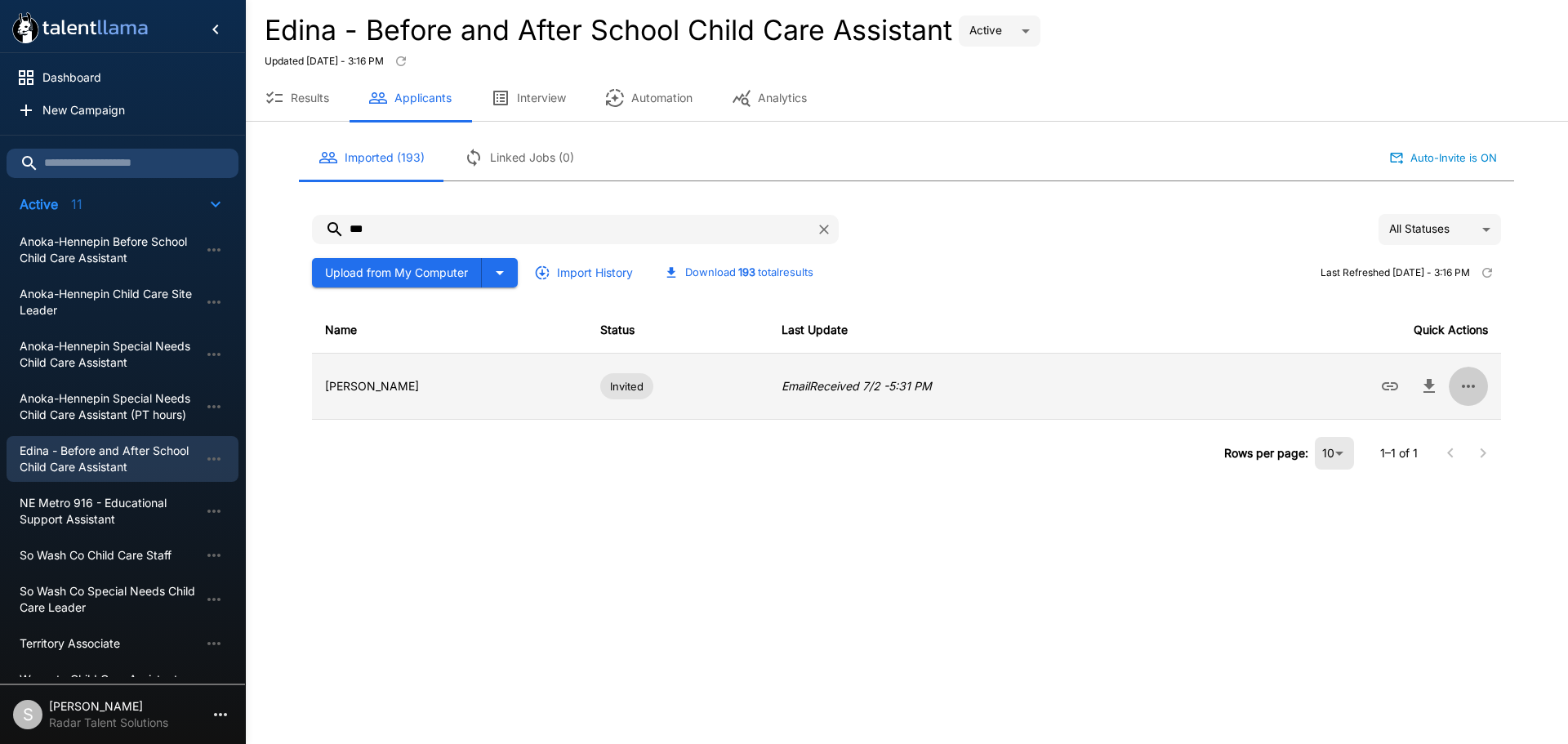 click at bounding box center [1468, 386] 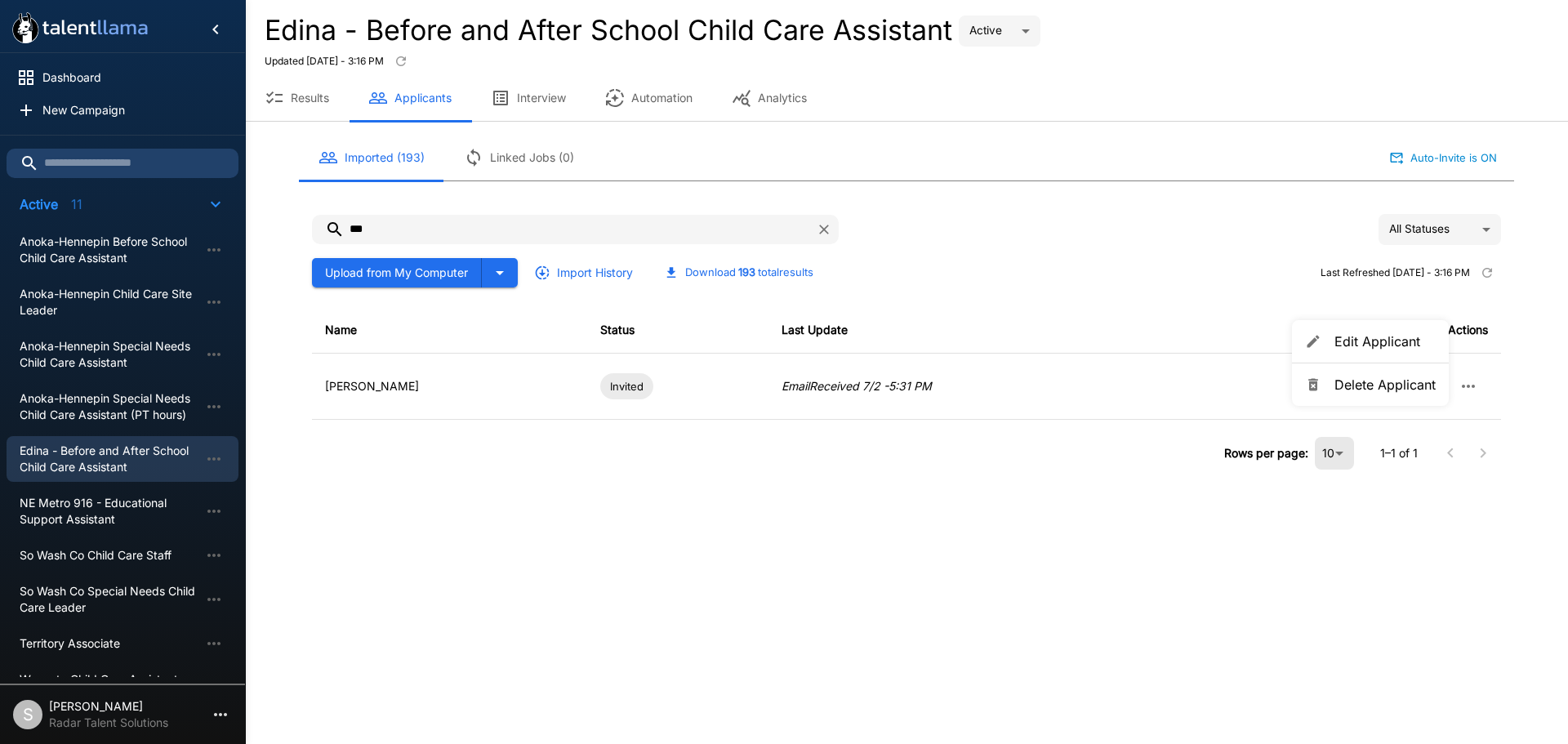 click on "Delete Applicant" at bounding box center [1385, 385] 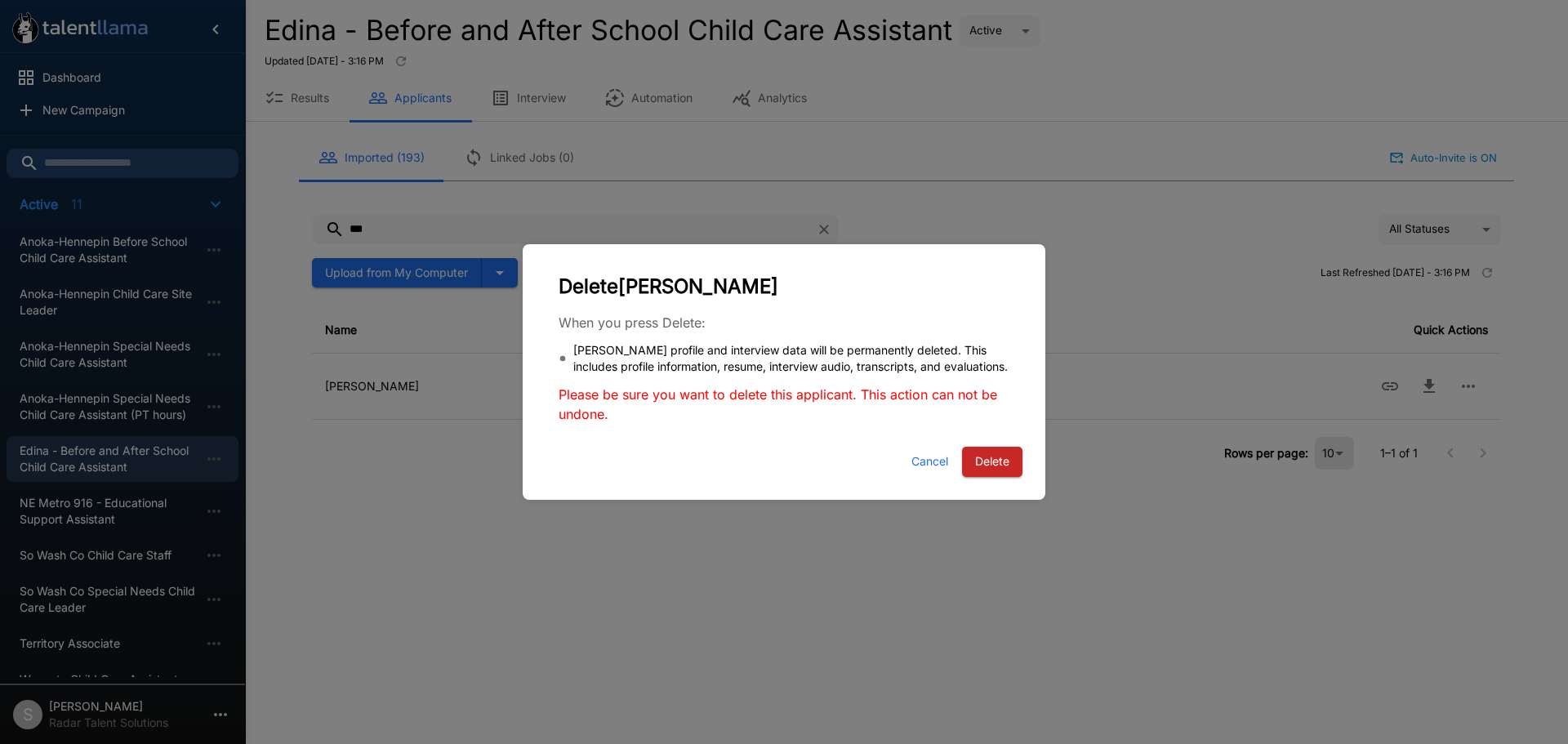 click on "Delete" at bounding box center [992, 461] 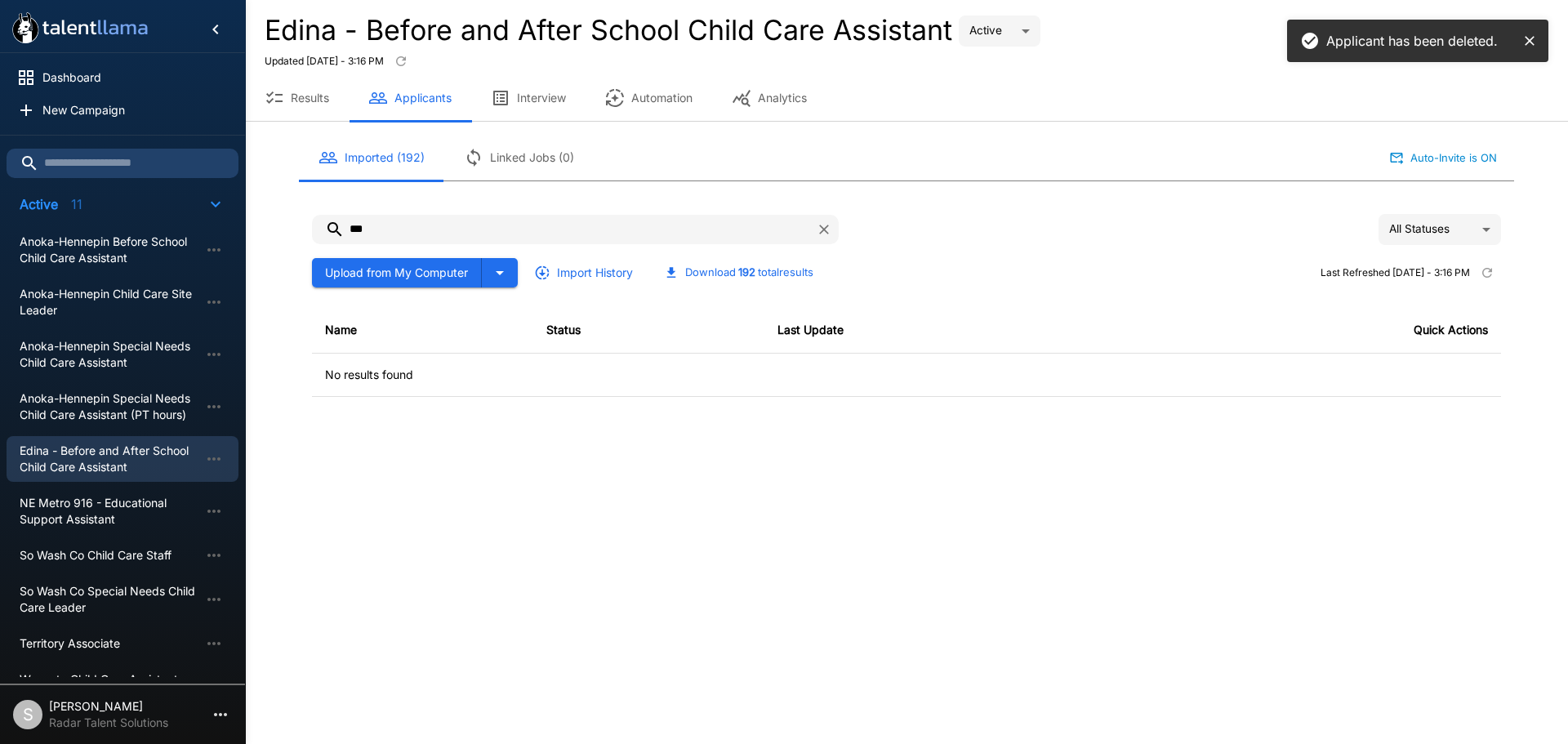drag, startPoint x: 380, startPoint y: 231, endPoint x: 291, endPoint y: 223, distance: 89.358827 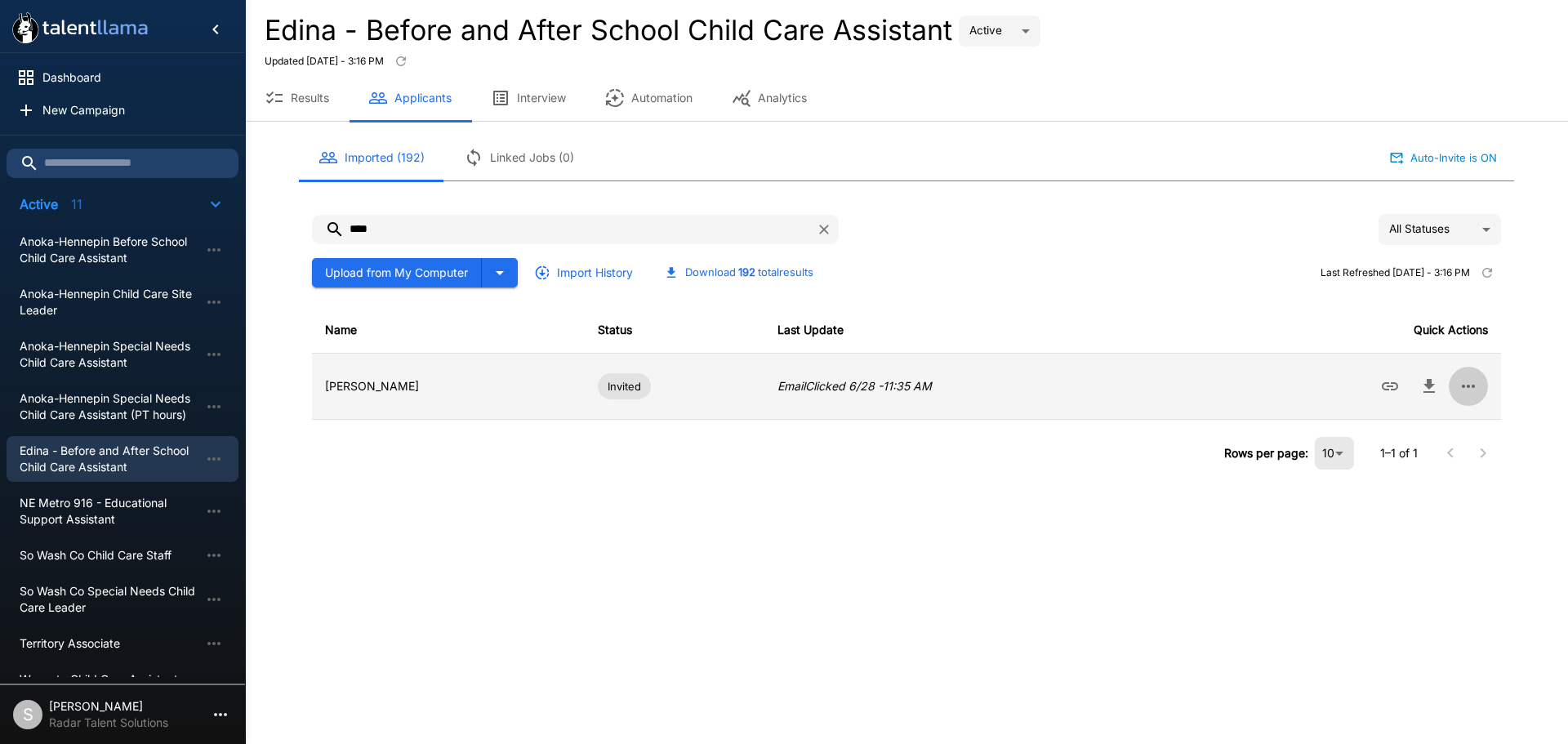 click at bounding box center [1468, 386] 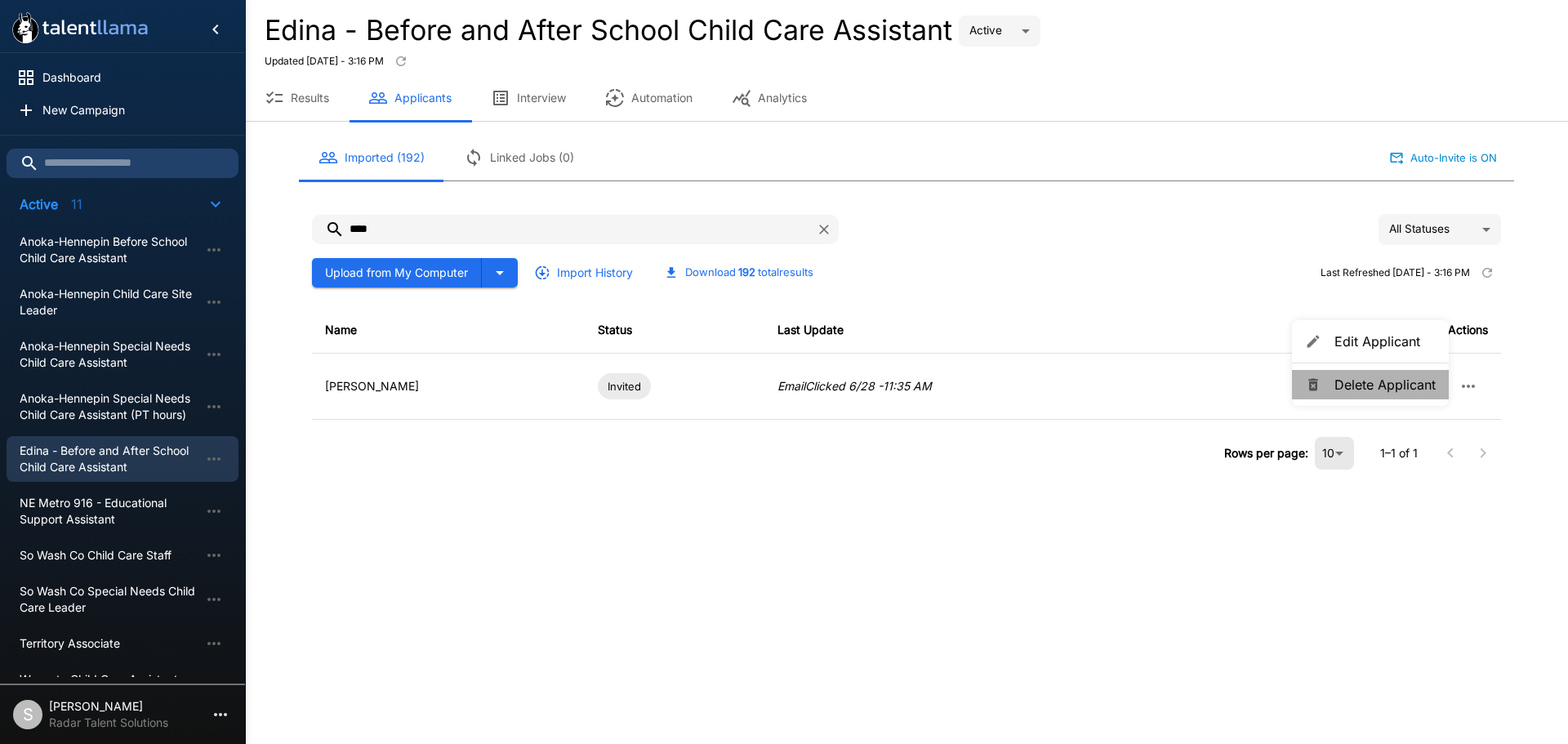 click on "Delete Applicant" at bounding box center [1385, 385] 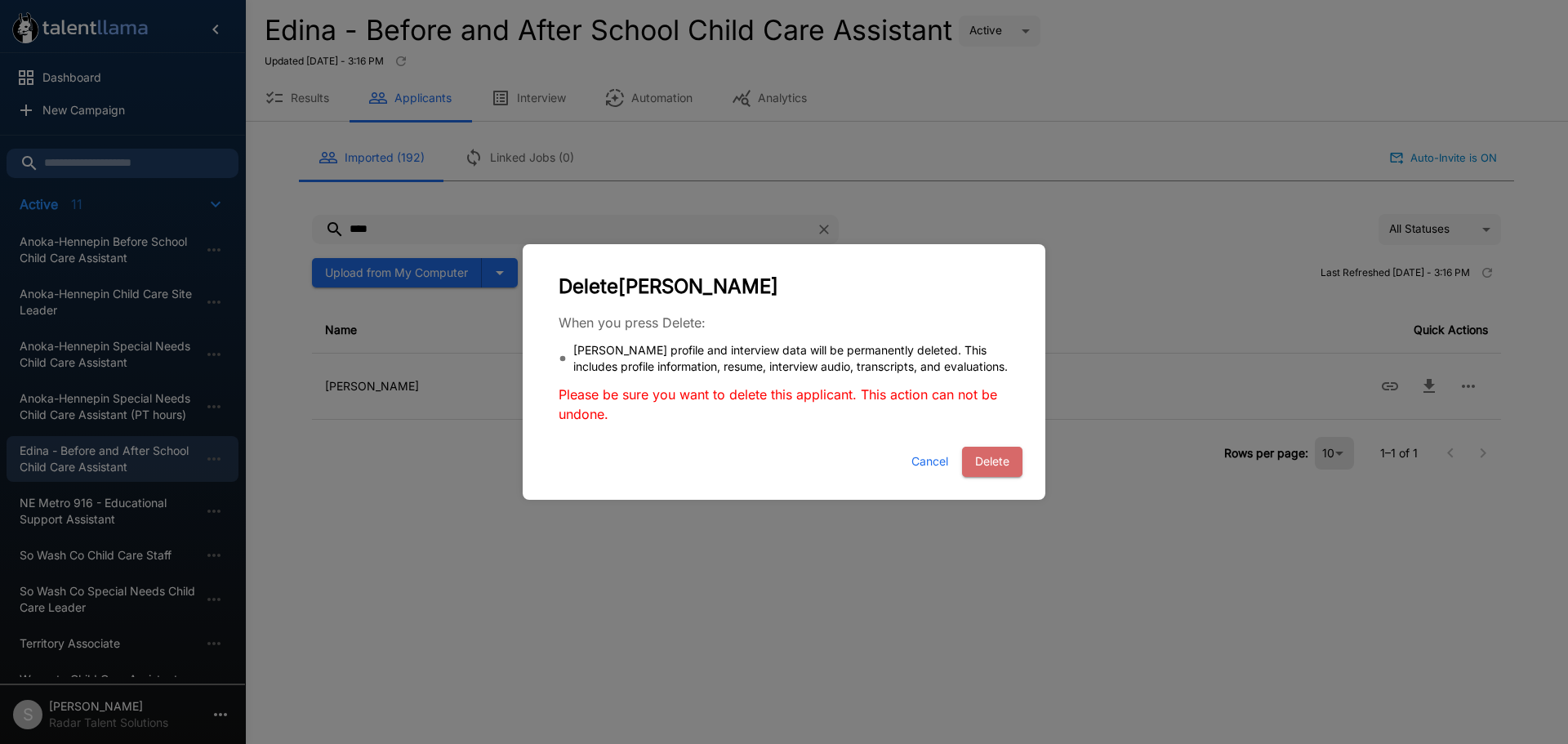 click on "Delete" at bounding box center (992, 461) 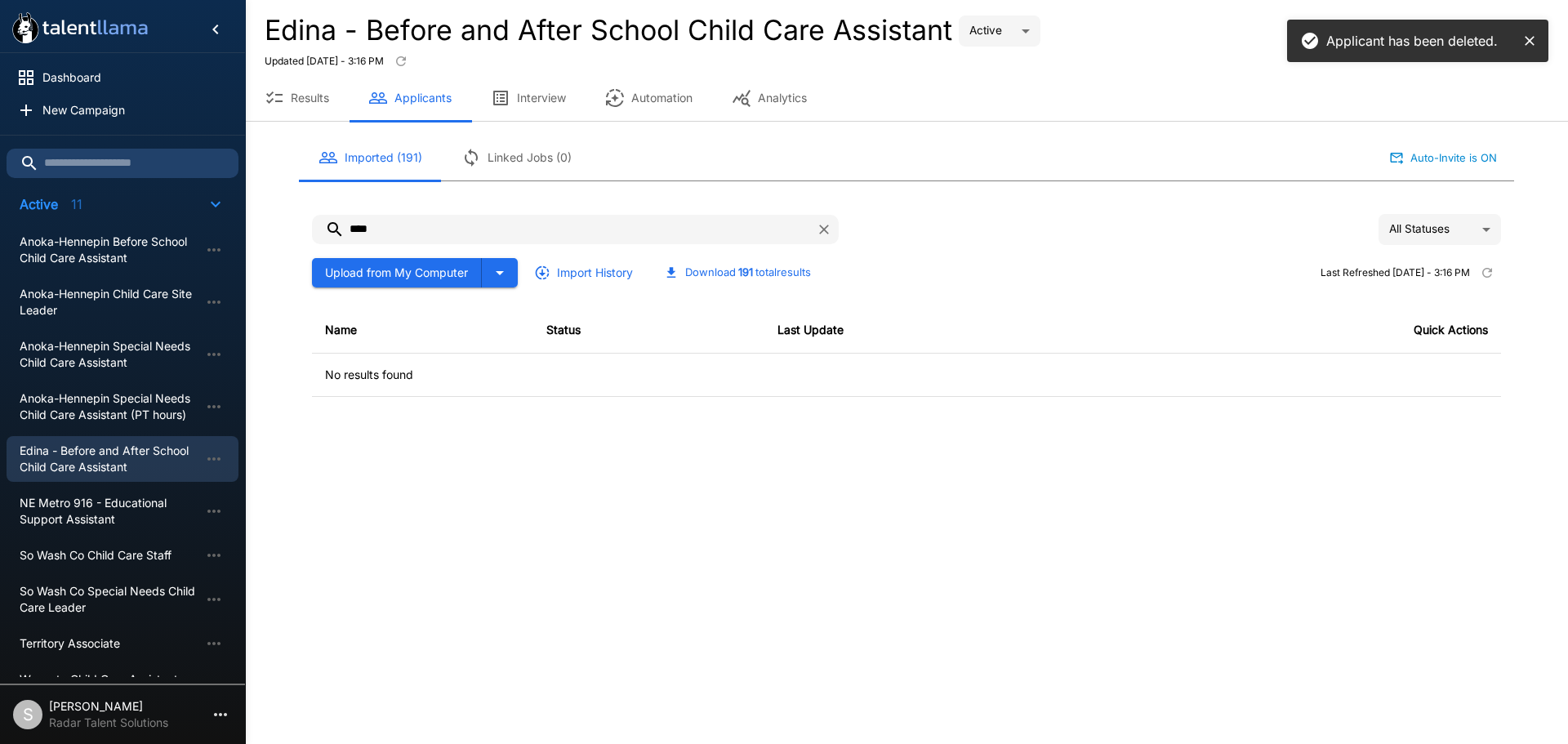 drag, startPoint x: 404, startPoint y: 237, endPoint x: 307, endPoint y: 229, distance: 97.329338 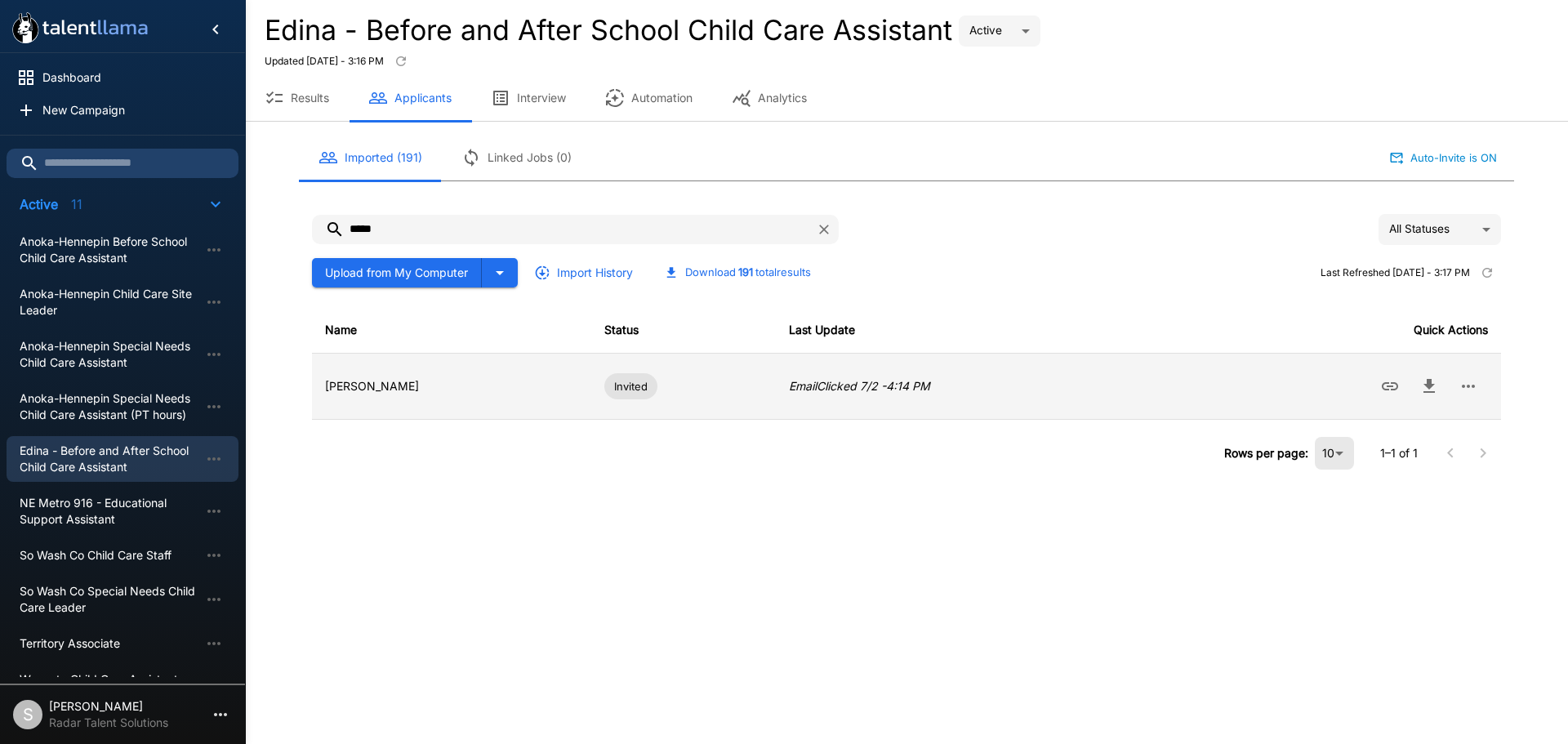 click 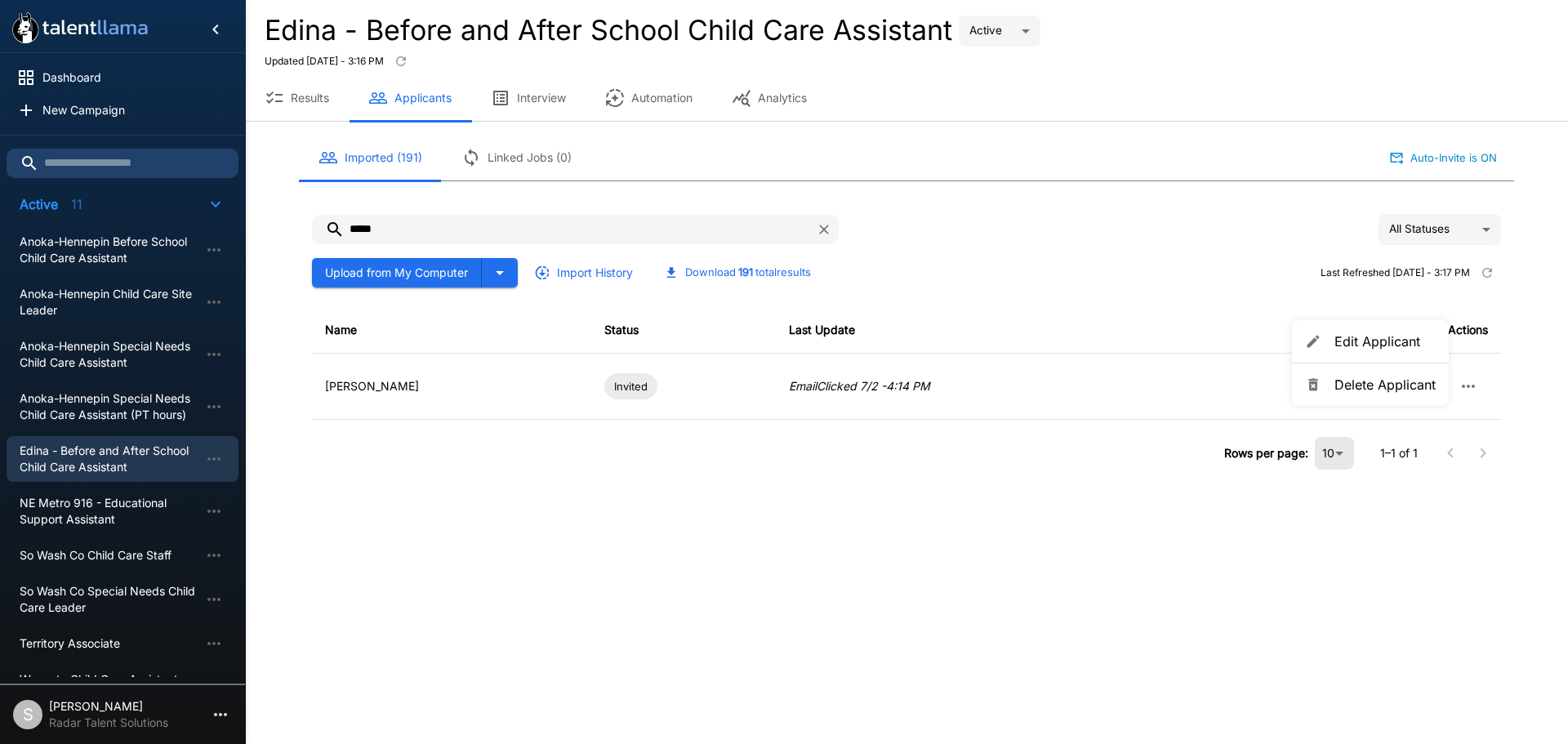 click on "Delete Applicant" at bounding box center (1385, 385) 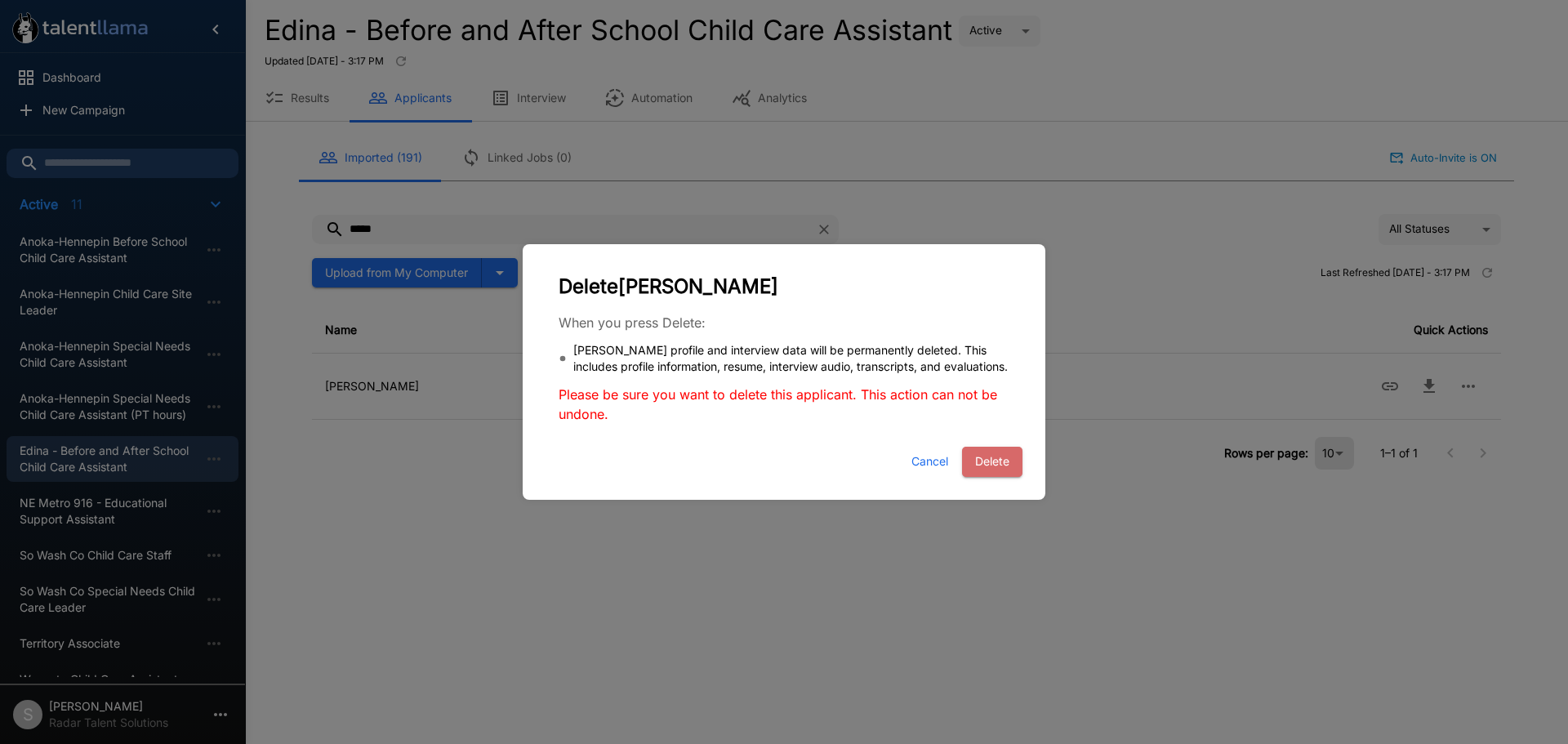 click on "Delete" at bounding box center [992, 461] 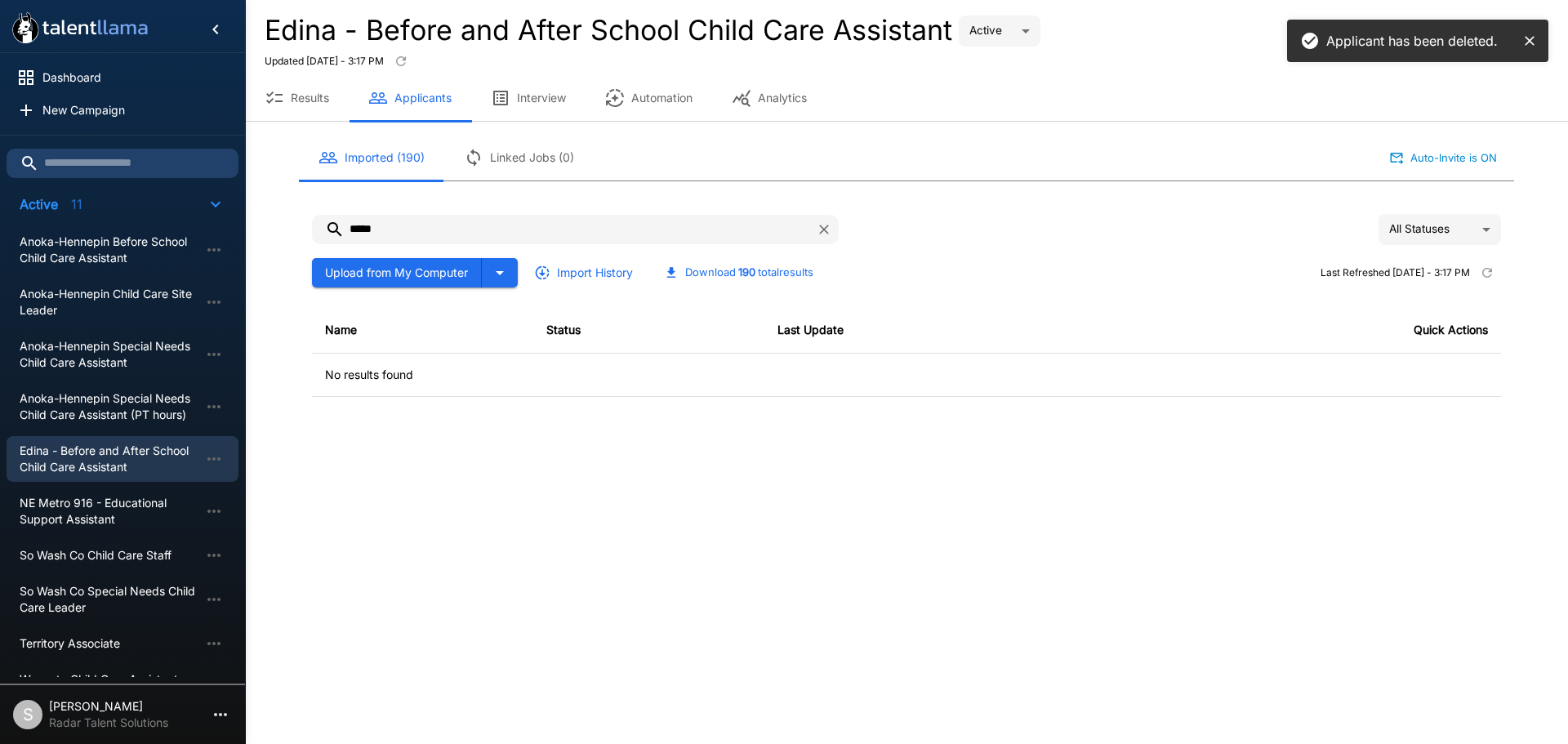 click on "*****" at bounding box center (557, 229) 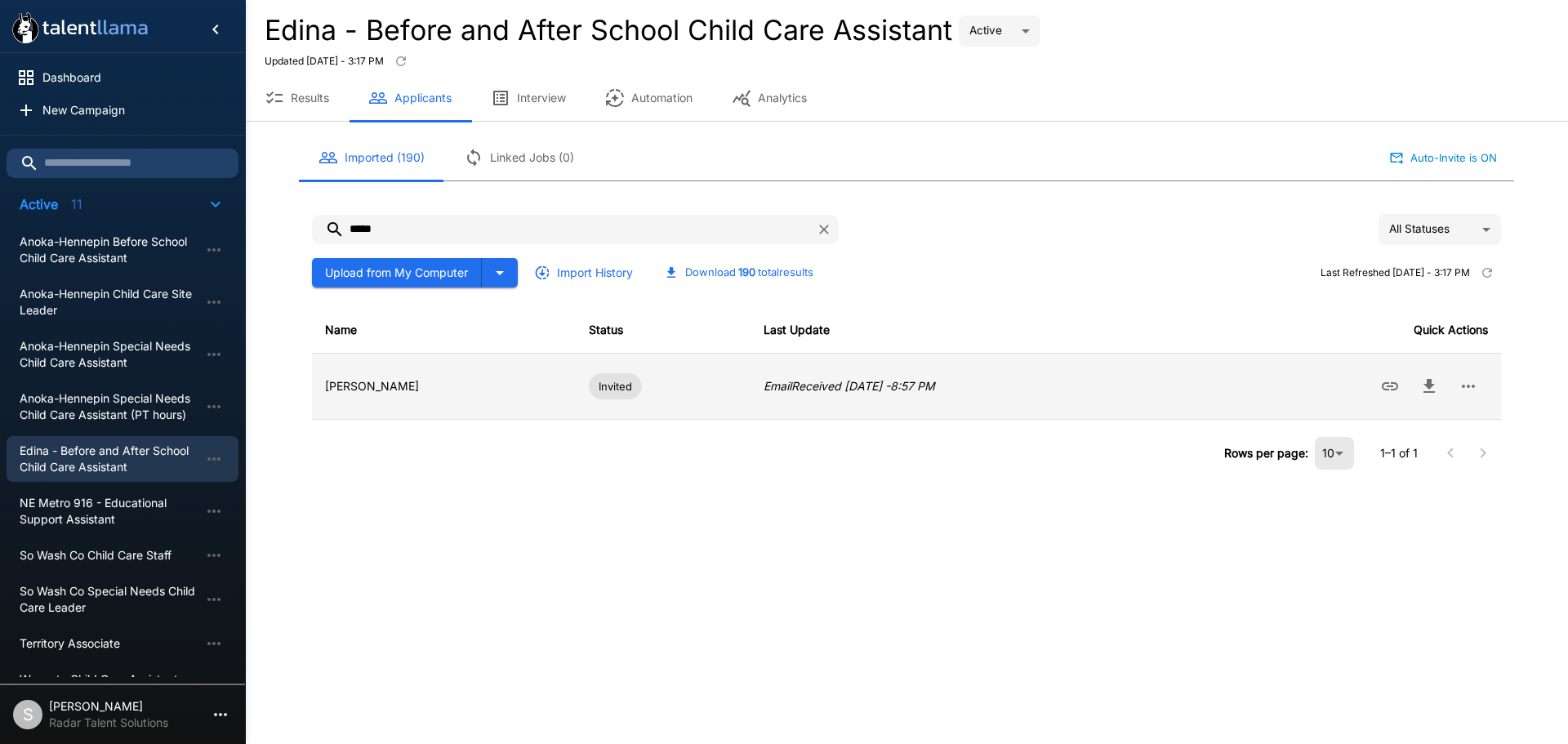 type on "*****" 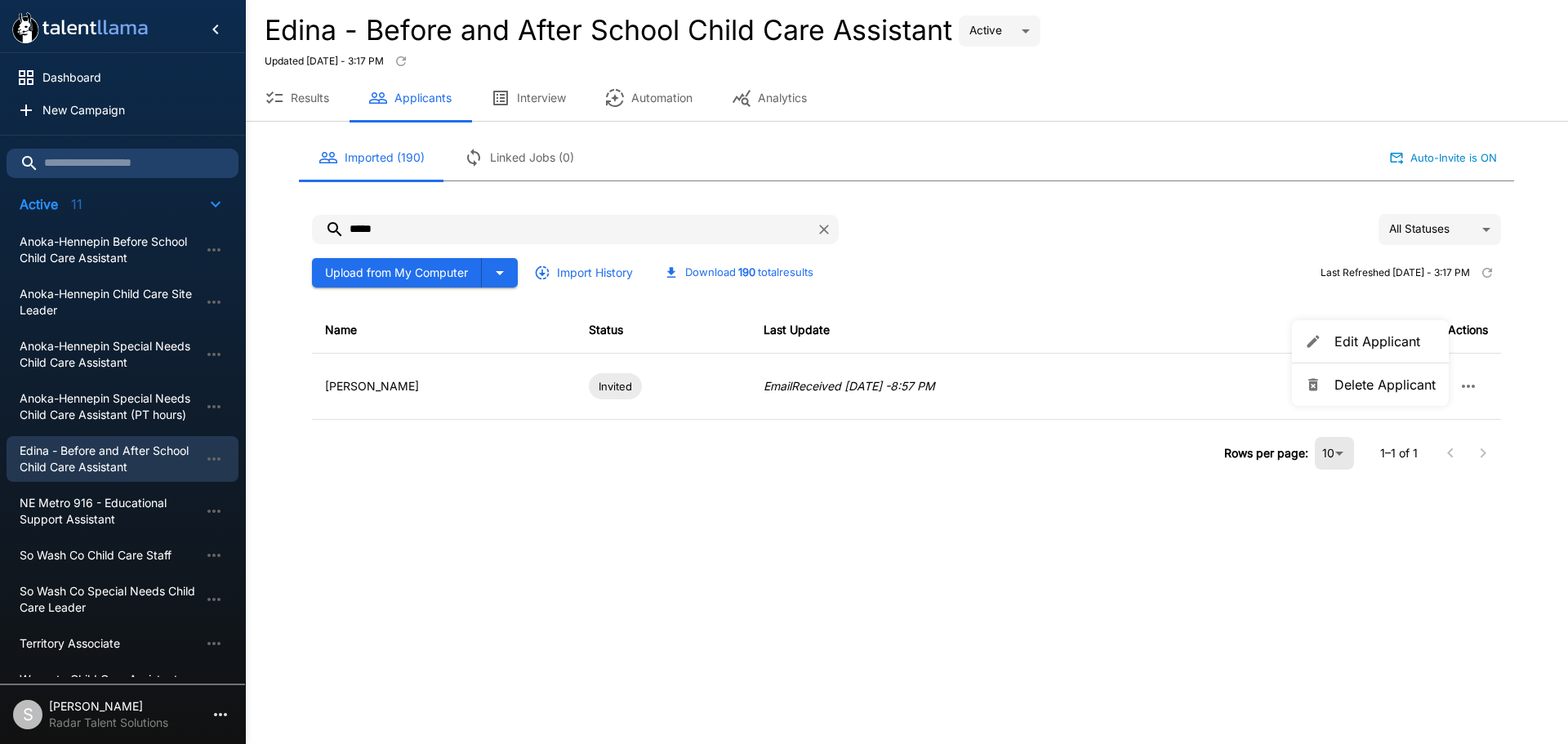 click on "Delete Applicant" at bounding box center [1385, 385] 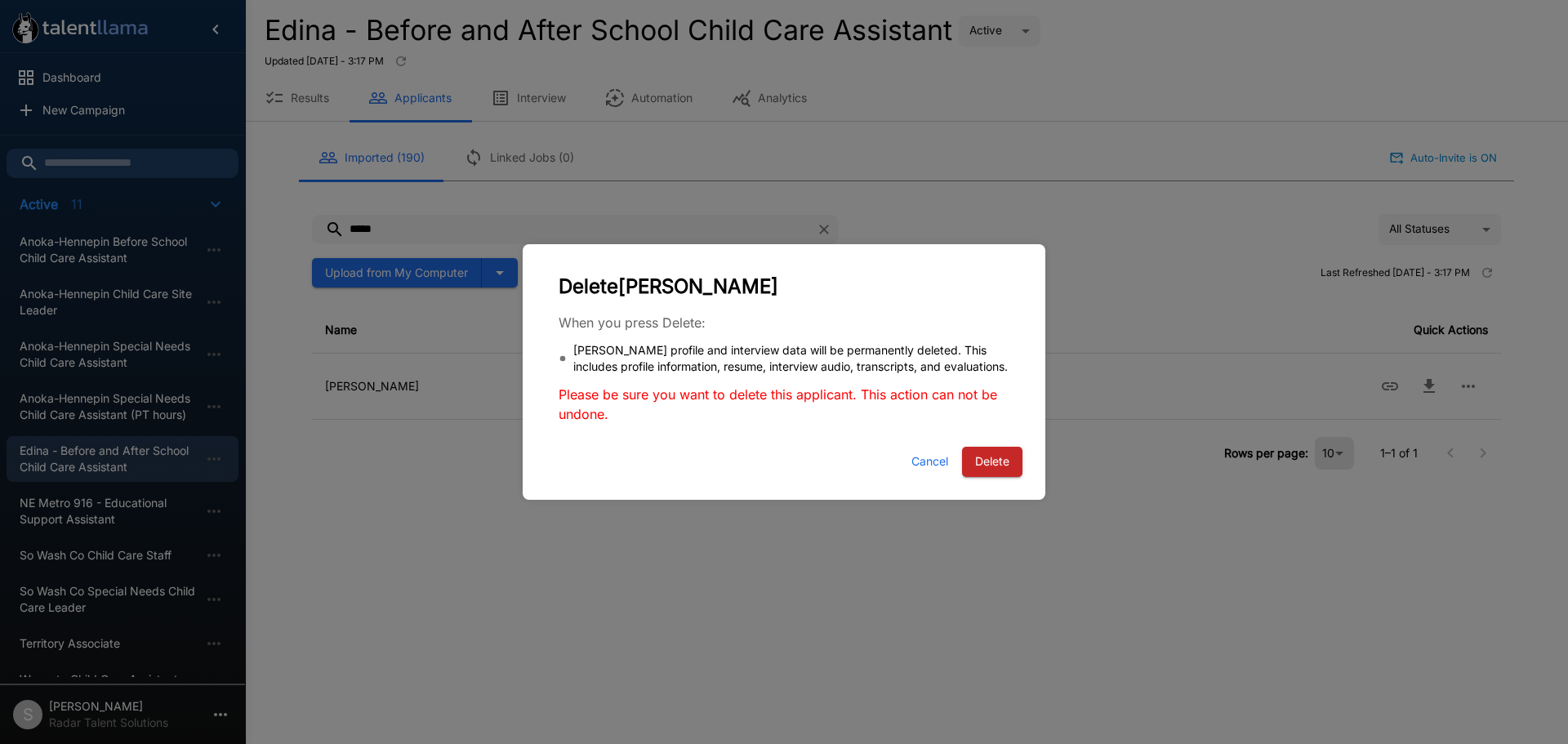 click on "Delete" at bounding box center [992, 461] 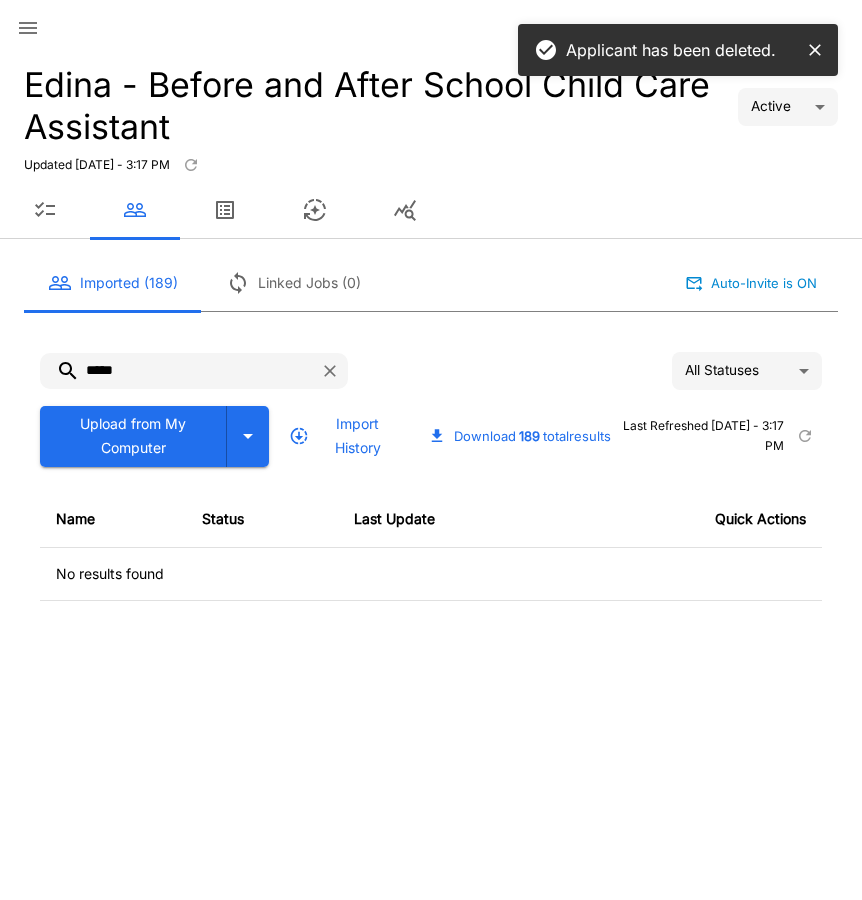 click 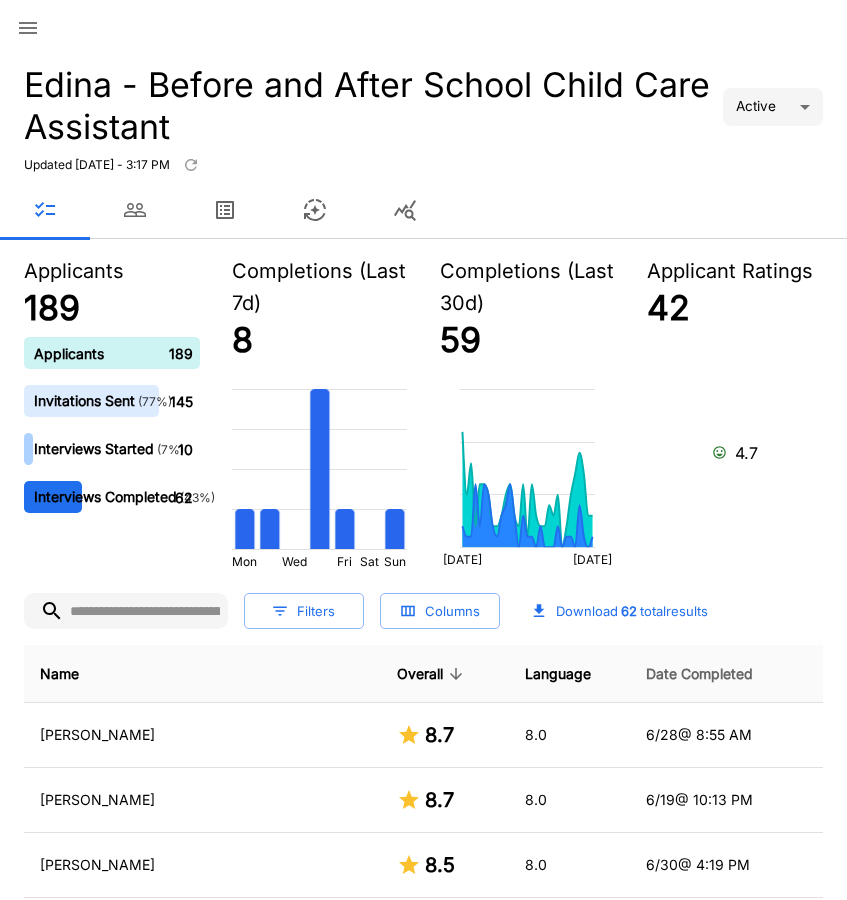 click on "Date Completed" at bounding box center (699, 674) 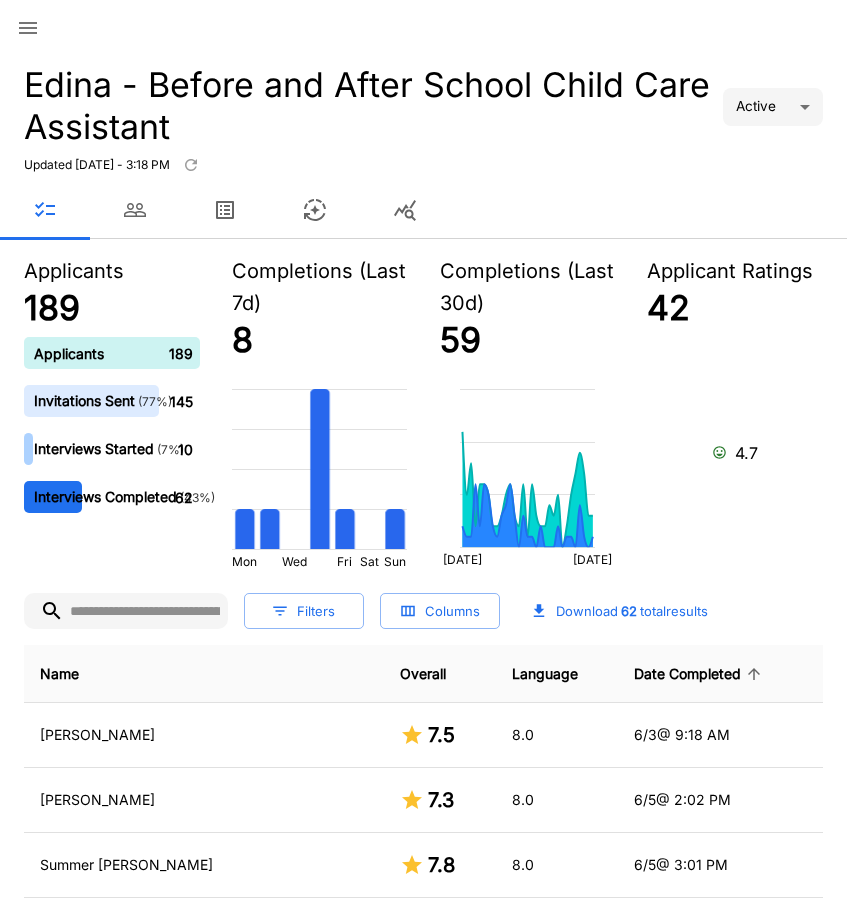 click on "Date Completed" at bounding box center [700, 674] 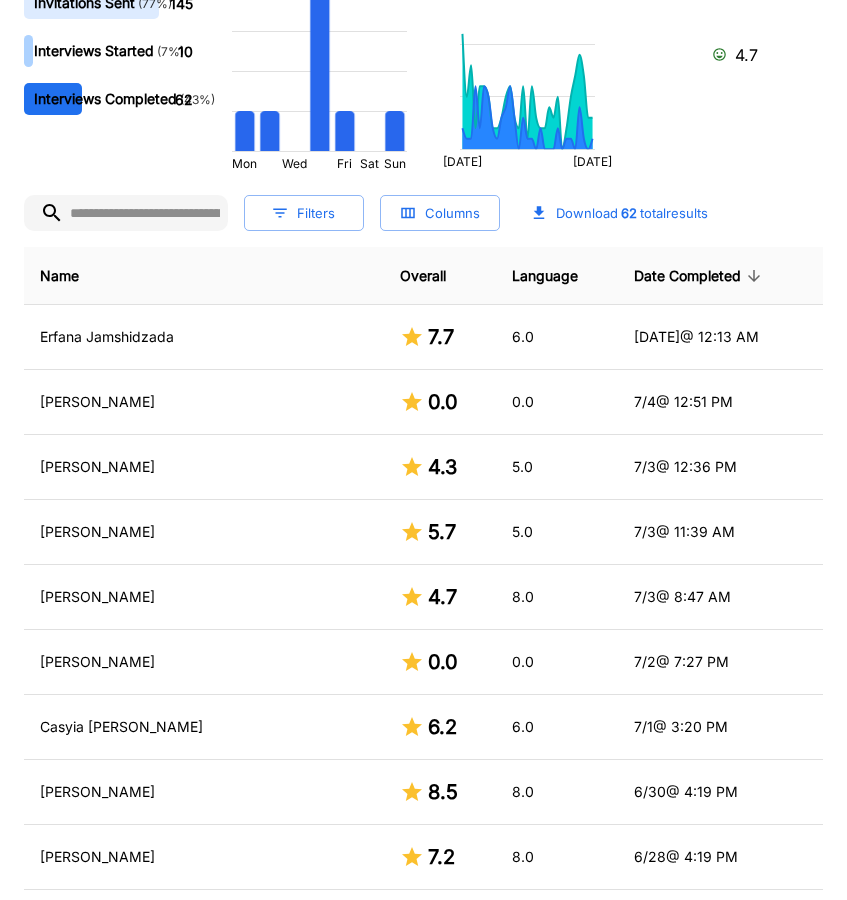 scroll, scrollTop: 400, scrollLeft: 0, axis: vertical 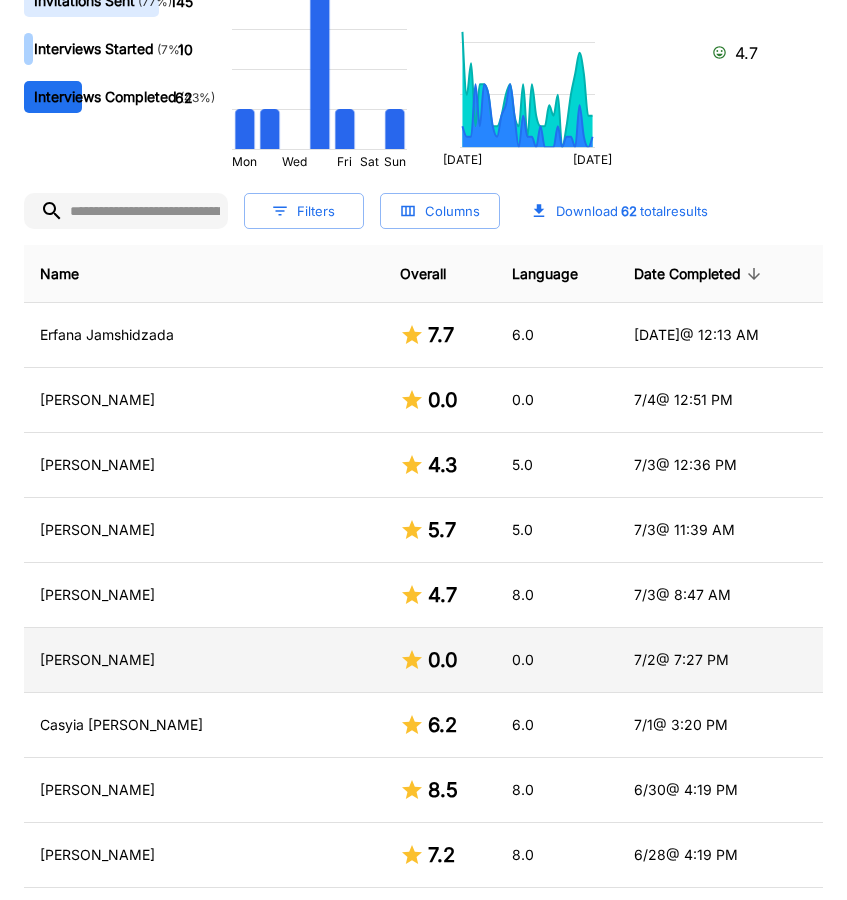 click on "[PERSON_NAME]" at bounding box center (204, 660) 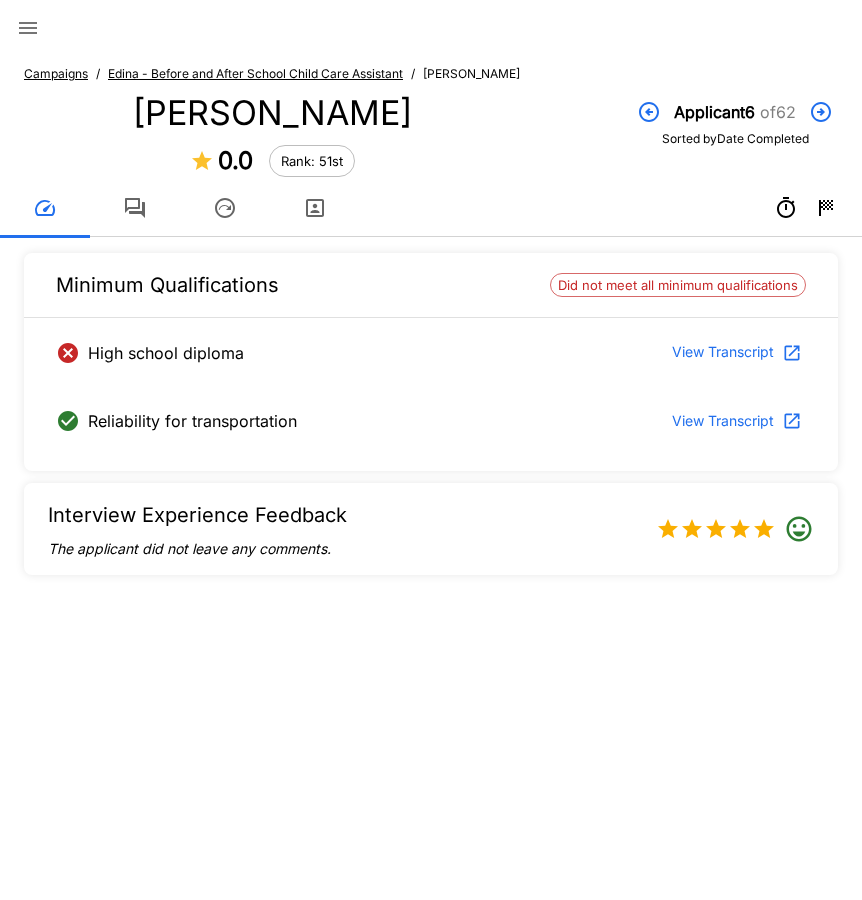 click 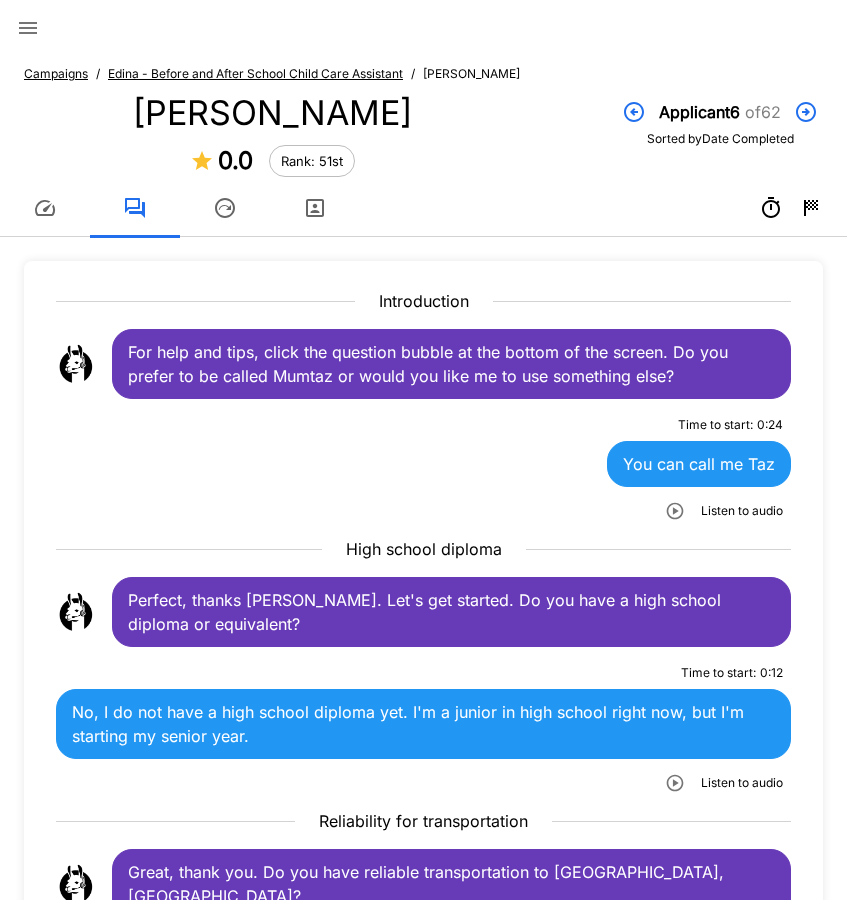 click on "For help and tips, click the question bubble at the bottom of the screen.  Do you prefer to be called Mumtaz or would you like me to use something else?" at bounding box center (451, 364) 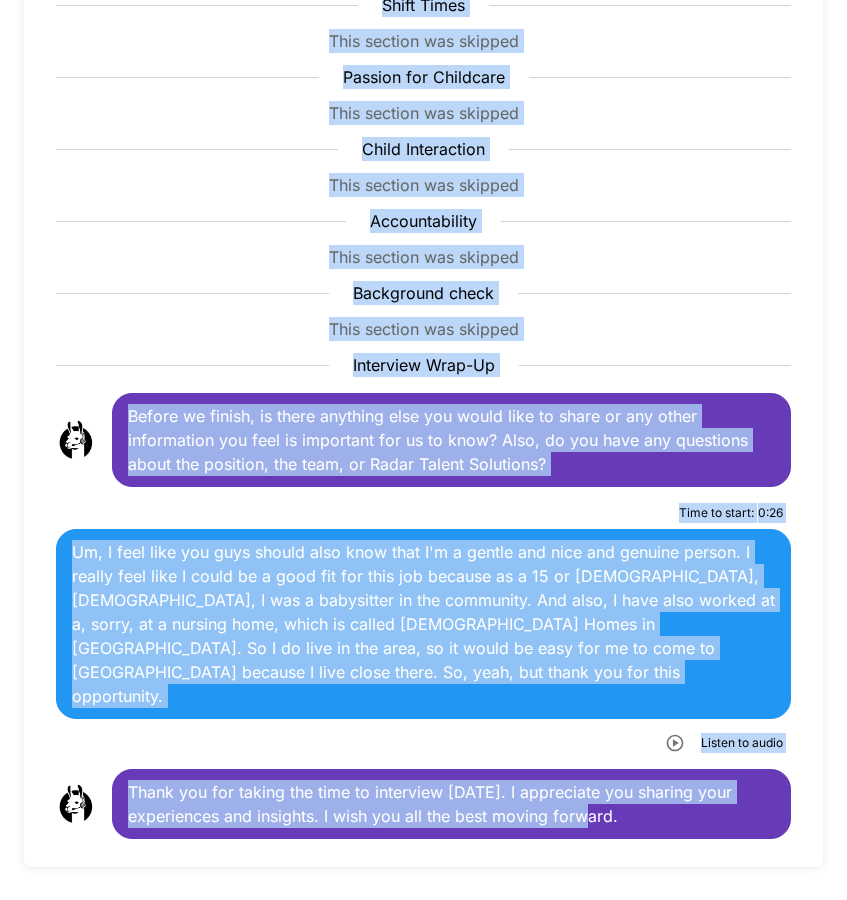 scroll, scrollTop: 1079, scrollLeft: 0, axis: vertical 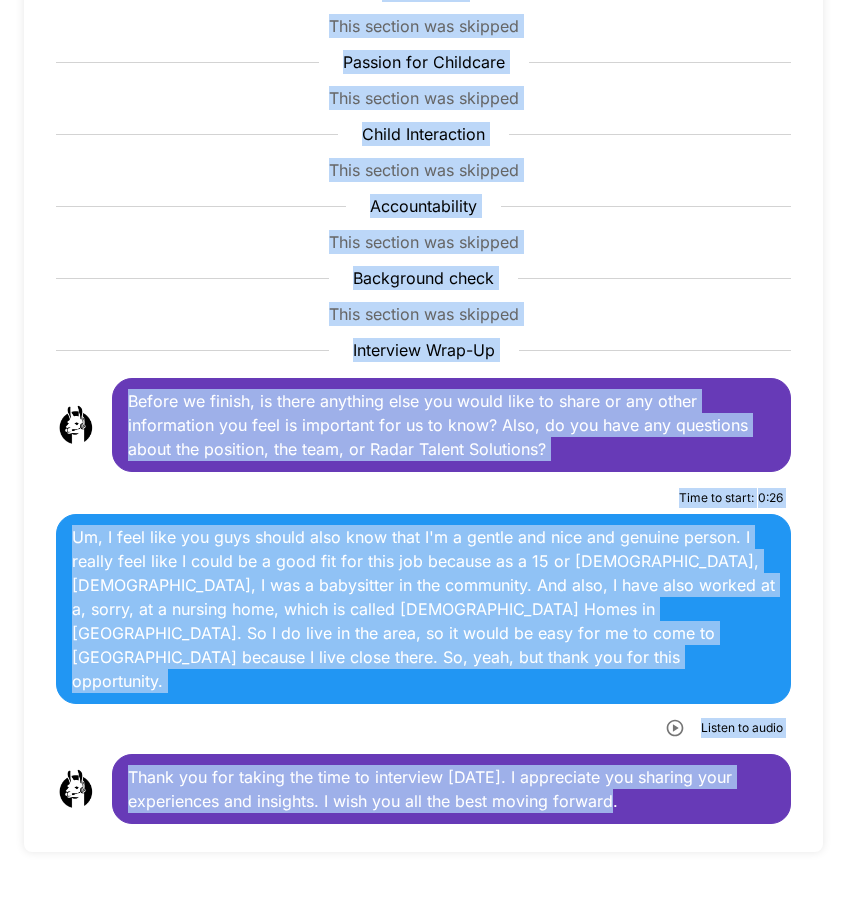 drag, startPoint x: 129, startPoint y: 345, endPoint x: 753, endPoint y: 798, distance: 771.0934 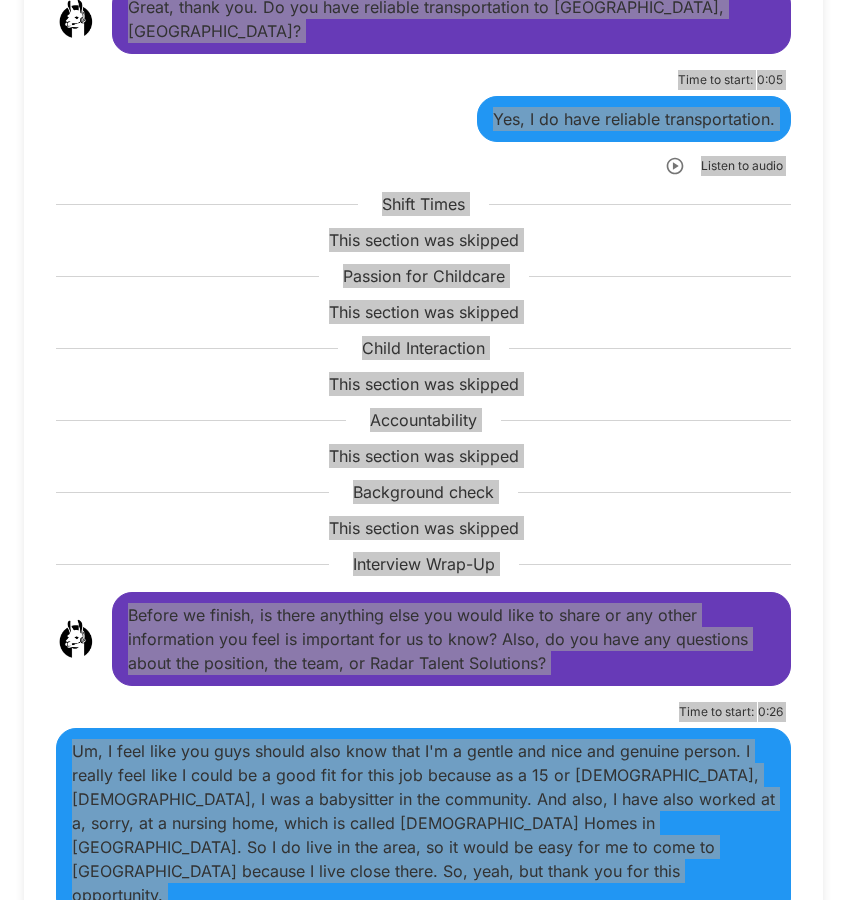 scroll, scrollTop: 1079, scrollLeft: 0, axis: vertical 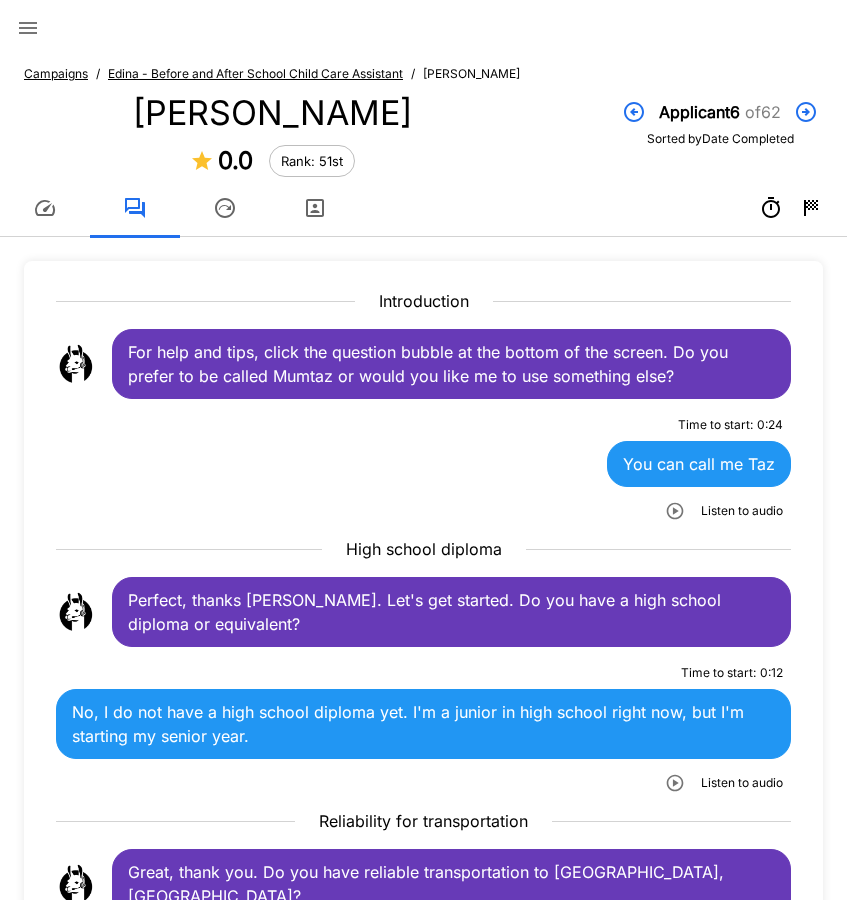 click on "Edina - Before and After School Child Care Assistant" at bounding box center [255, 73] 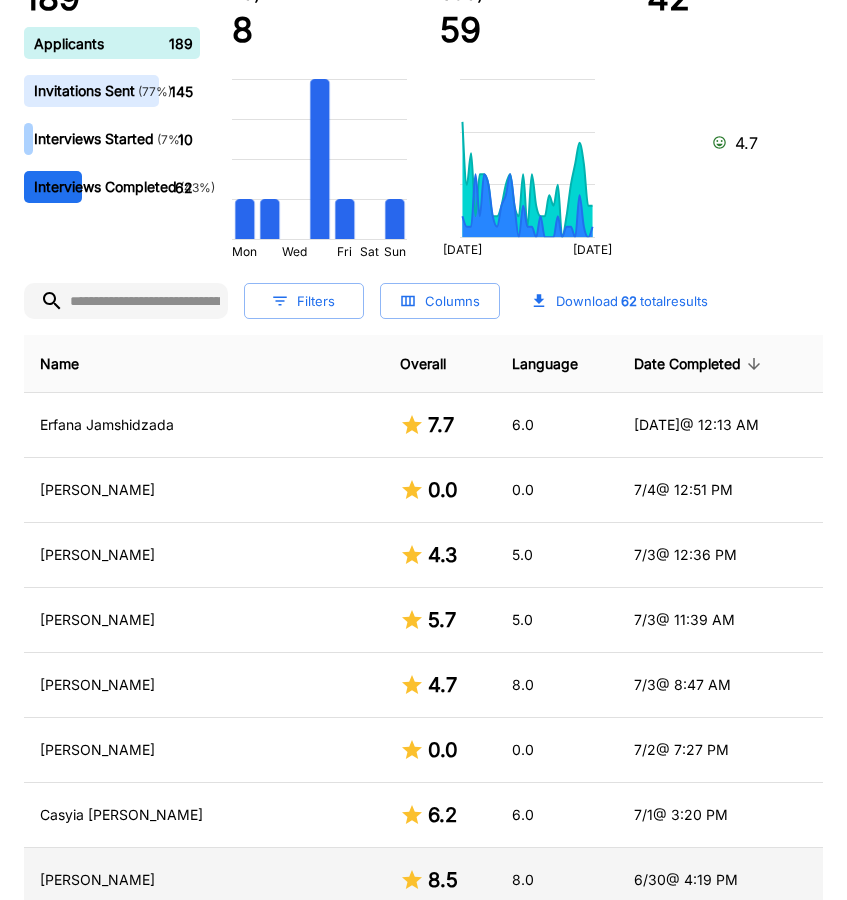 scroll, scrollTop: 300, scrollLeft: 0, axis: vertical 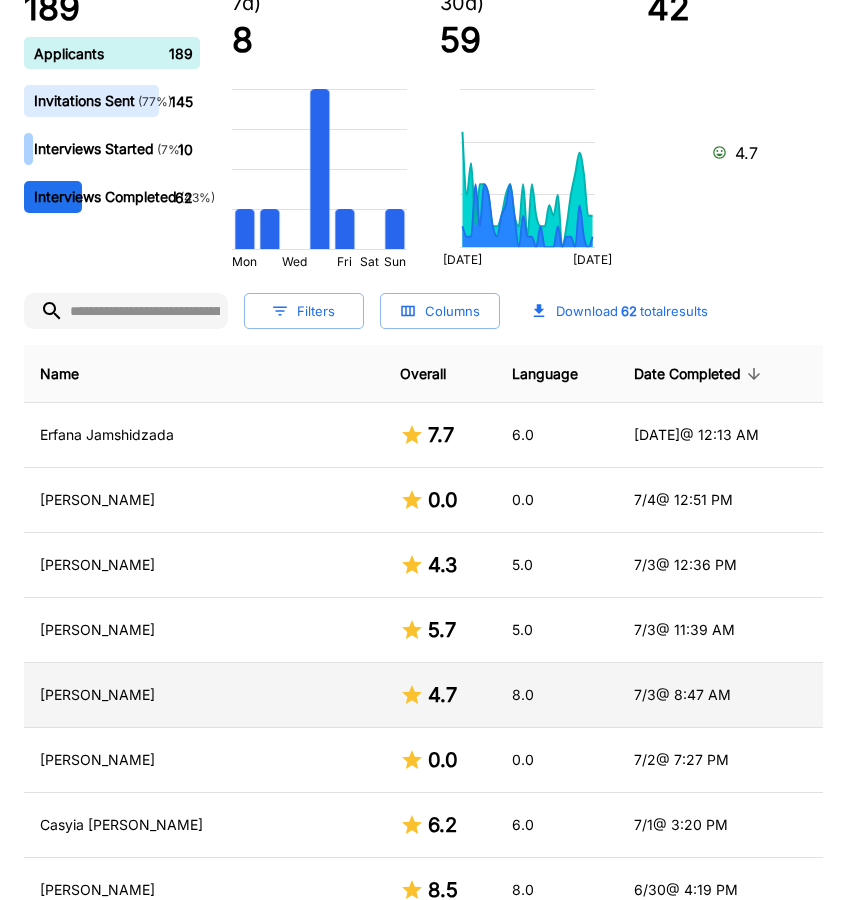 click on "[PERSON_NAME]" at bounding box center [204, 695] 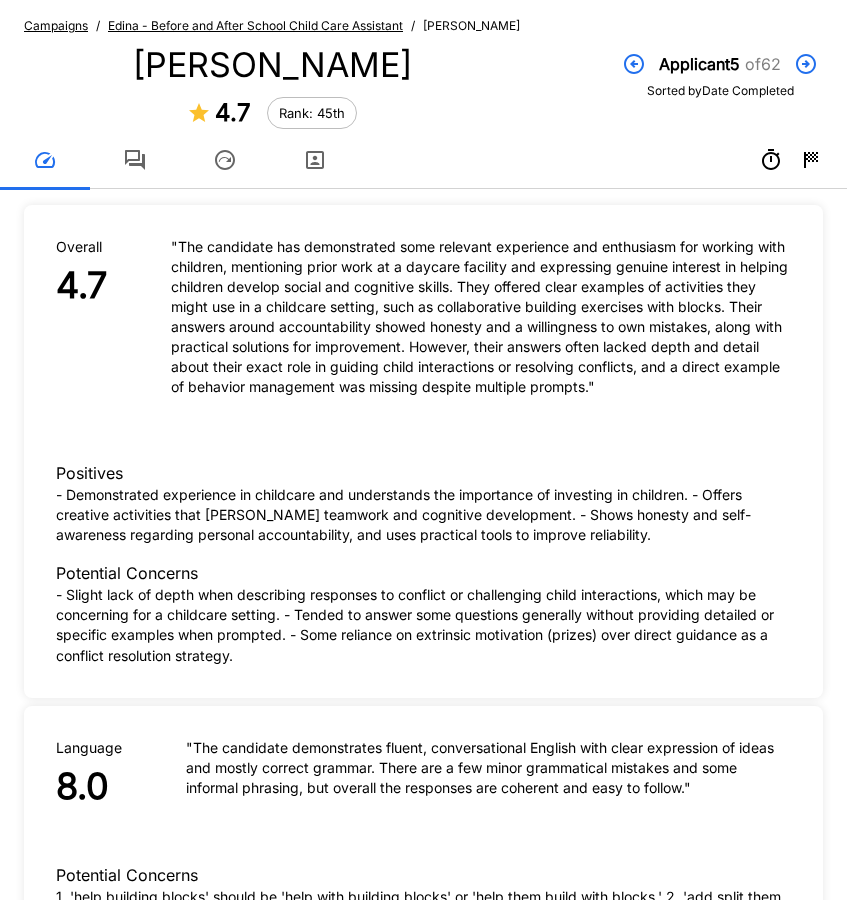 scroll, scrollTop: 0, scrollLeft: 0, axis: both 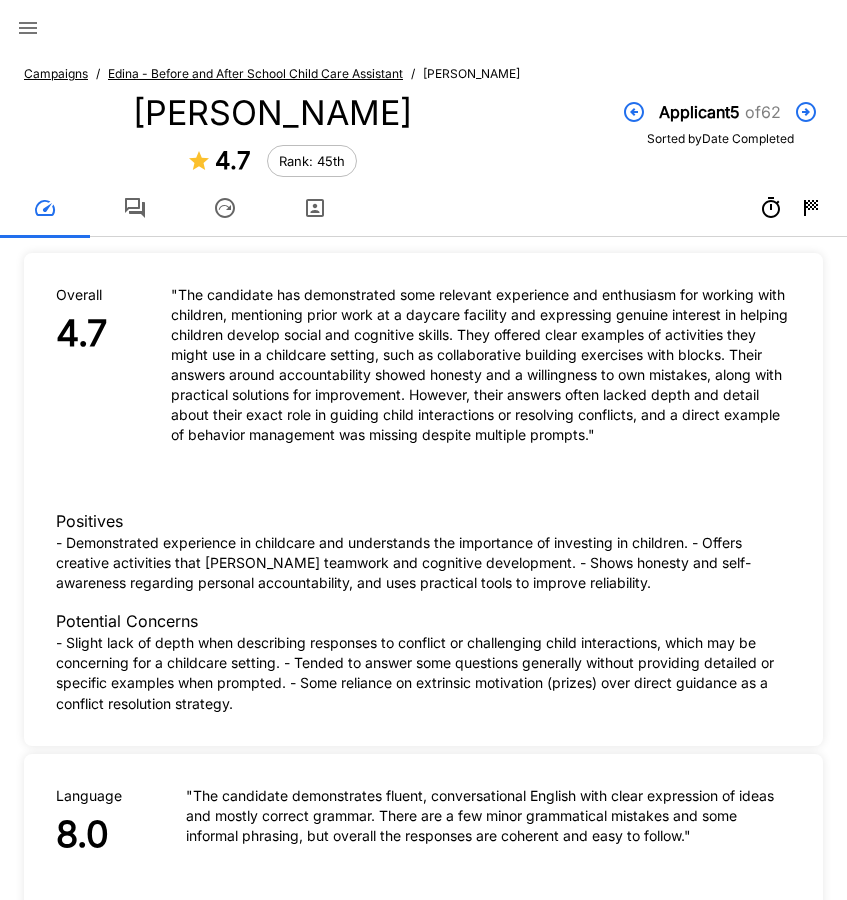 click at bounding box center (135, 208) 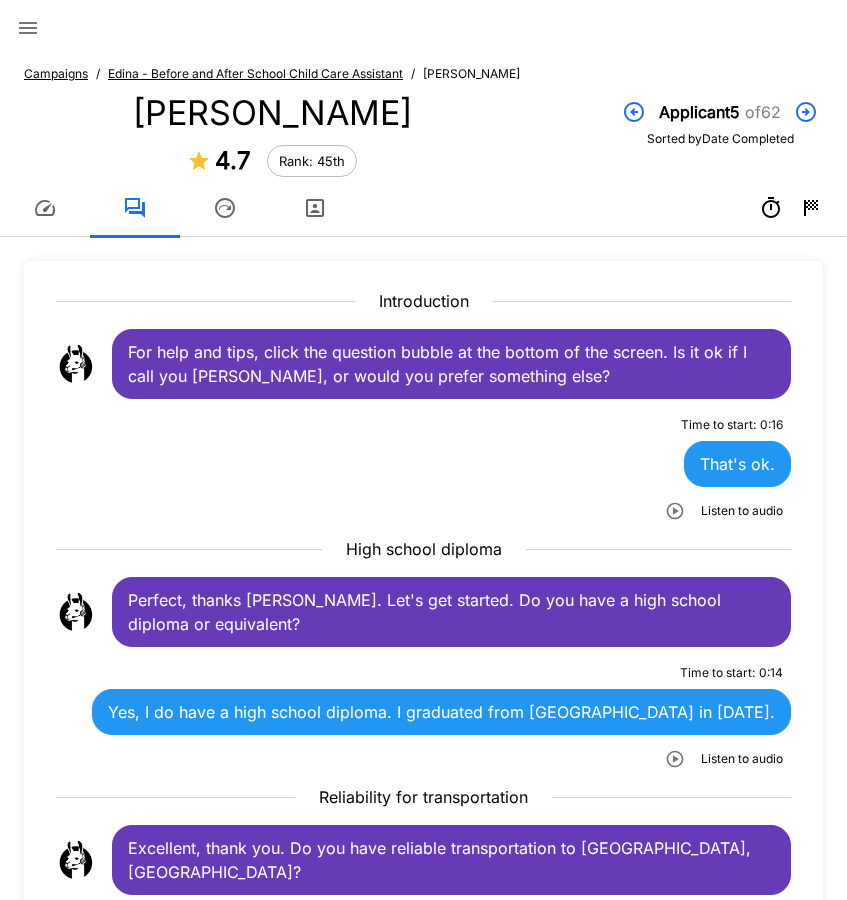 click on "Yes, I do have a high school diploma. I graduated from [GEOGRAPHIC_DATA] in [DATE]." at bounding box center [441, 712] 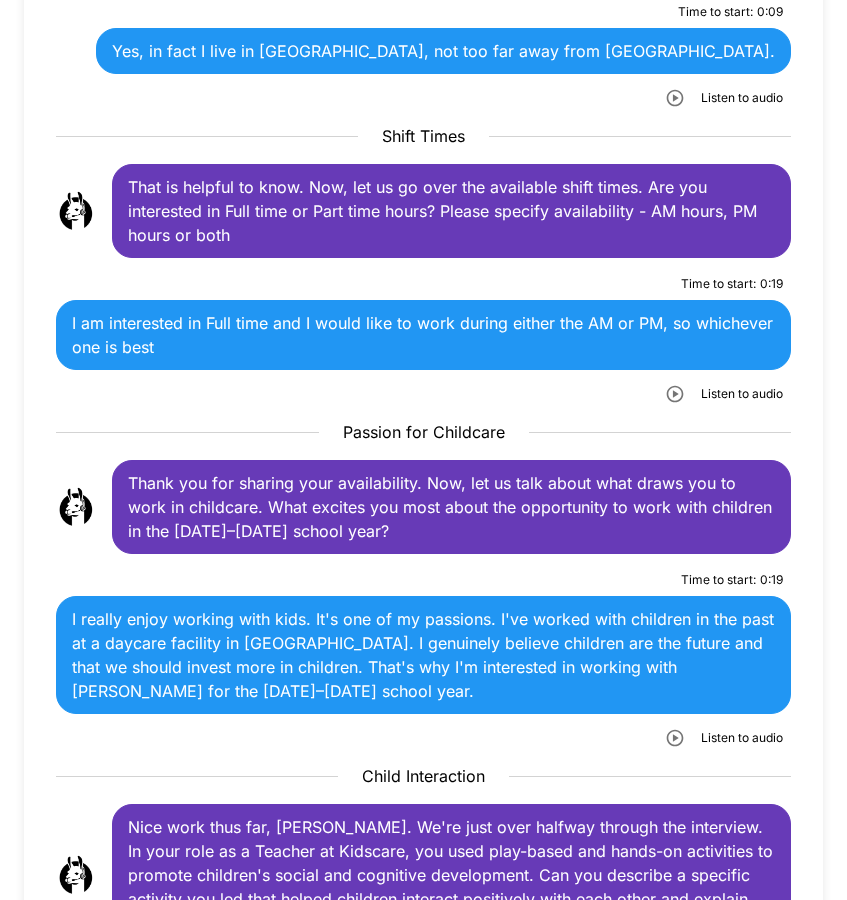 scroll, scrollTop: 900, scrollLeft: 0, axis: vertical 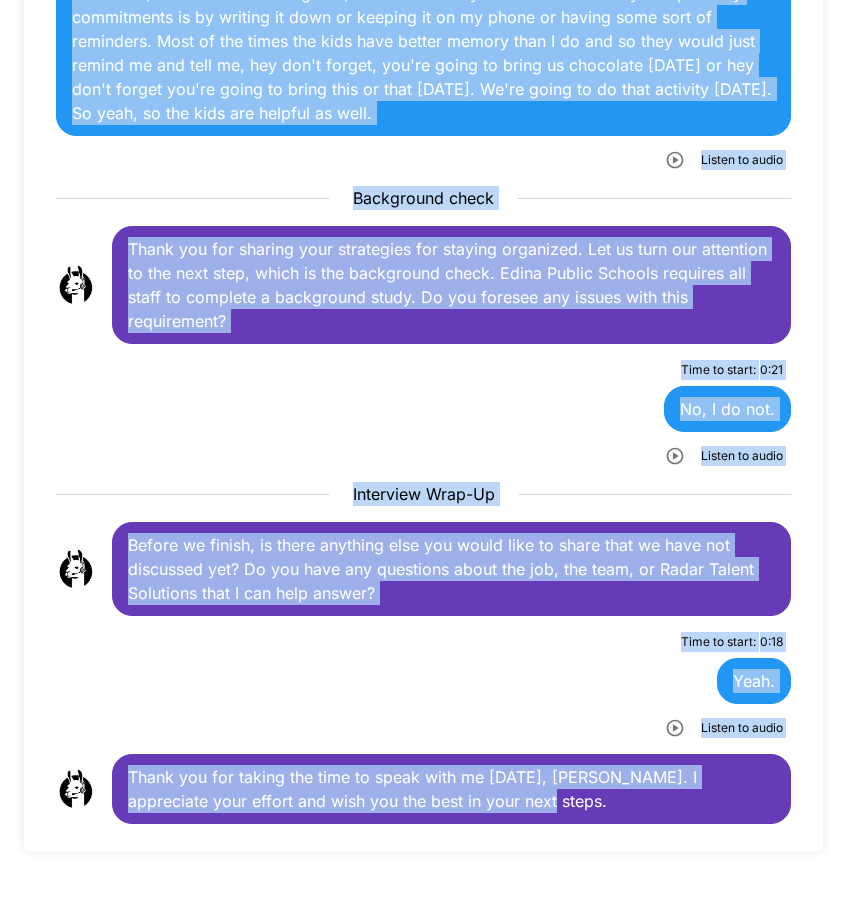 drag, startPoint x: 129, startPoint y: 350, endPoint x: 598, endPoint y: 755, distance: 619.666 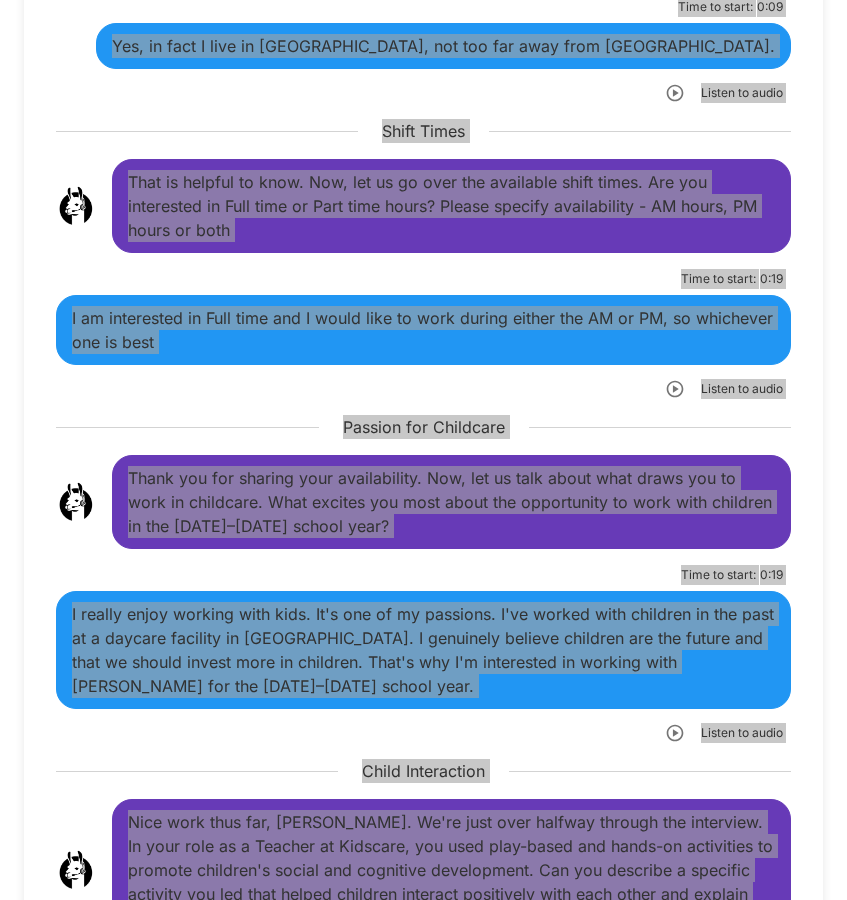 scroll, scrollTop: 883, scrollLeft: 0, axis: vertical 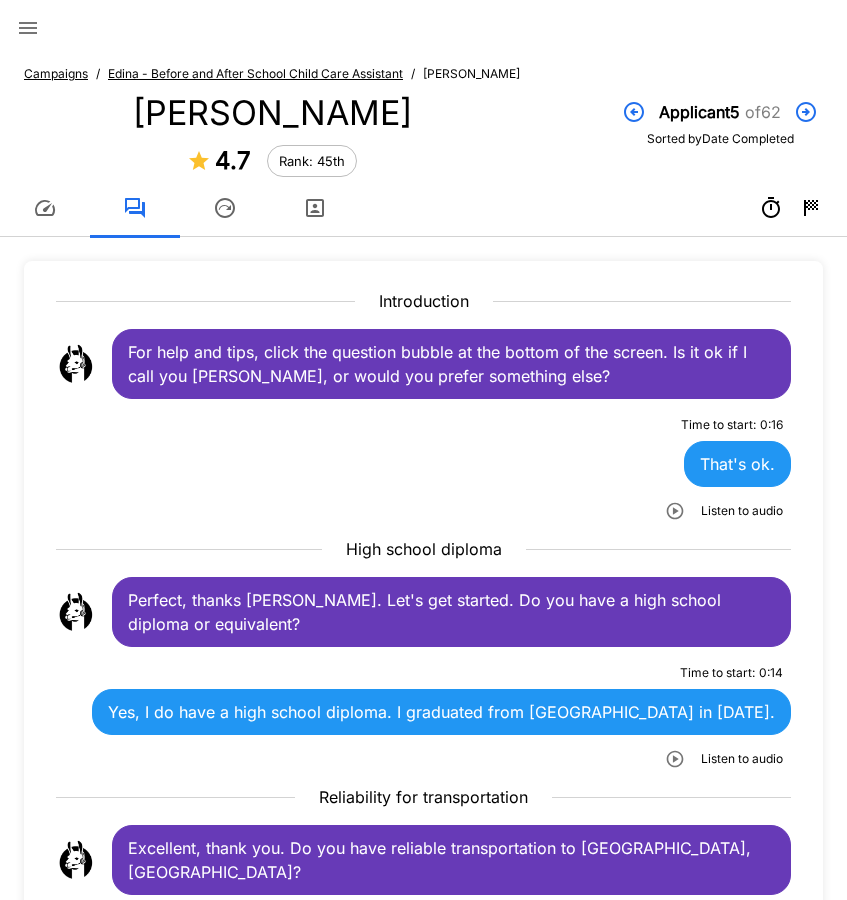 click on "Edina - Before and After School Child Care Assistant" at bounding box center (255, 73) 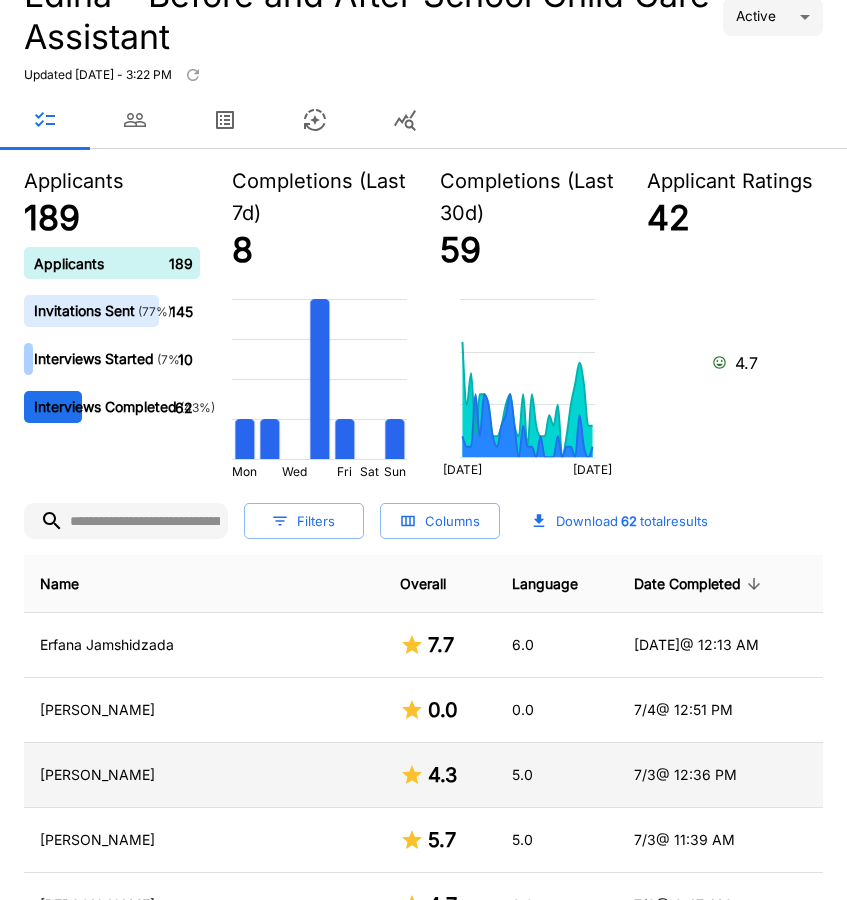 scroll, scrollTop: 200, scrollLeft: 0, axis: vertical 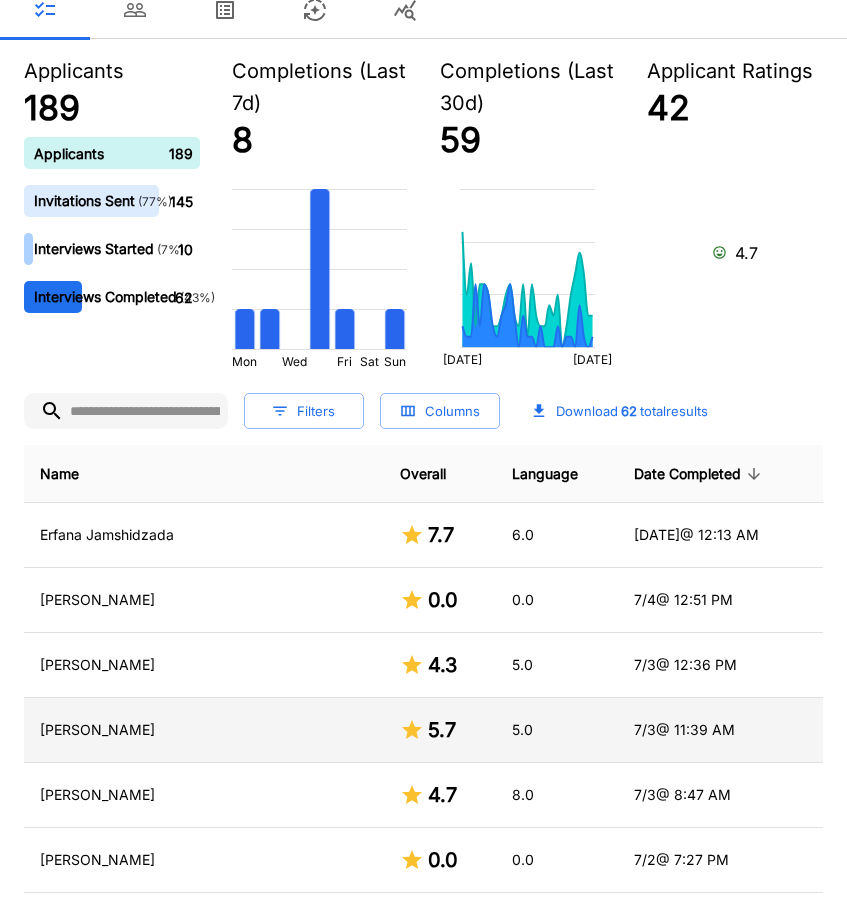 click on "[PERSON_NAME]" at bounding box center (204, 730) 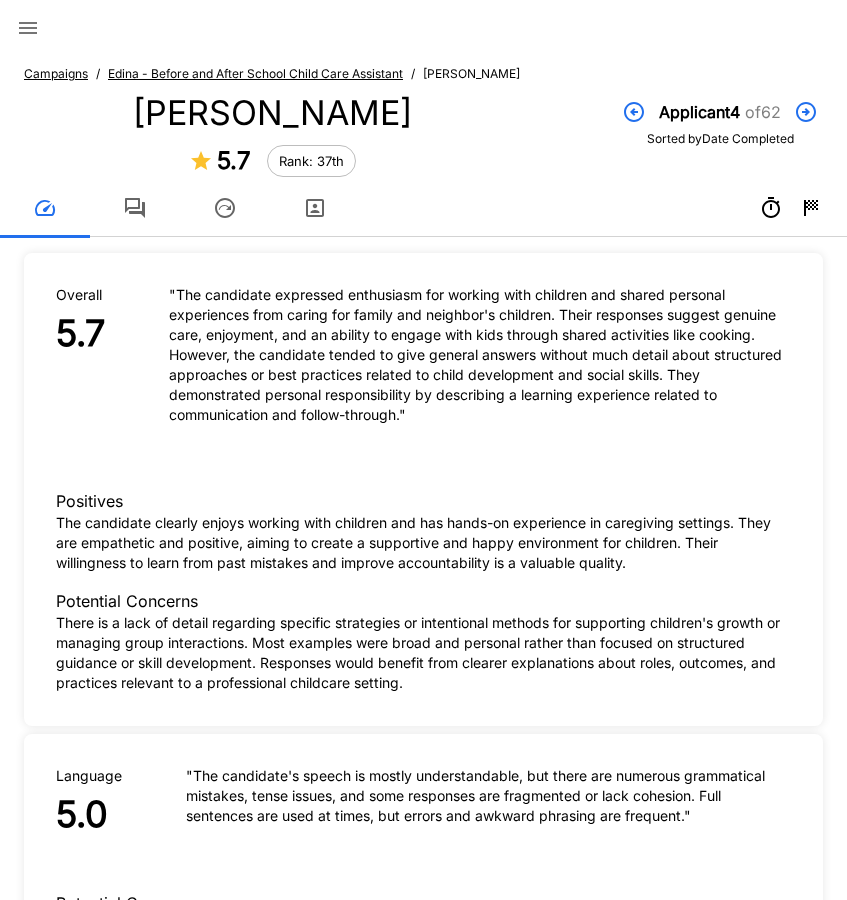 click 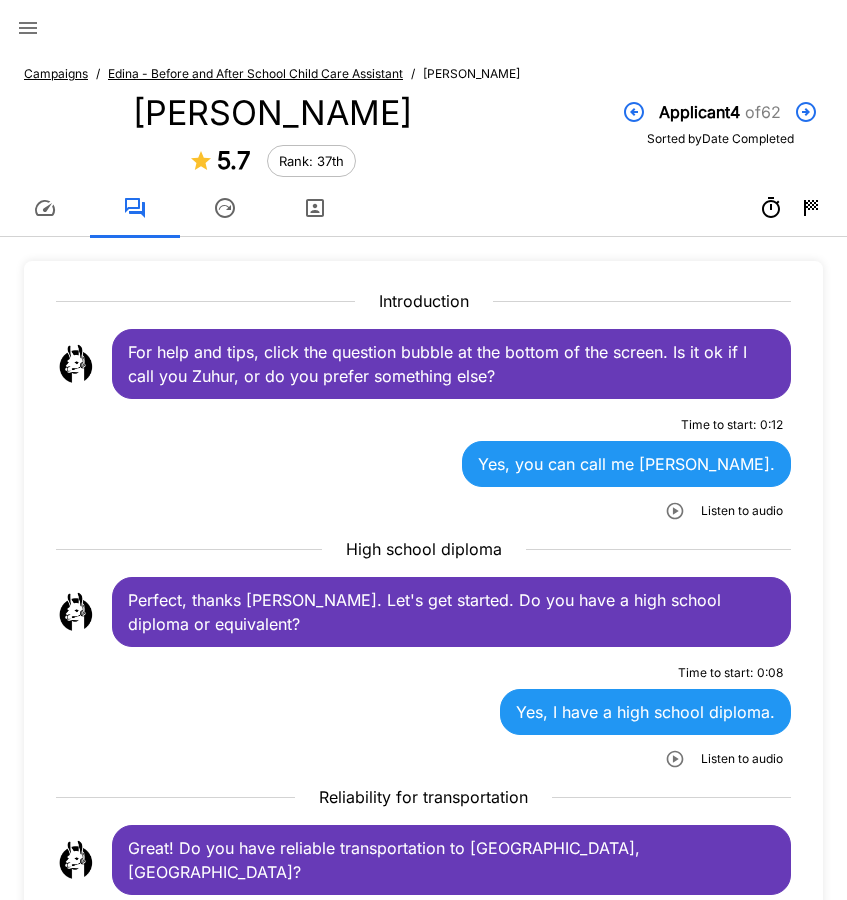 scroll, scrollTop: 700, scrollLeft: 0, axis: vertical 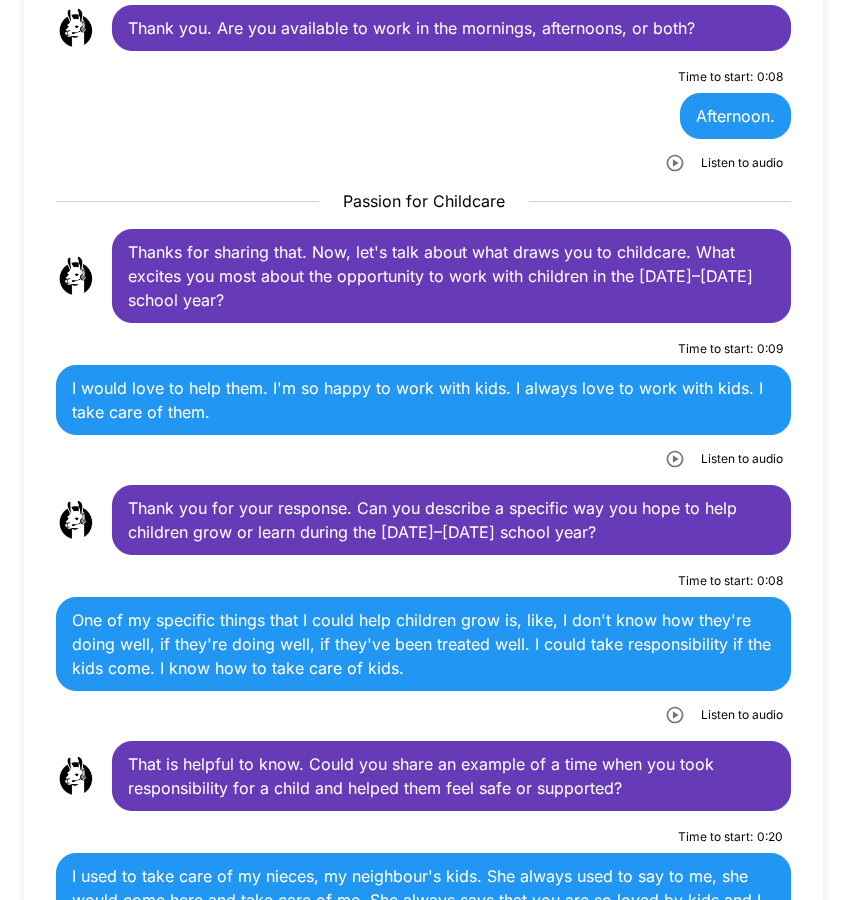 drag, startPoint x: 673, startPoint y: 692, endPoint x: 419, endPoint y: 582, distance: 276.79596 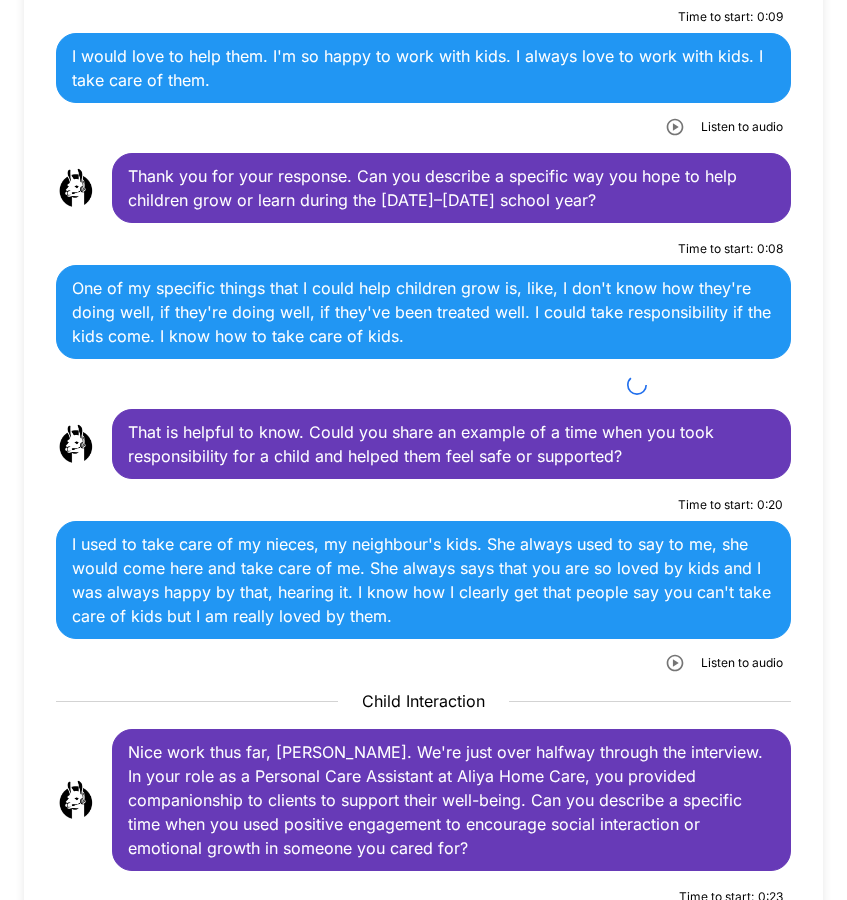 scroll, scrollTop: 1700, scrollLeft: 0, axis: vertical 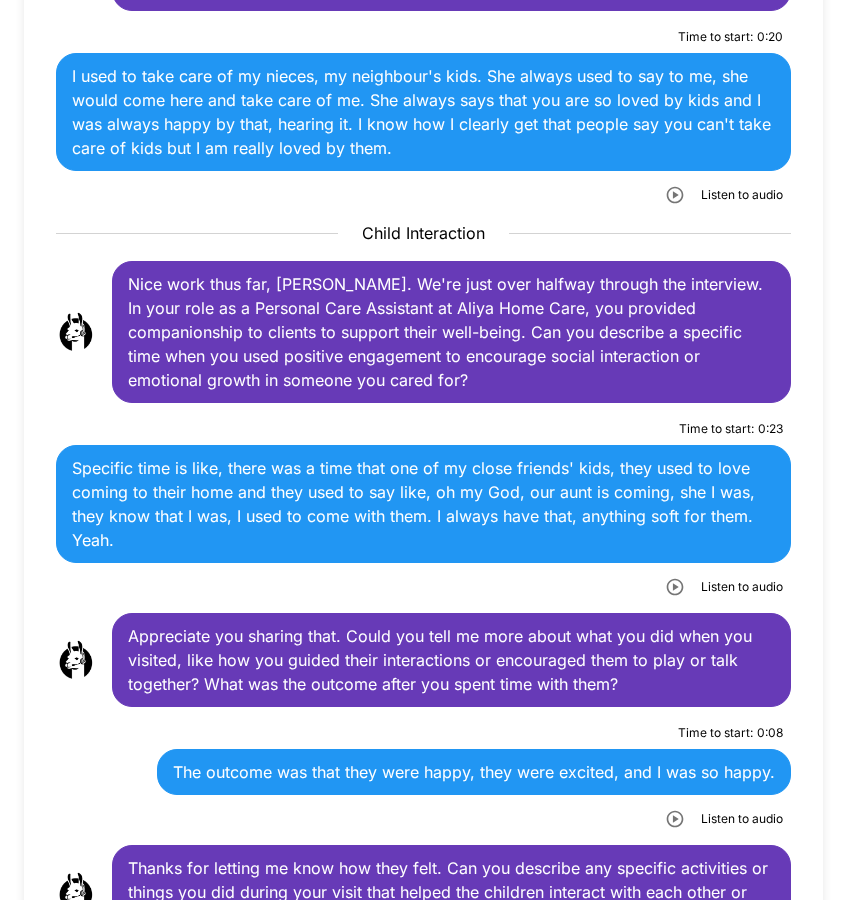 click 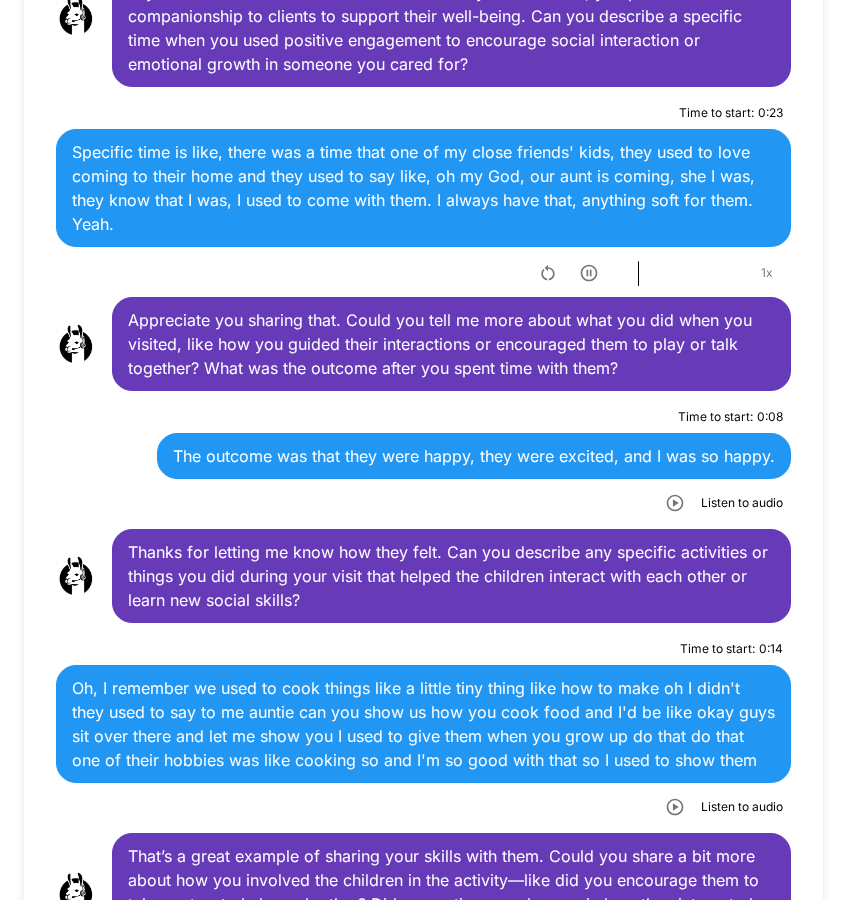 scroll, scrollTop: 2500, scrollLeft: 0, axis: vertical 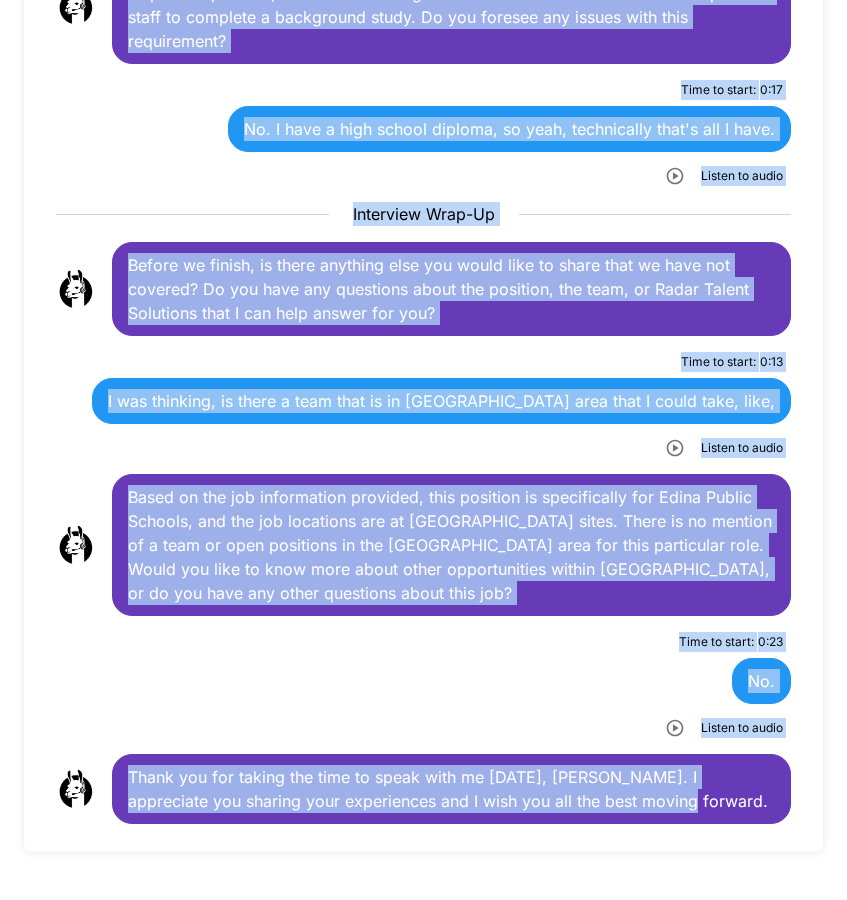 drag, startPoint x: 129, startPoint y: 352, endPoint x: 677, endPoint y: 742, distance: 672.60986 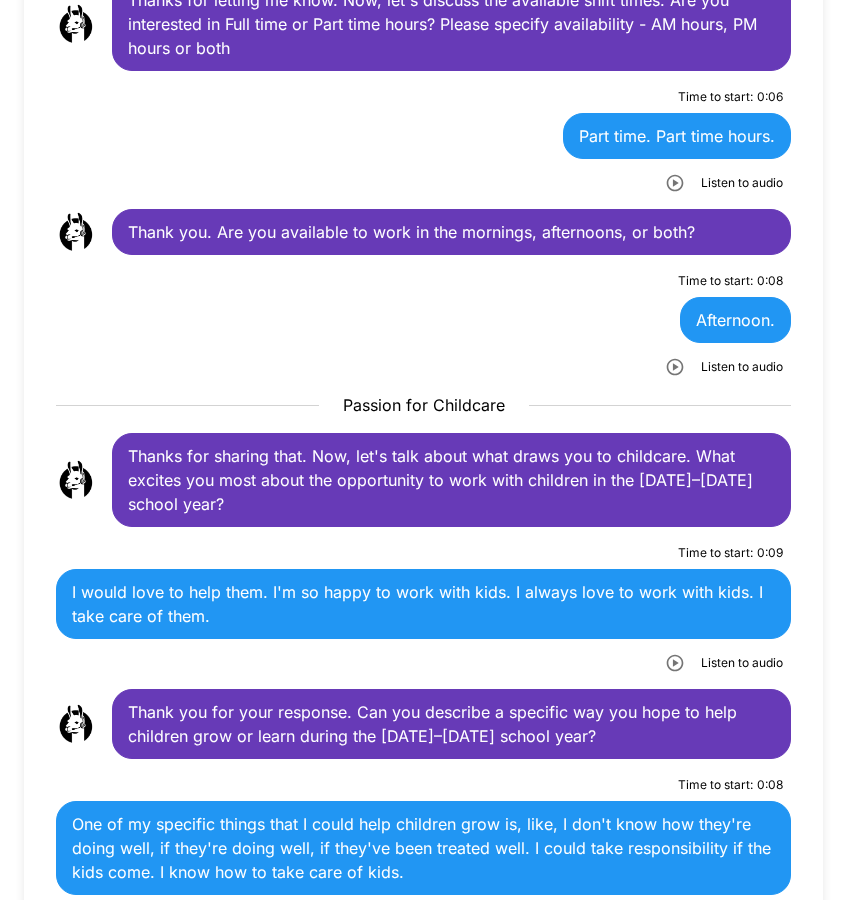 scroll, scrollTop: 1083, scrollLeft: 0, axis: vertical 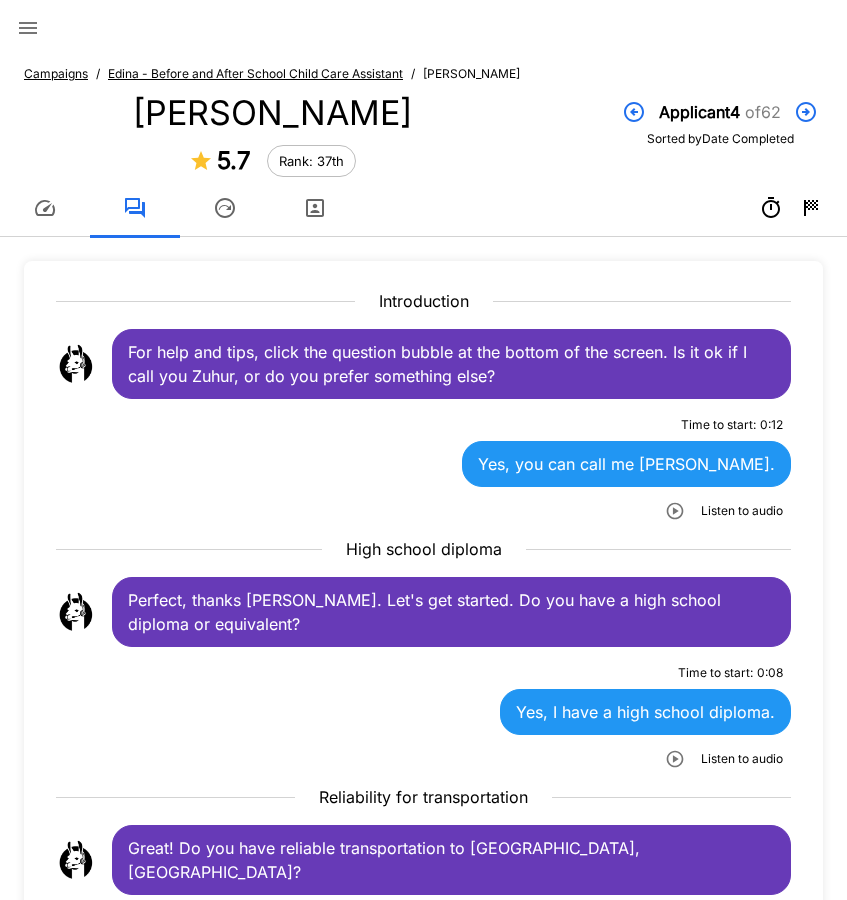 click on "Edina - Before and After School Child Care Assistant" at bounding box center [255, 73] 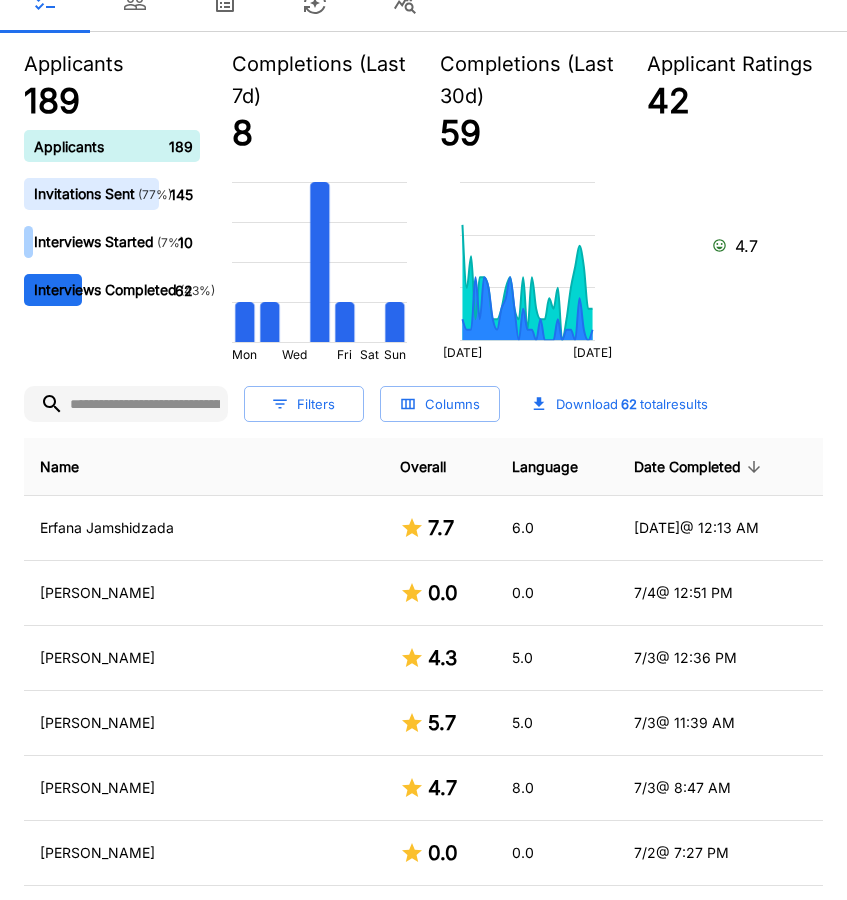 scroll, scrollTop: 300, scrollLeft: 0, axis: vertical 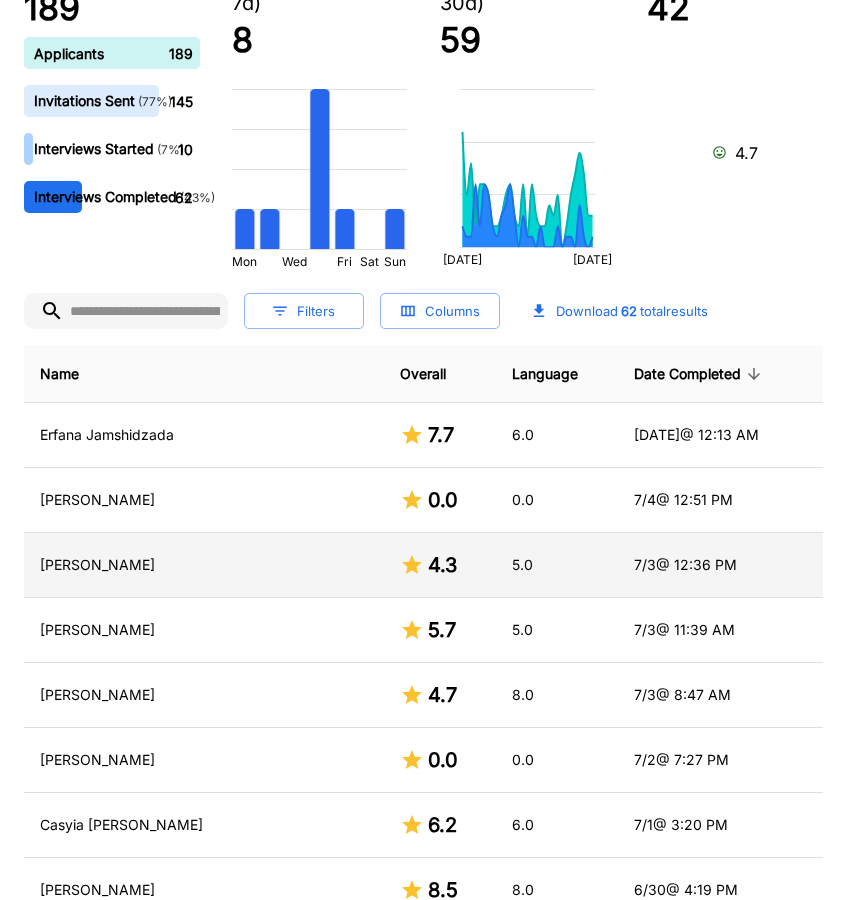 click on "[PERSON_NAME]" at bounding box center [204, 565] 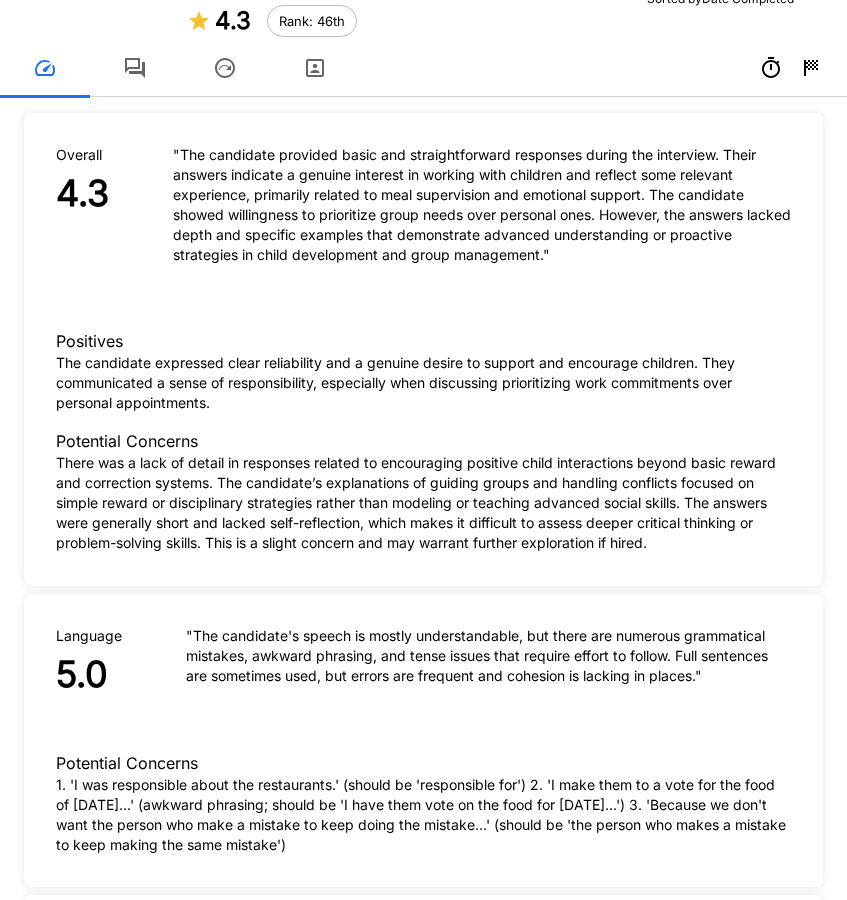 scroll, scrollTop: 0, scrollLeft: 0, axis: both 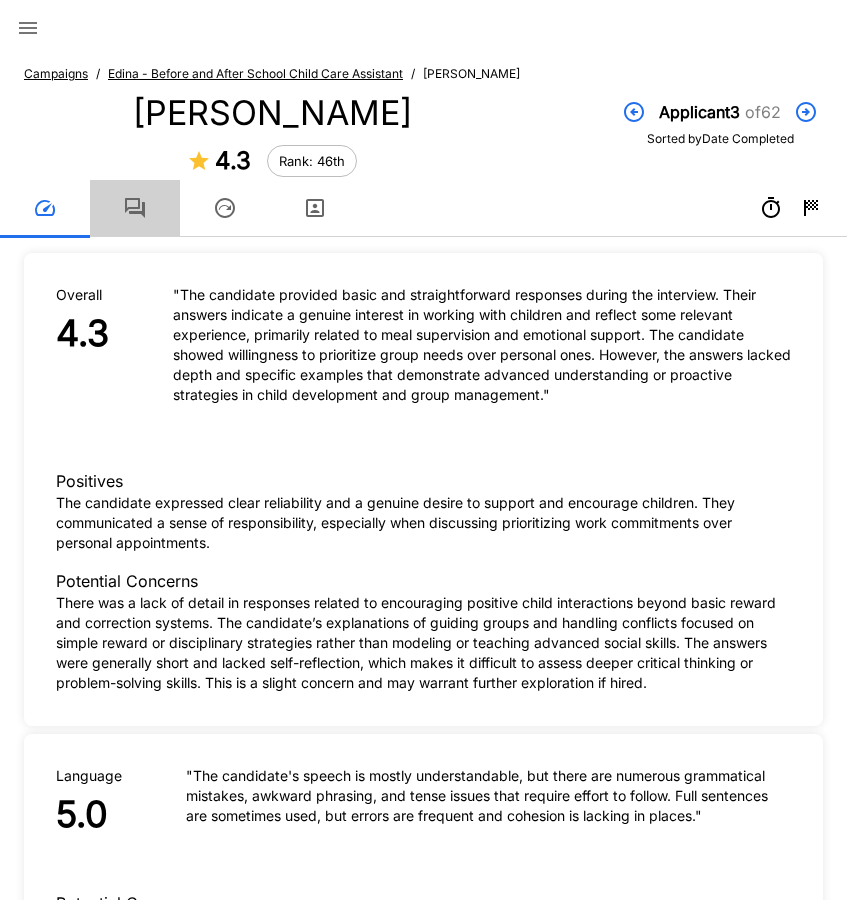 click 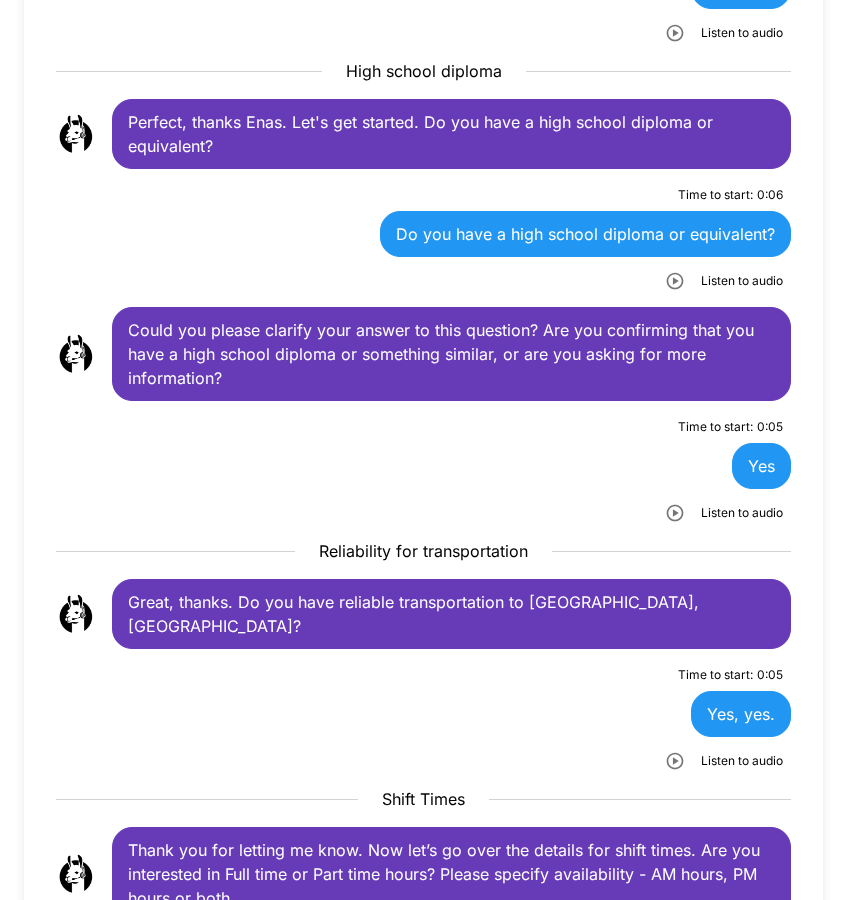 scroll, scrollTop: 600, scrollLeft: 0, axis: vertical 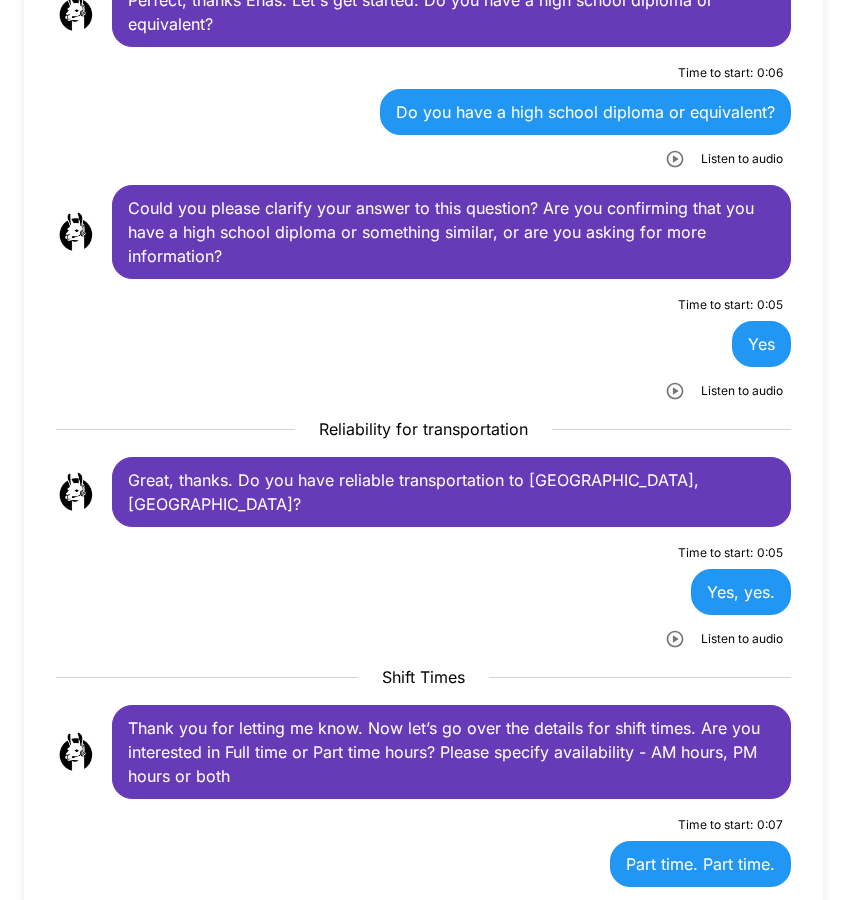 click on "Listen to audio" at bounding box center [720, 159] 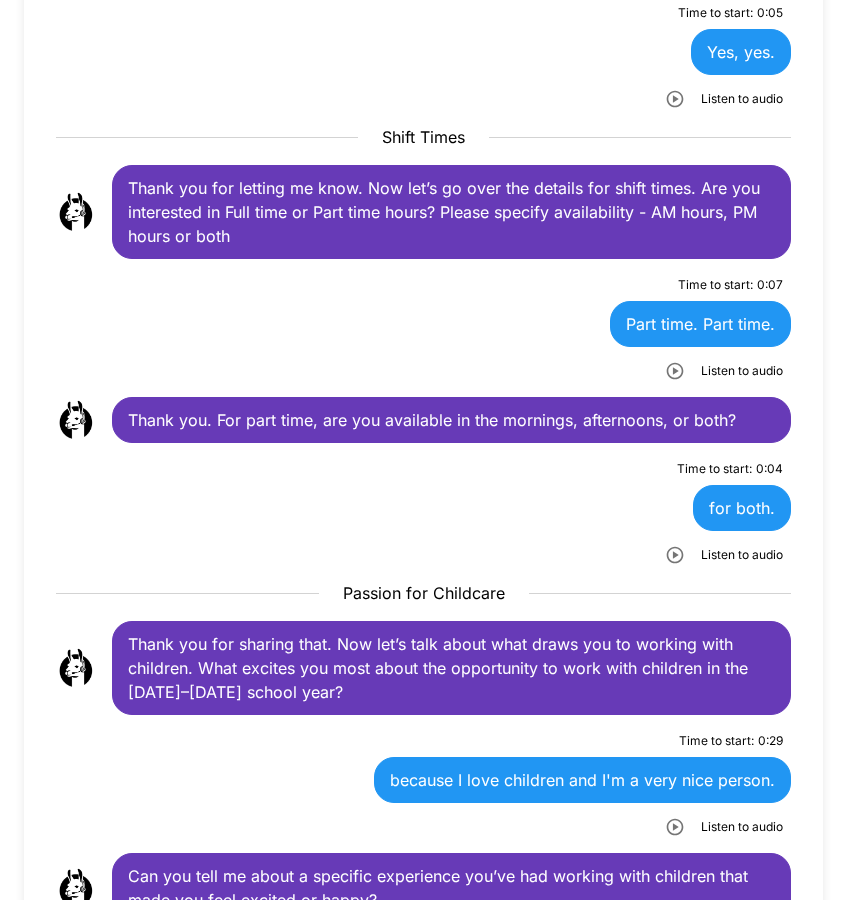 scroll, scrollTop: 1200, scrollLeft: 0, axis: vertical 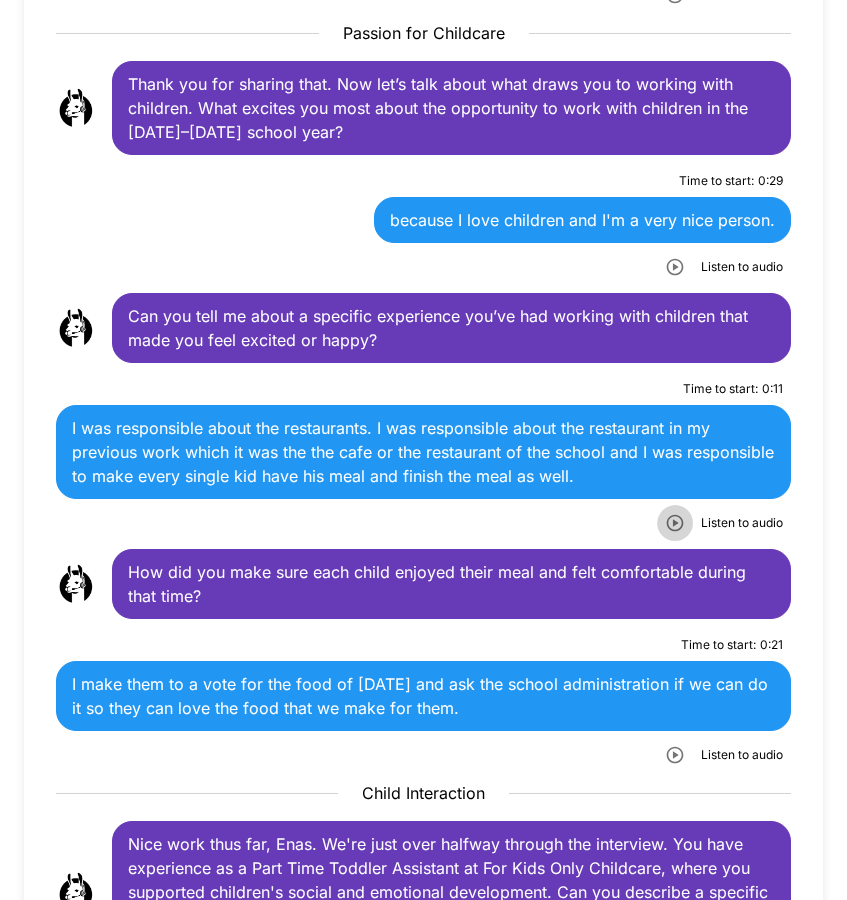 click 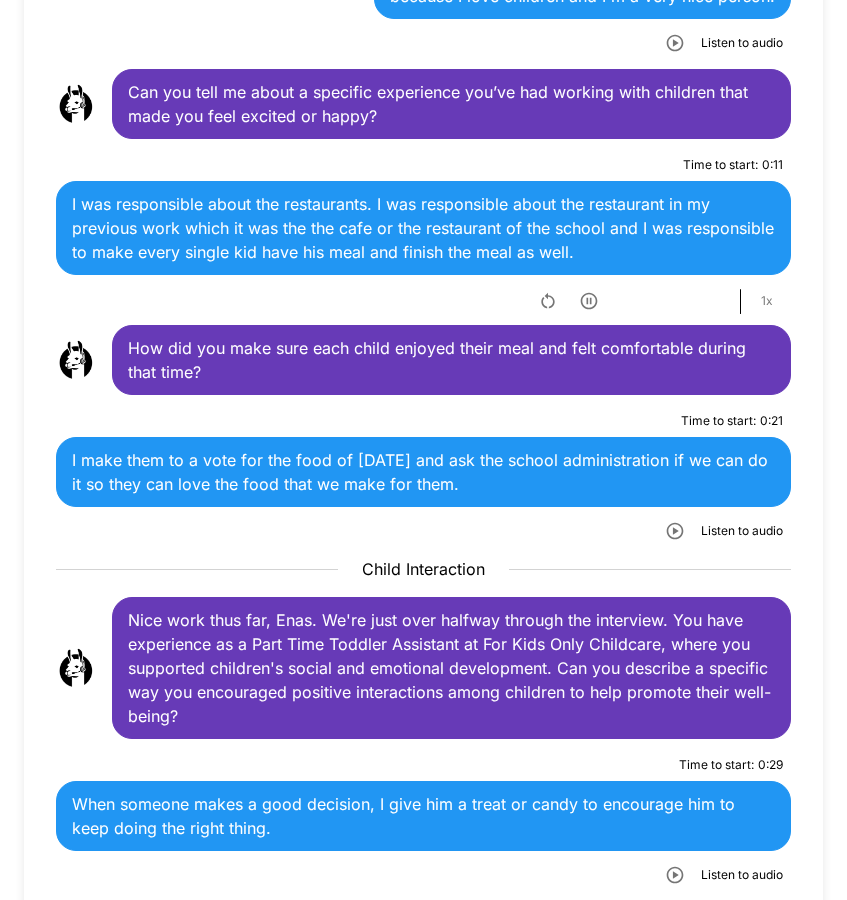 scroll, scrollTop: 2000, scrollLeft: 0, axis: vertical 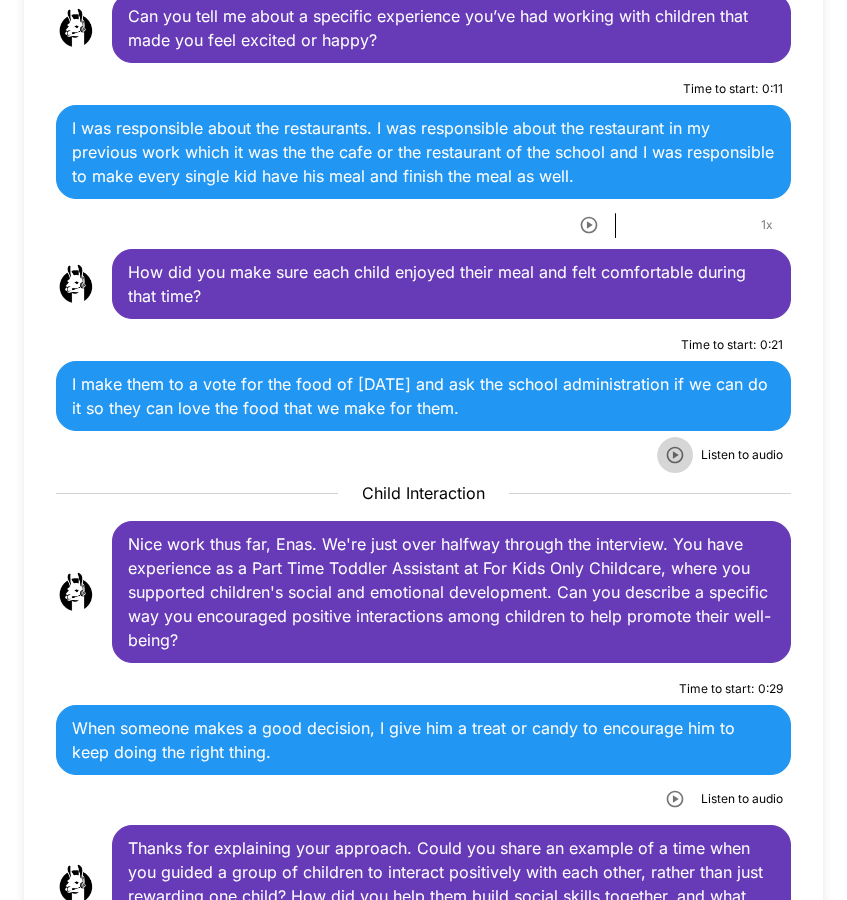 click 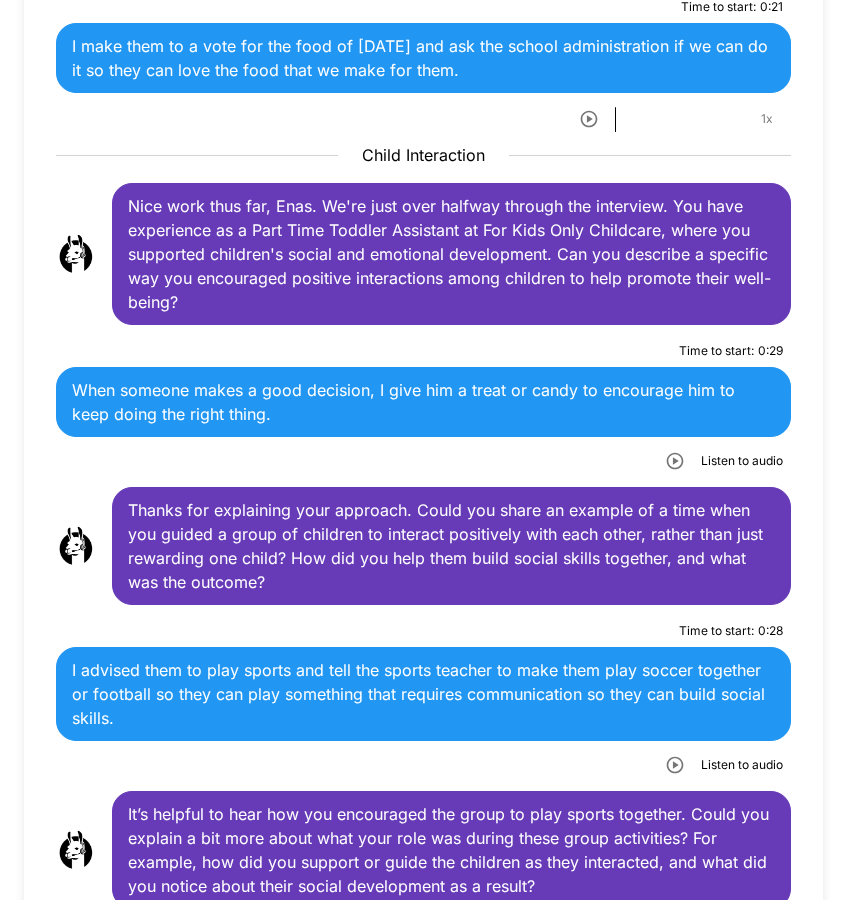 scroll, scrollTop: 2400, scrollLeft: 0, axis: vertical 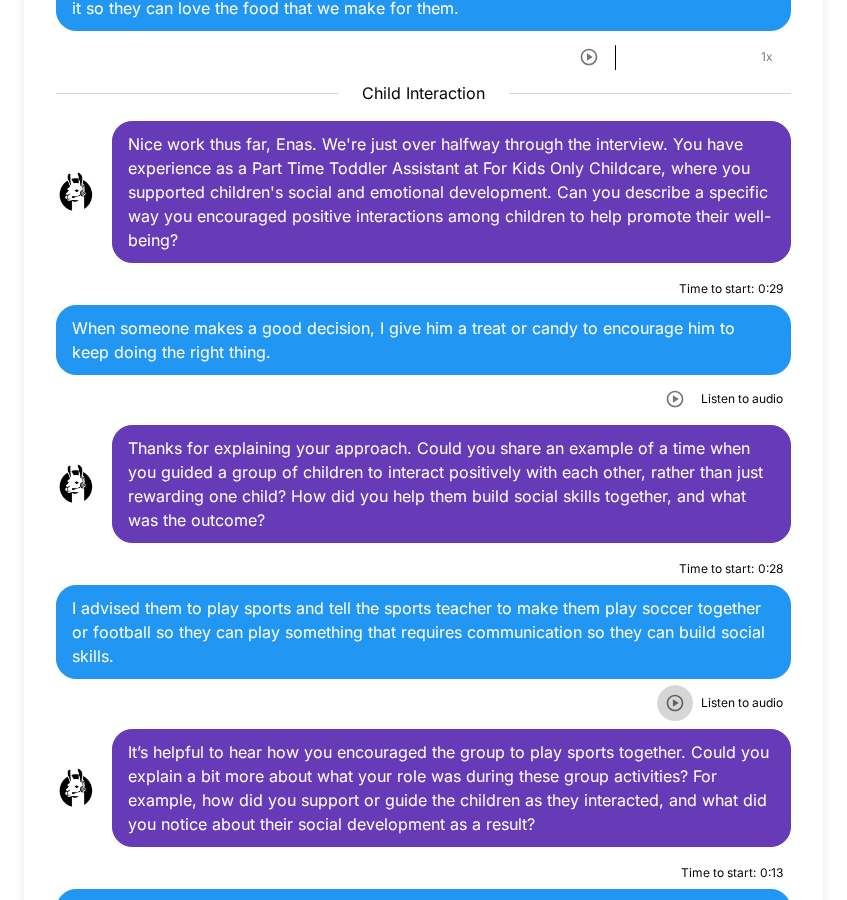 click 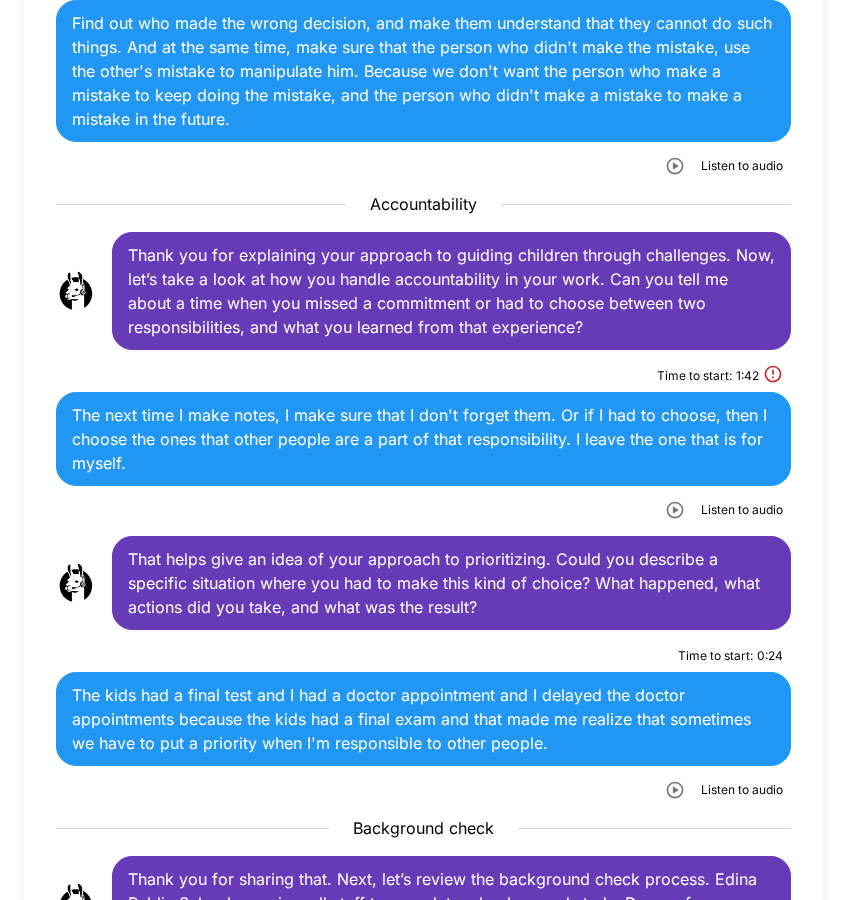 scroll, scrollTop: 3700, scrollLeft: 0, axis: vertical 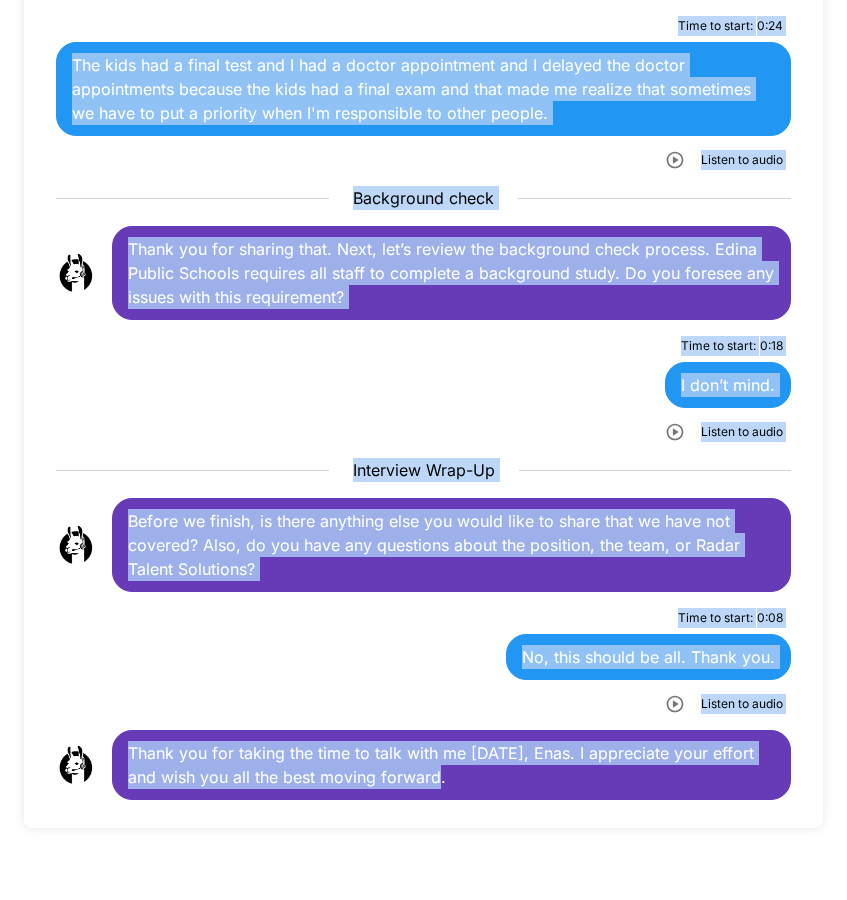 drag, startPoint x: 130, startPoint y: 346, endPoint x: 702, endPoint y: 867, distance: 773.7086 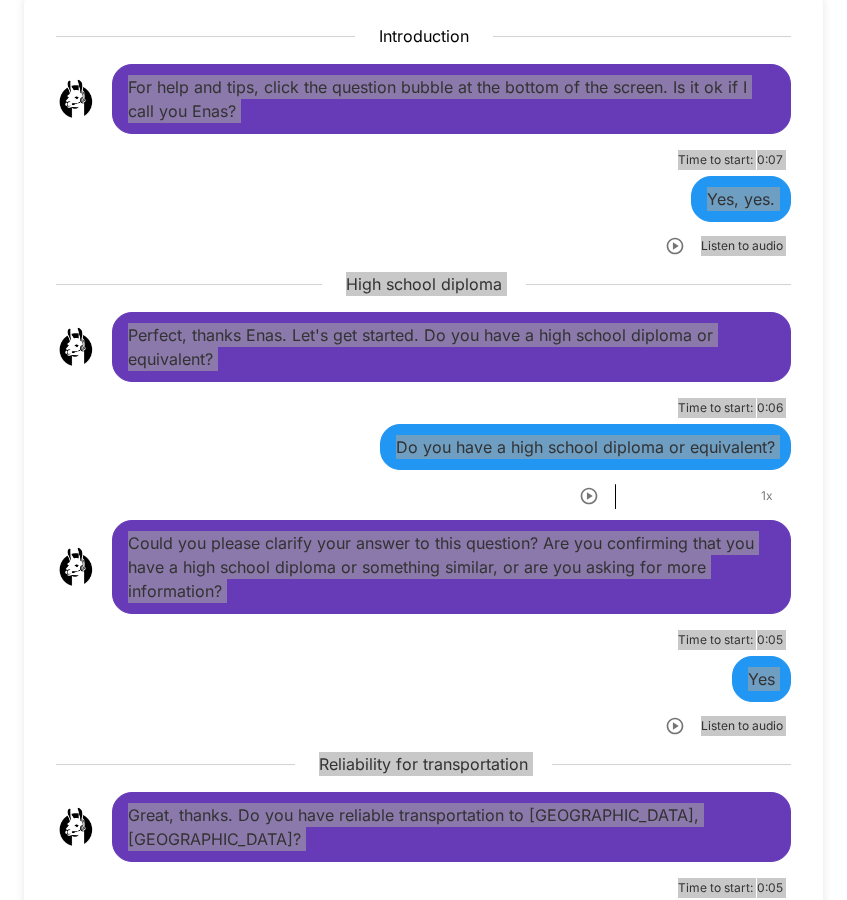 scroll, scrollTop: 0, scrollLeft: 0, axis: both 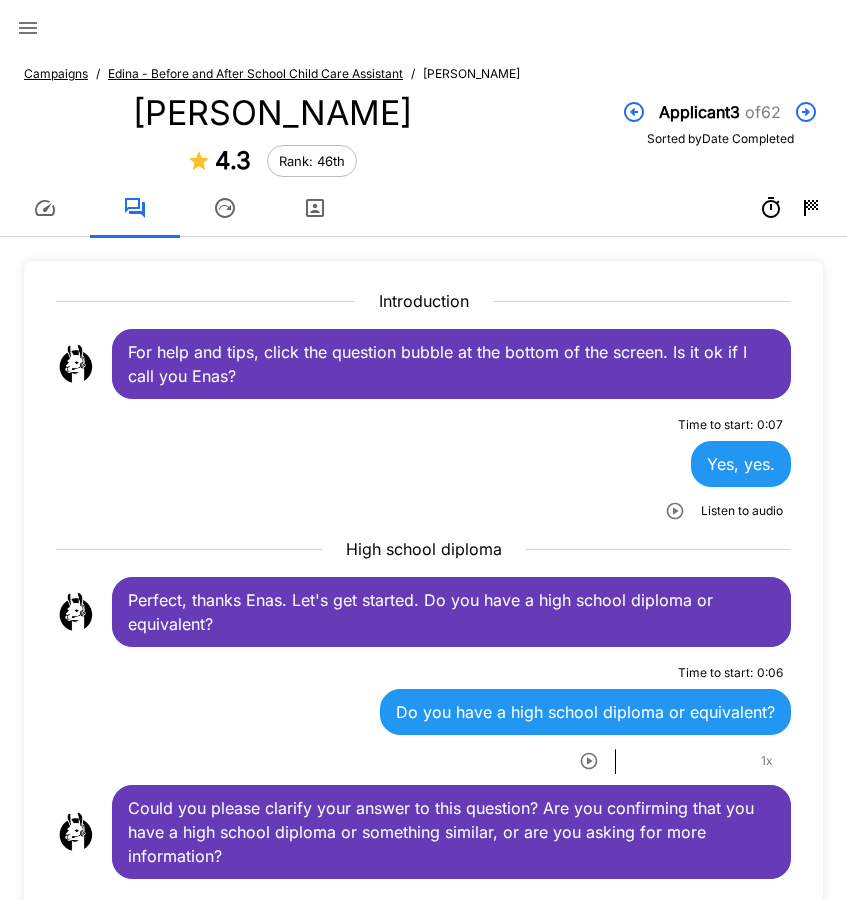 click at bounding box center (423, 208) 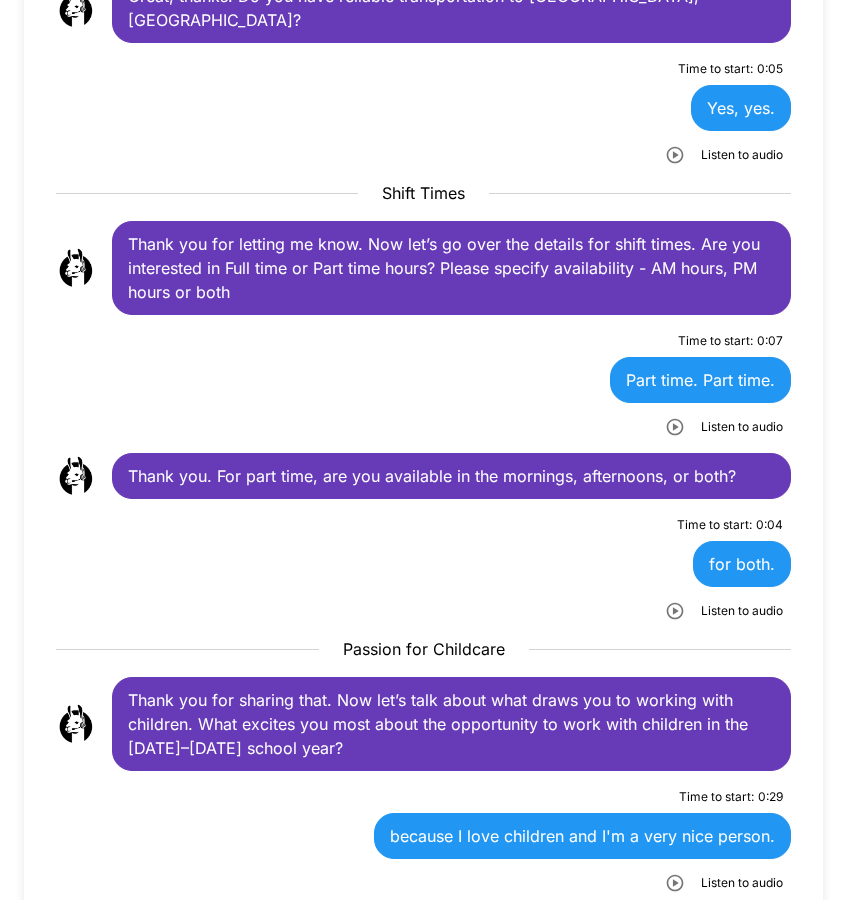 scroll, scrollTop: 1200, scrollLeft: 0, axis: vertical 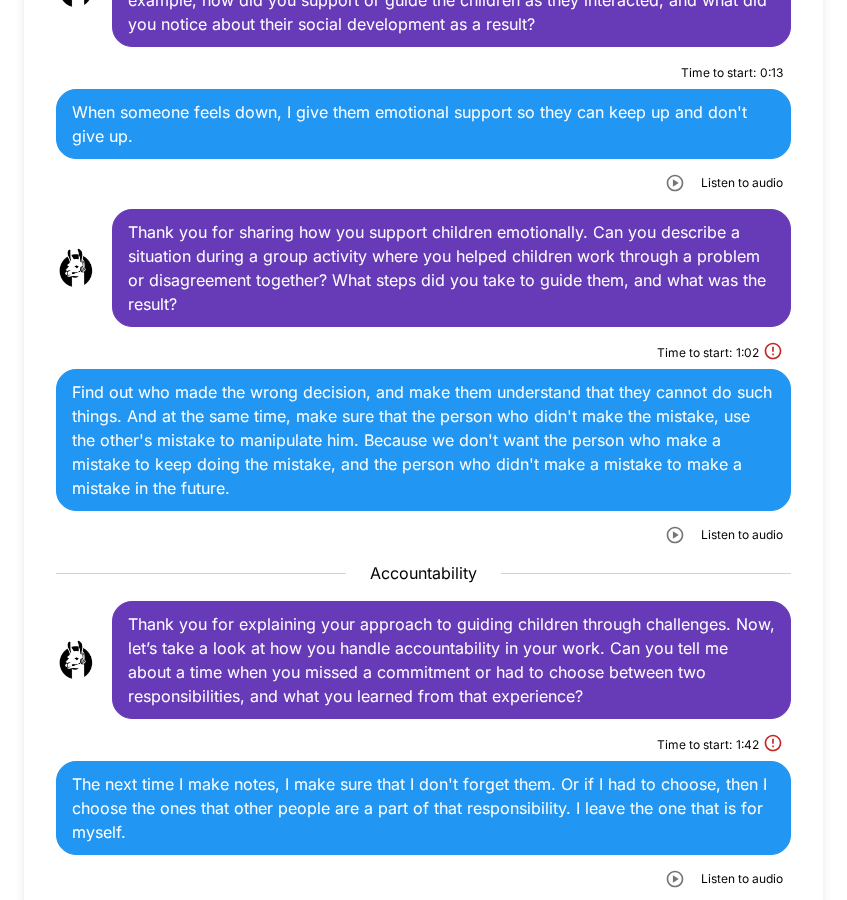 click 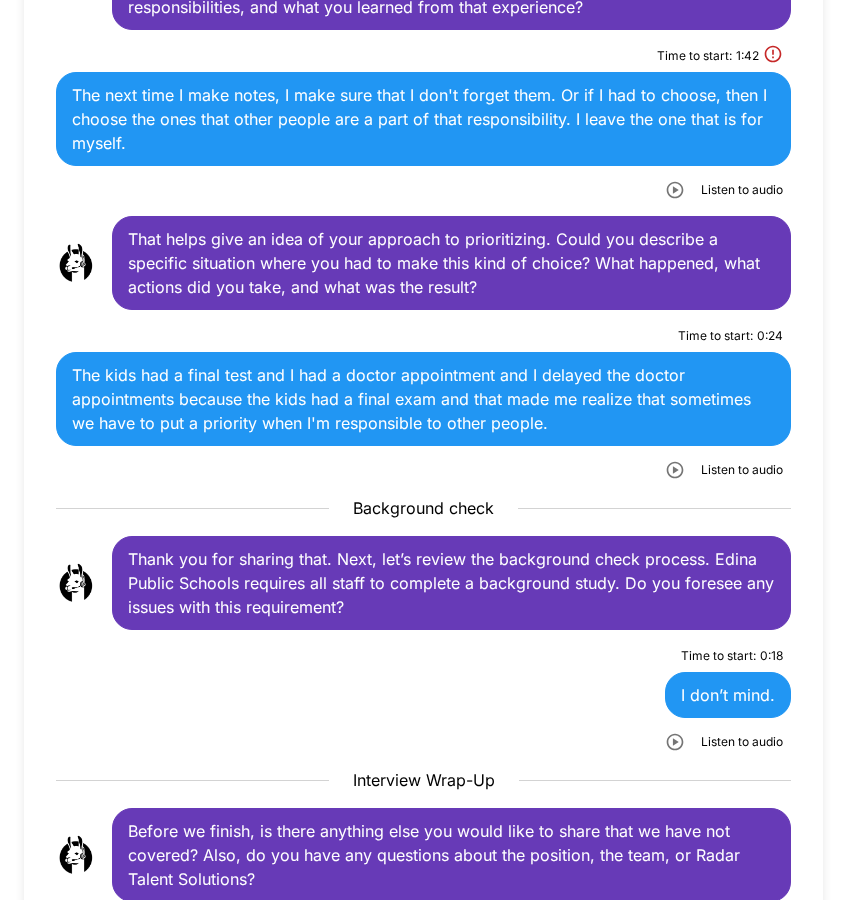 scroll, scrollTop: 4000, scrollLeft: 0, axis: vertical 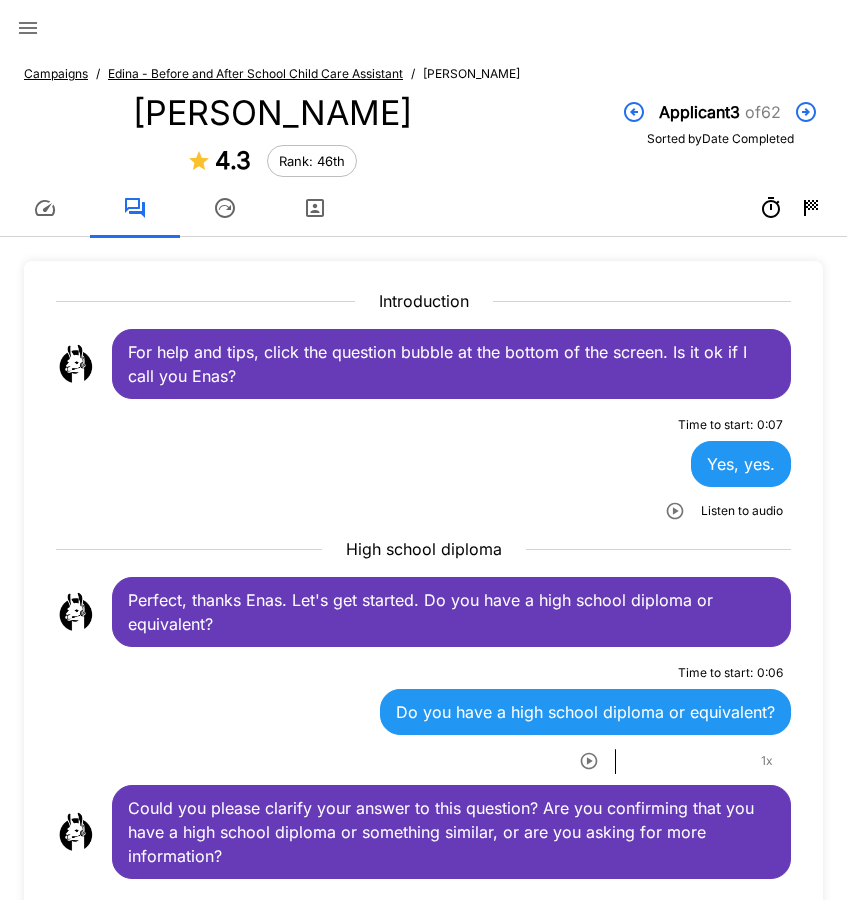 click on "Campaigns / Edina - Before and After School Child Care Assistant  / [PERSON_NAME] [PERSON_NAME]   4.3 Rank: 46th Applicant  3   of  62 Sorted by  Date Completed" at bounding box center [423, 142] 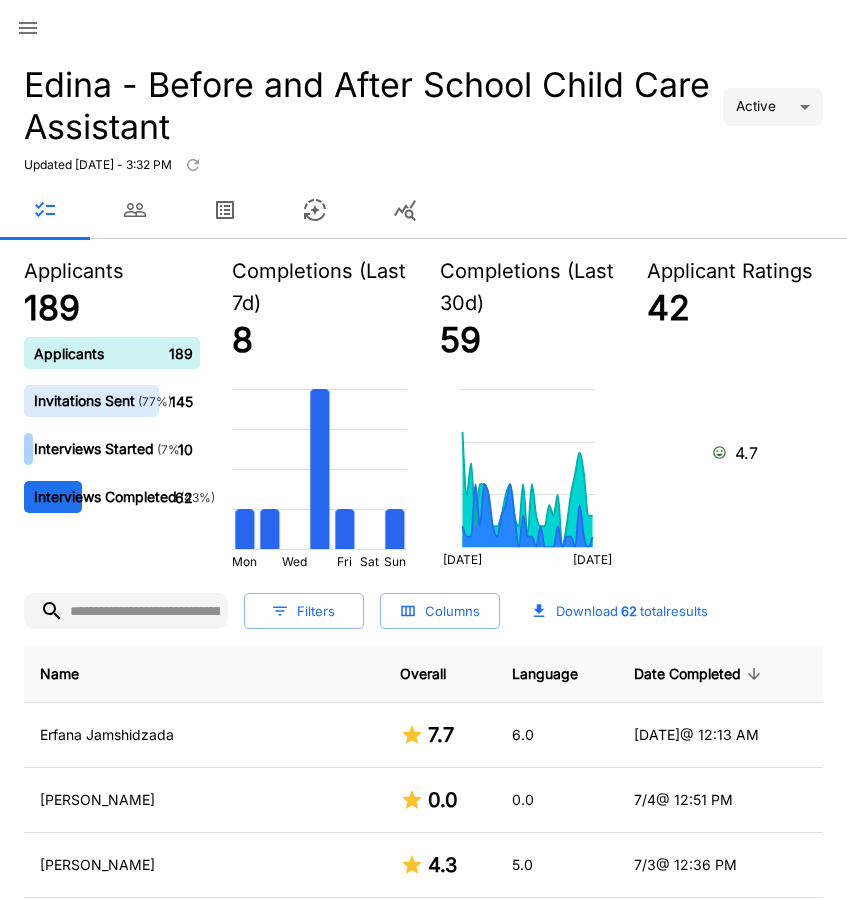 click on "[PERSON_NAME]" at bounding box center [204, 800] 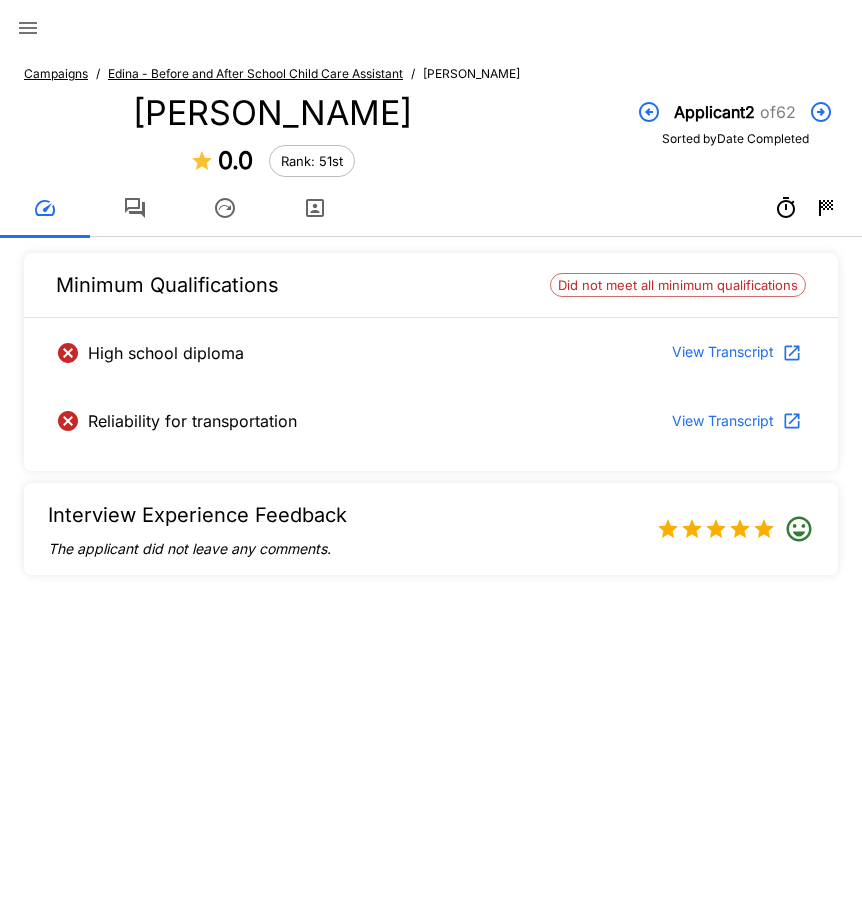 click at bounding box center (135, 208) 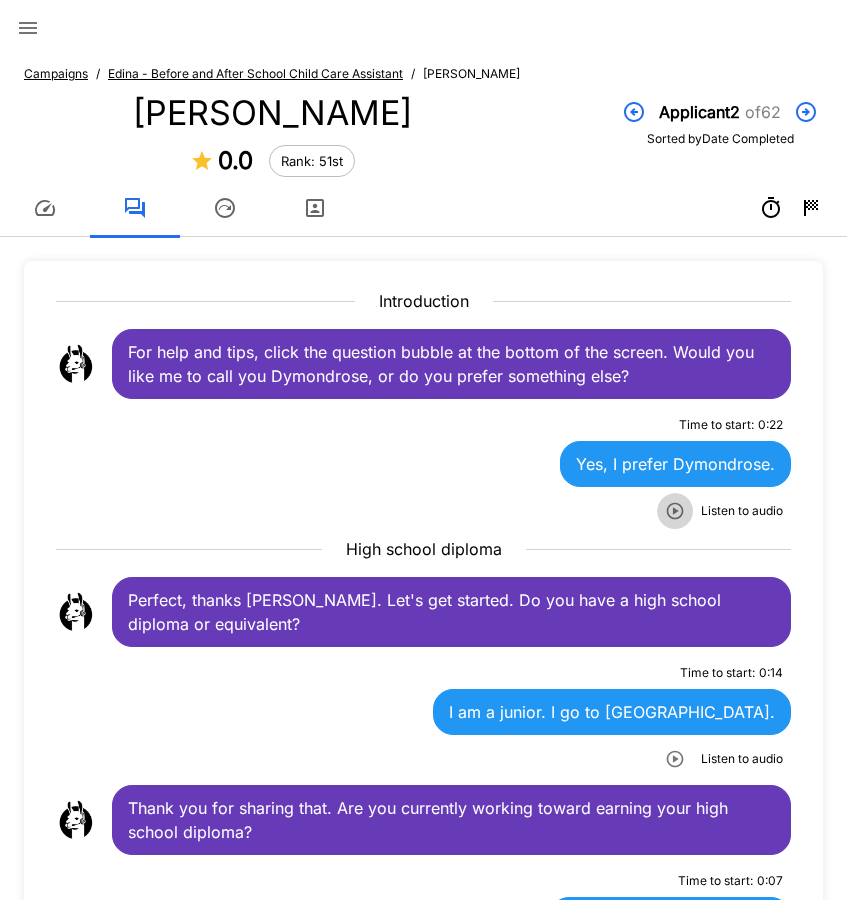 click 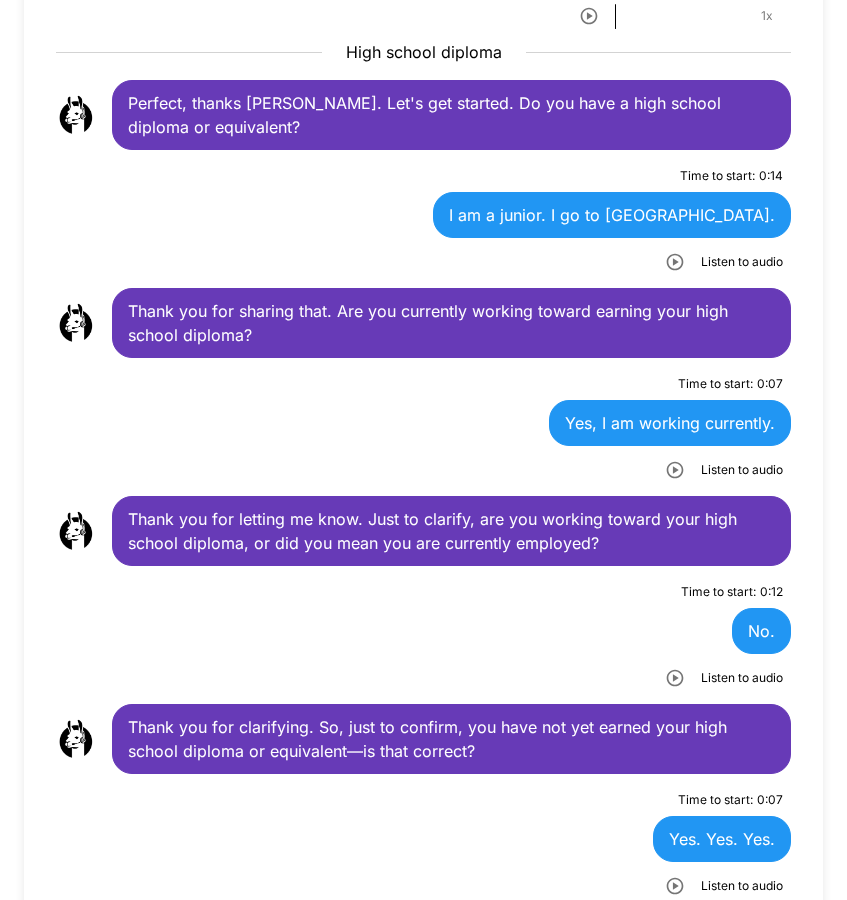 scroll, scrollTop: 500, scrollLeft: 0, axis: vertical 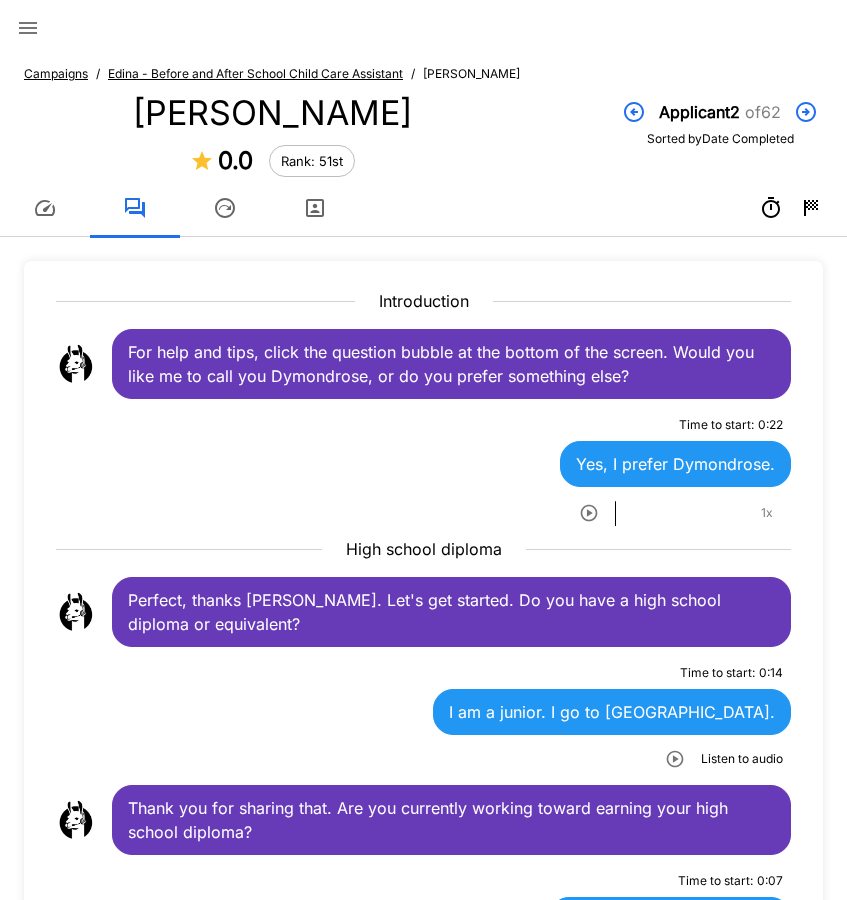 click on "Edina - Before and After School Child Care Assistant" at bounding box center [255, 73] 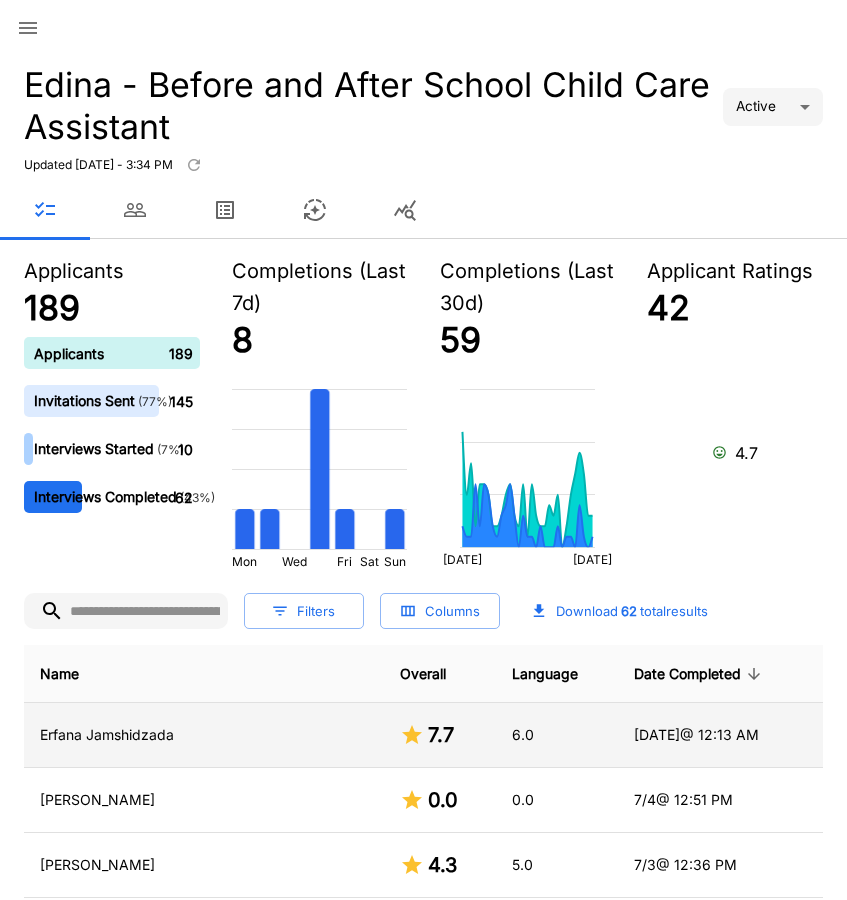 click on "Erfana Jamshidzada" at bounding box center (204, 735) 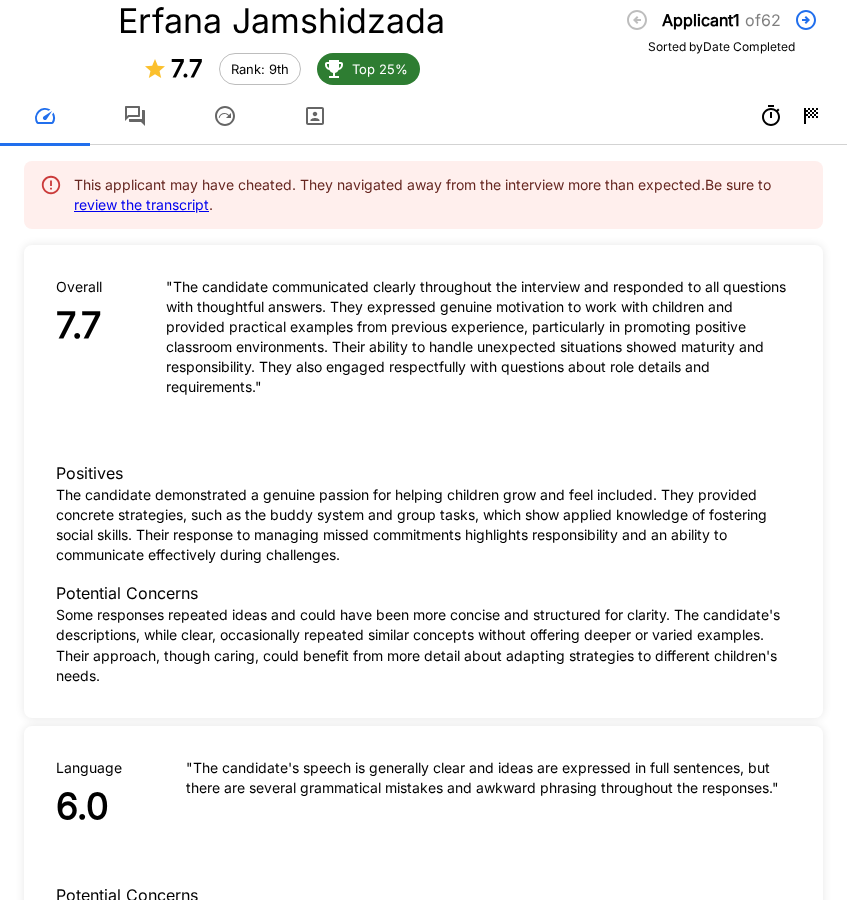 scroll, scrollTop: 0, scrollLeft: 0, axis: both 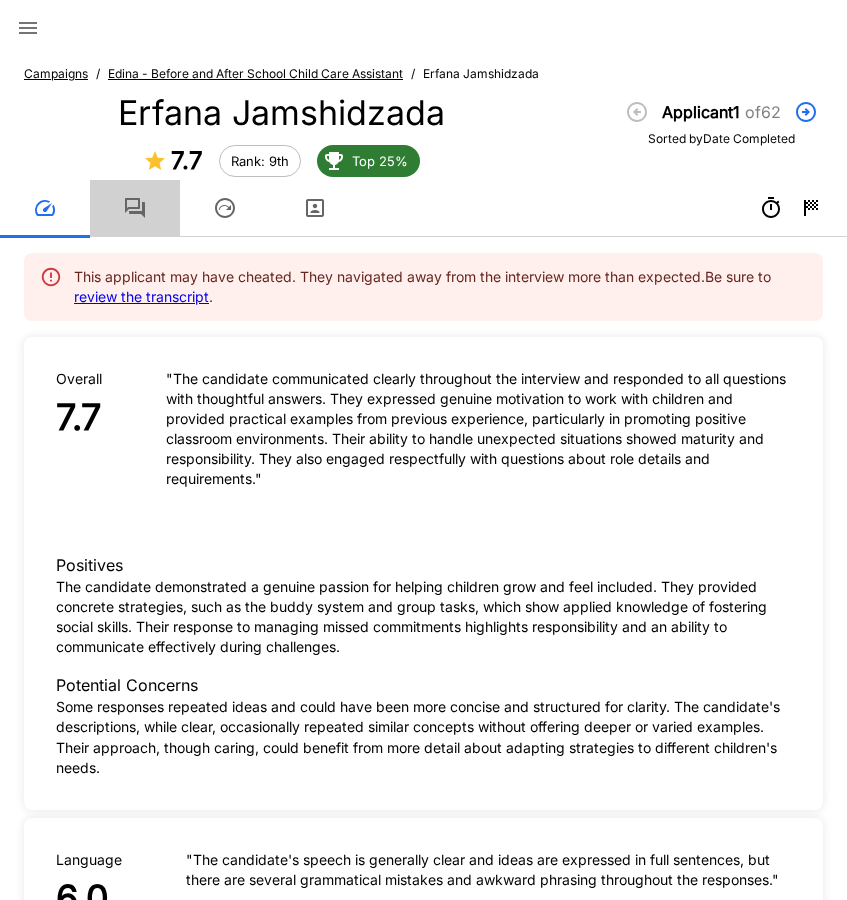 click at bounding box center [135, 208] 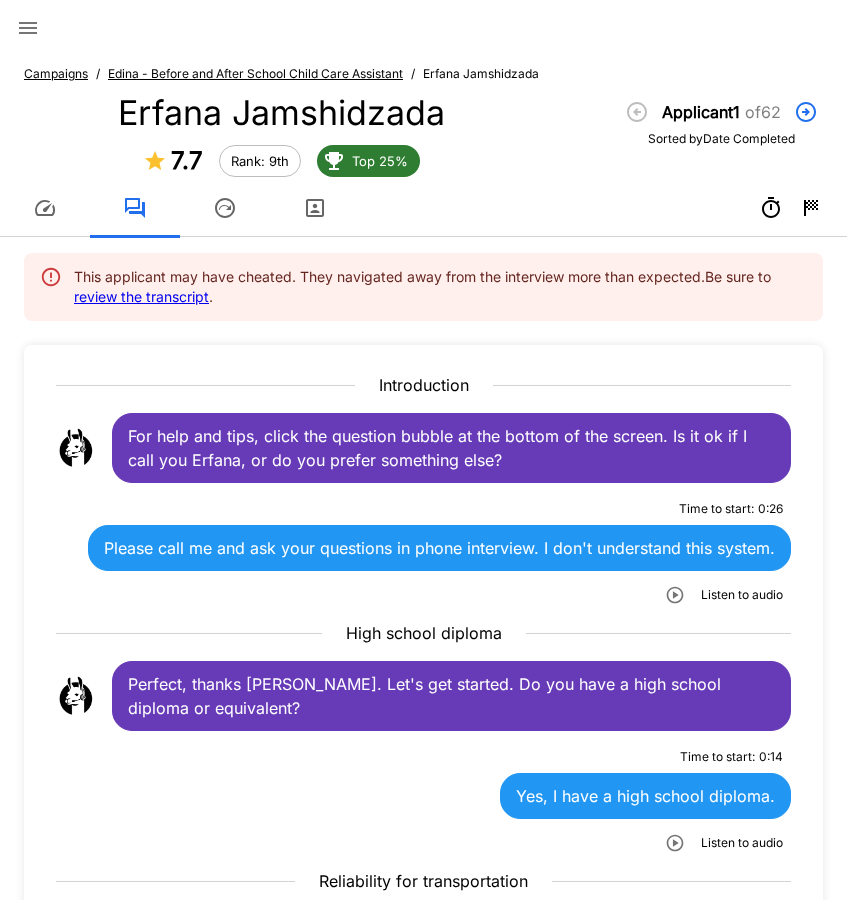 click 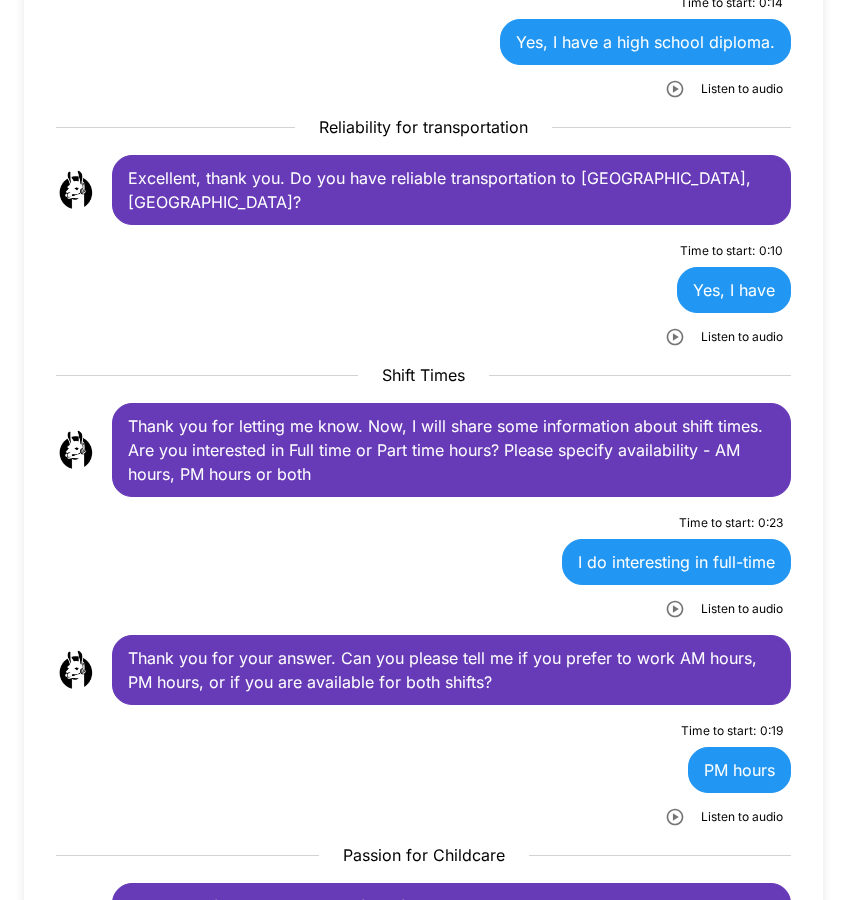 scroll, scrollTop: 800, scrollLeft: 0, axis: vertical 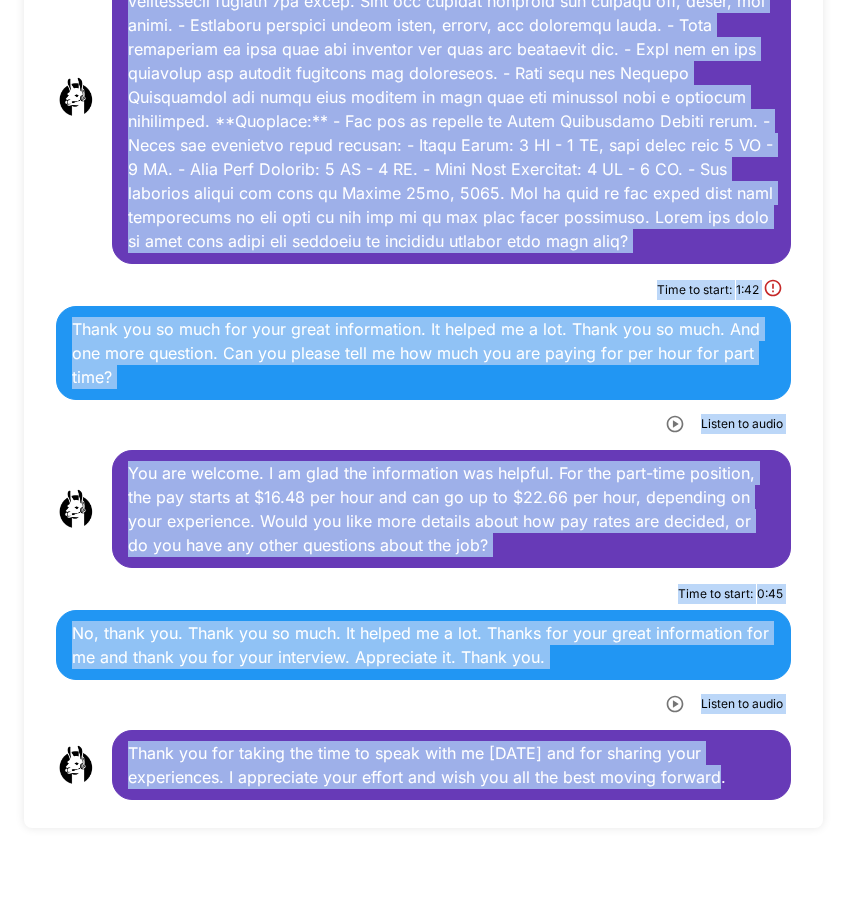 drag, startPoint x: 131, startPoint y: 428, endPoint x: 749, endPoint y: 770, distance: 706.32007 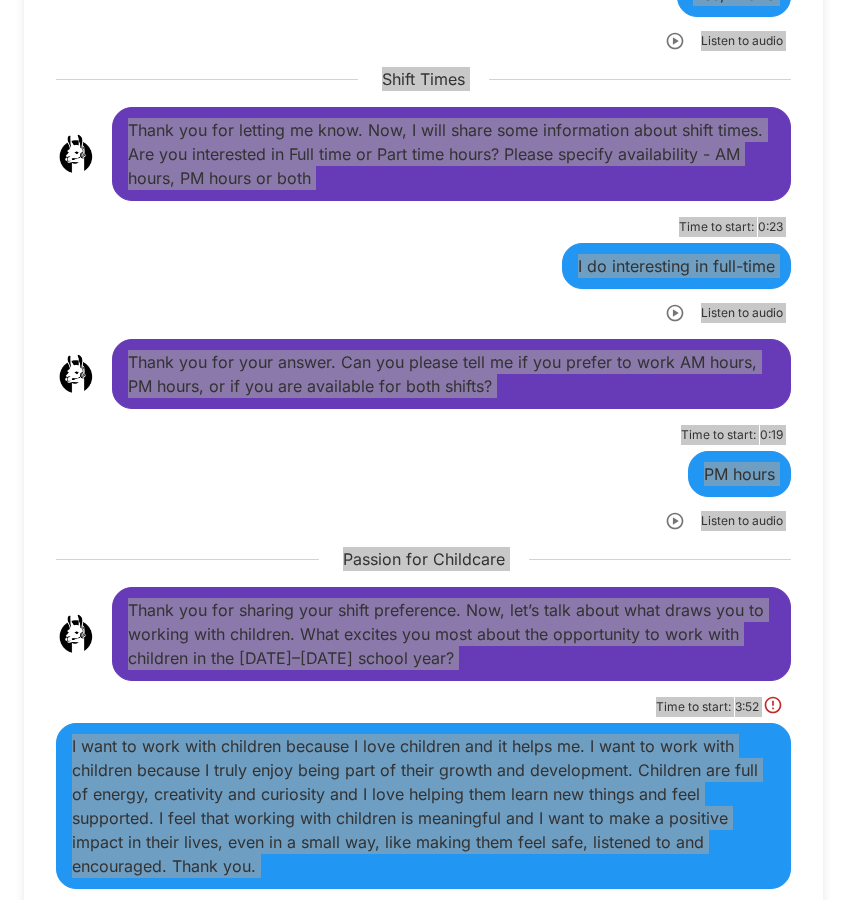 scroll, scrollTop: 623, scrollLeft: 0, axis: vertical 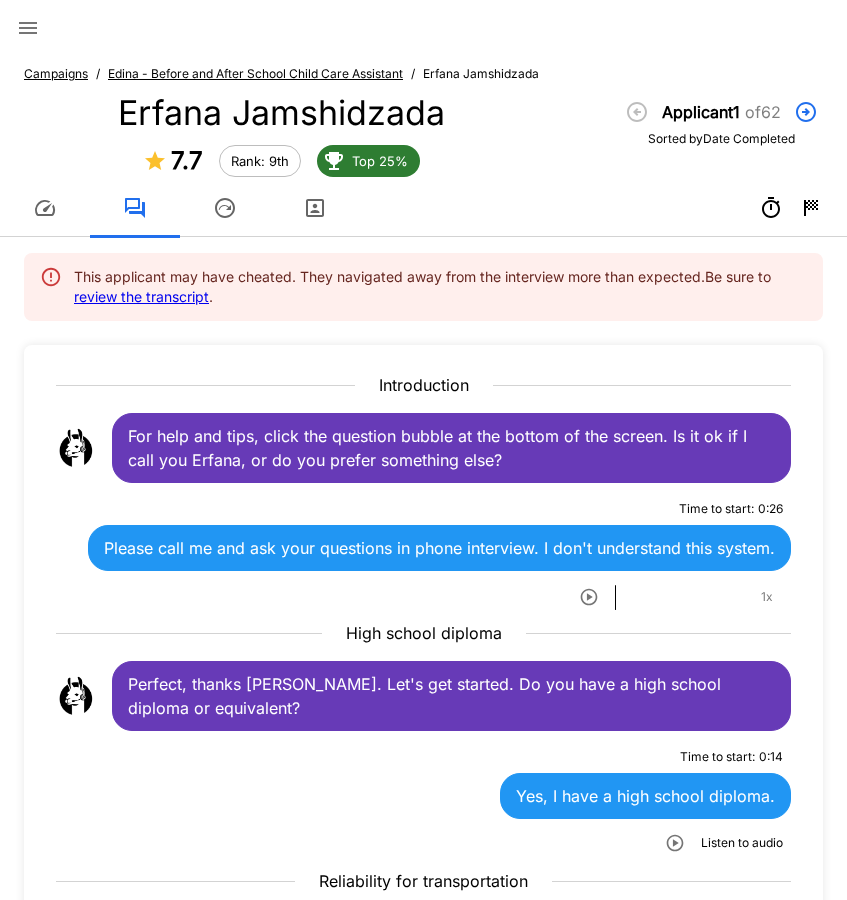 click on "Campaigns" at bounding box center [56, 73] 